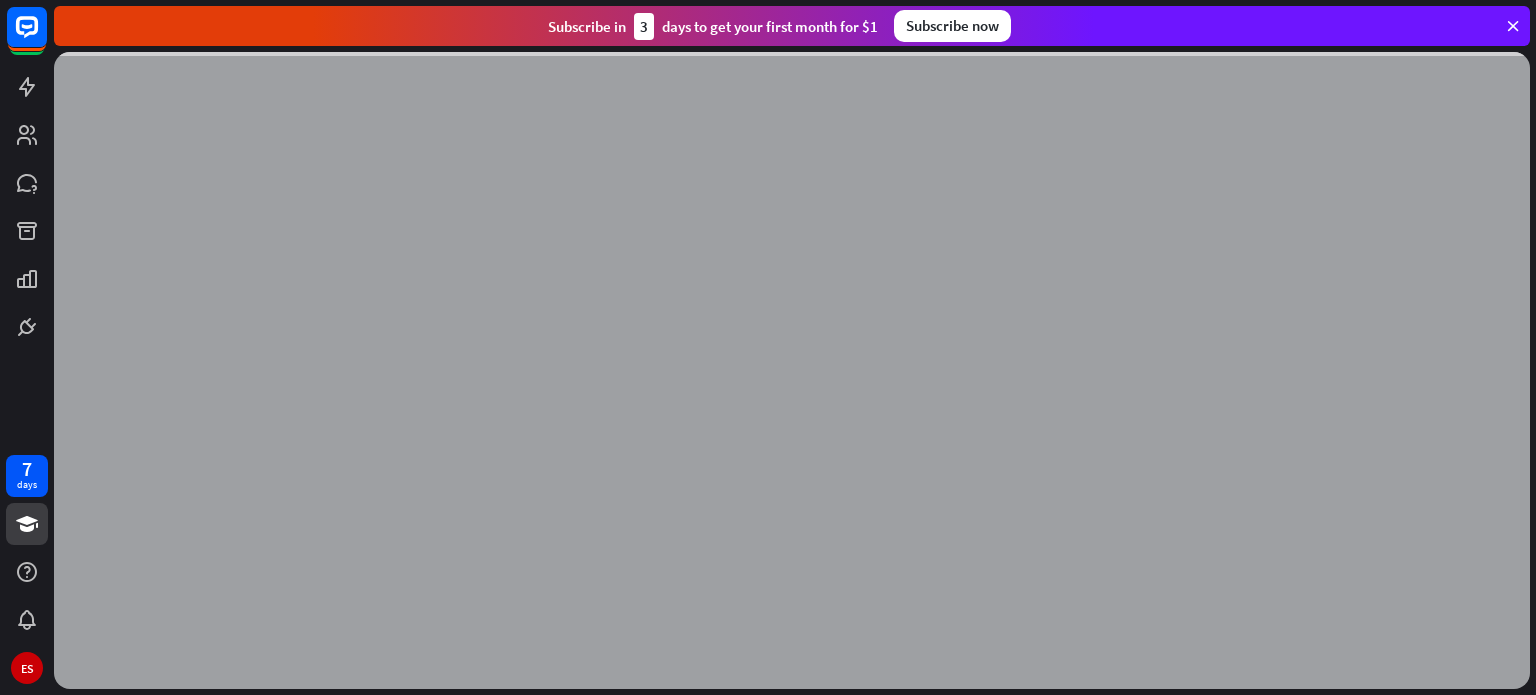 scroll, scrollTop: 0, scrollLeft: 0, axis: both 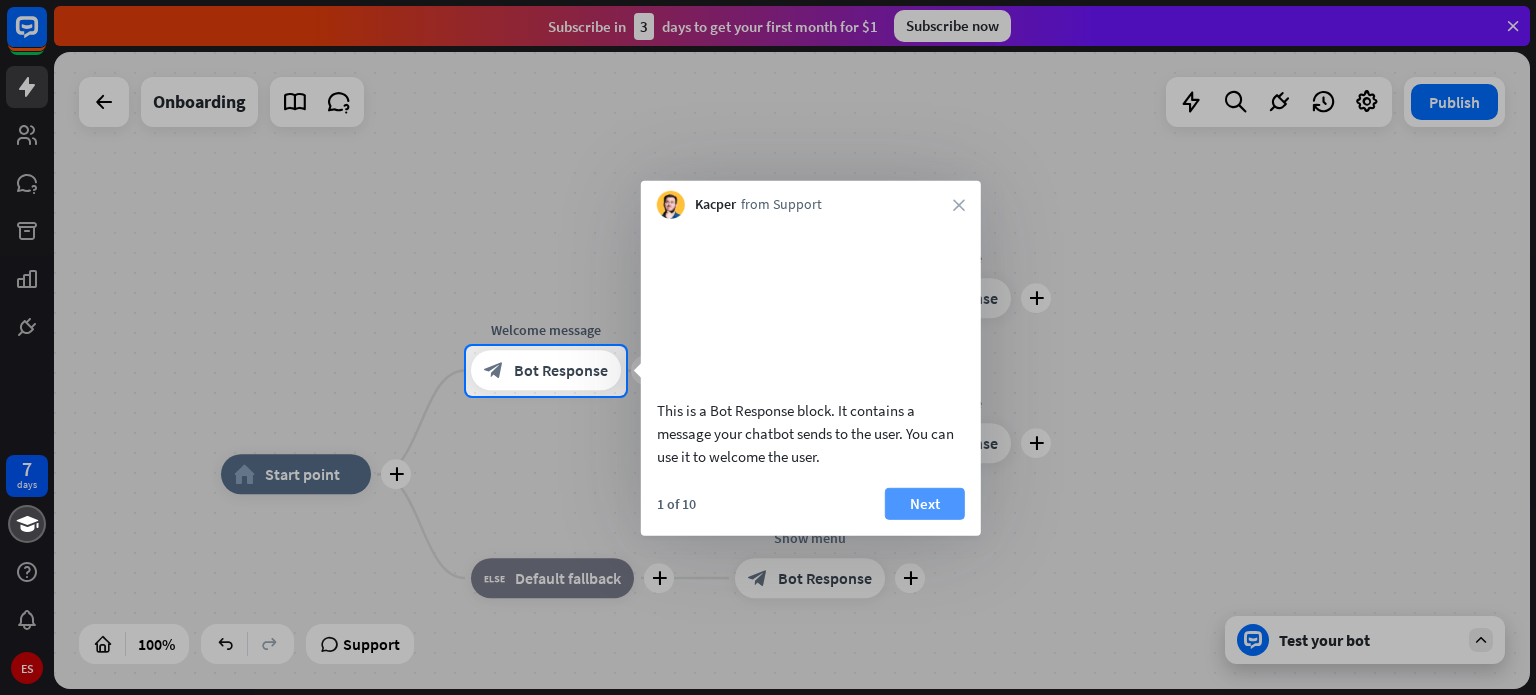 click on "Next" at bounding box center (925, 503) 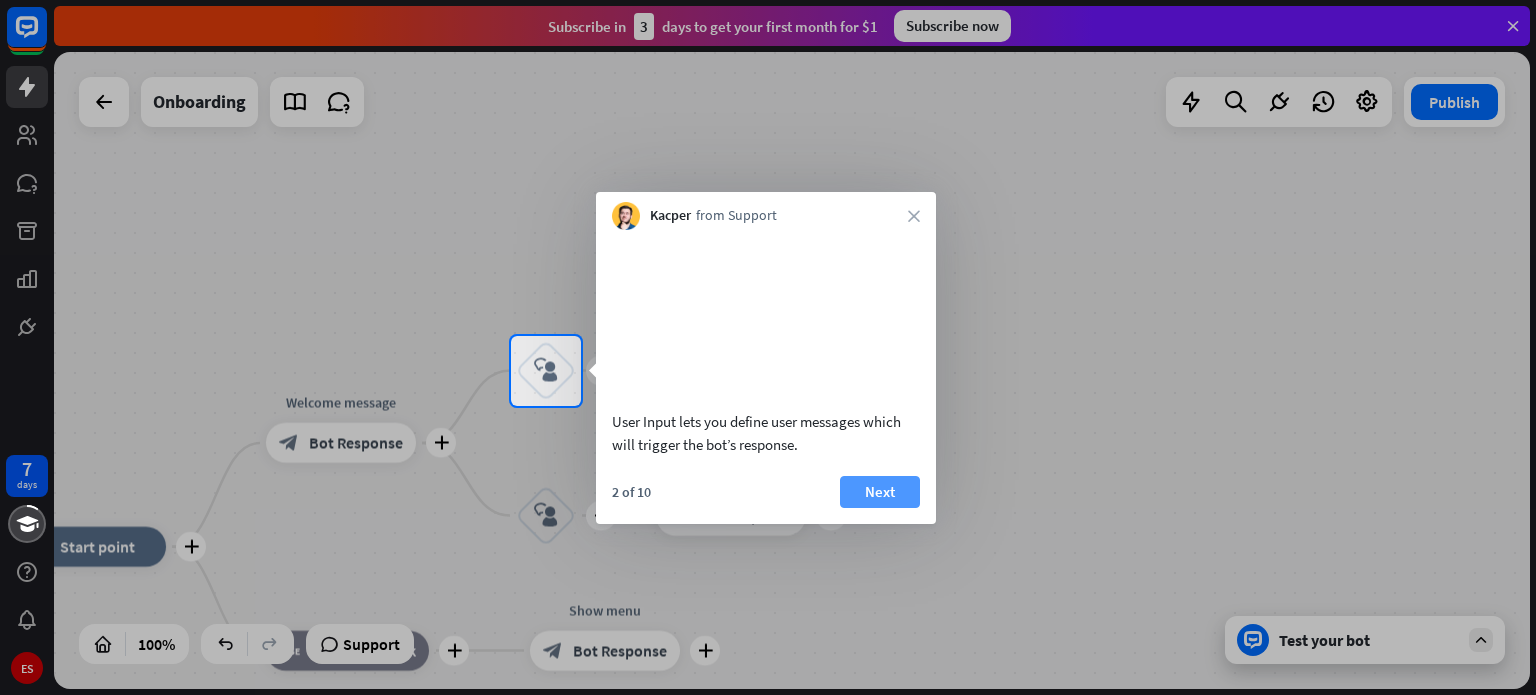 click on "Next" at bounding box center (880, 492) 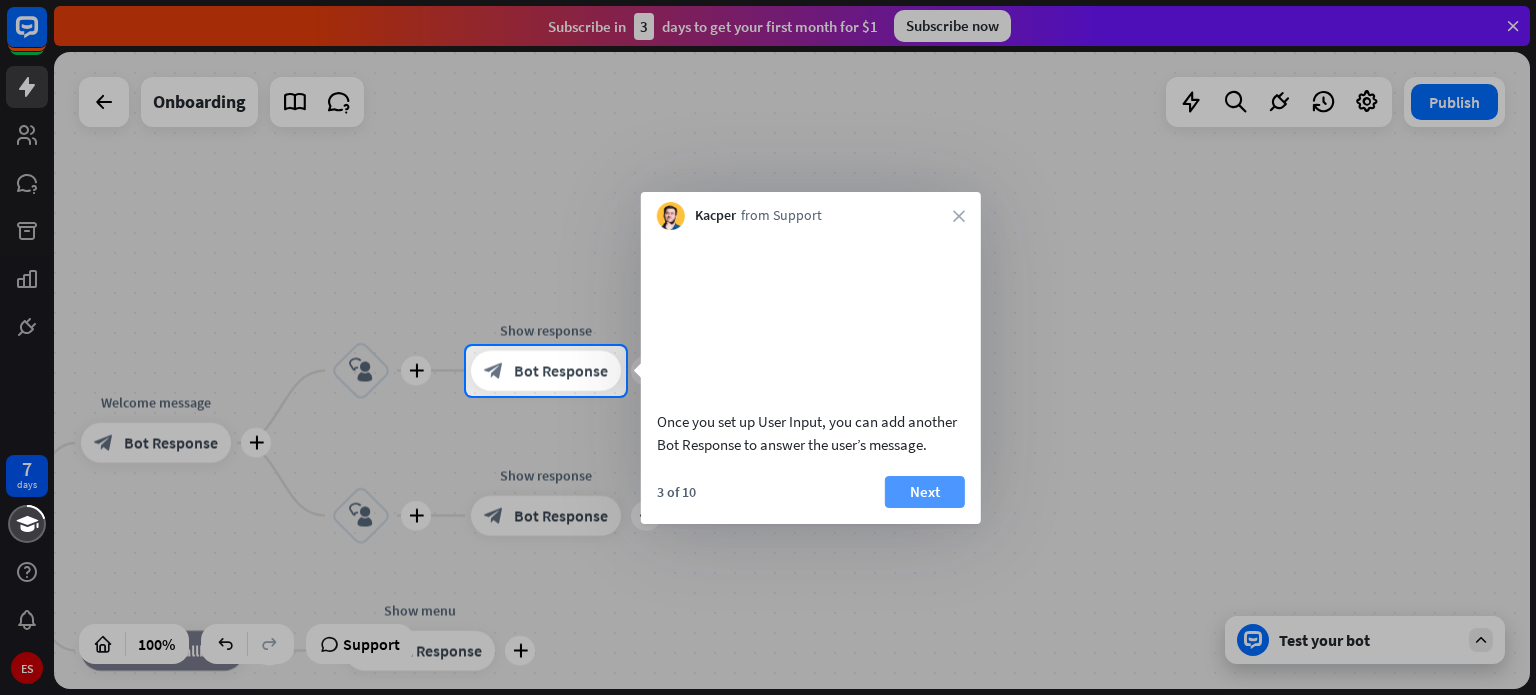 click on "Next" at bounding box center [925, 492] 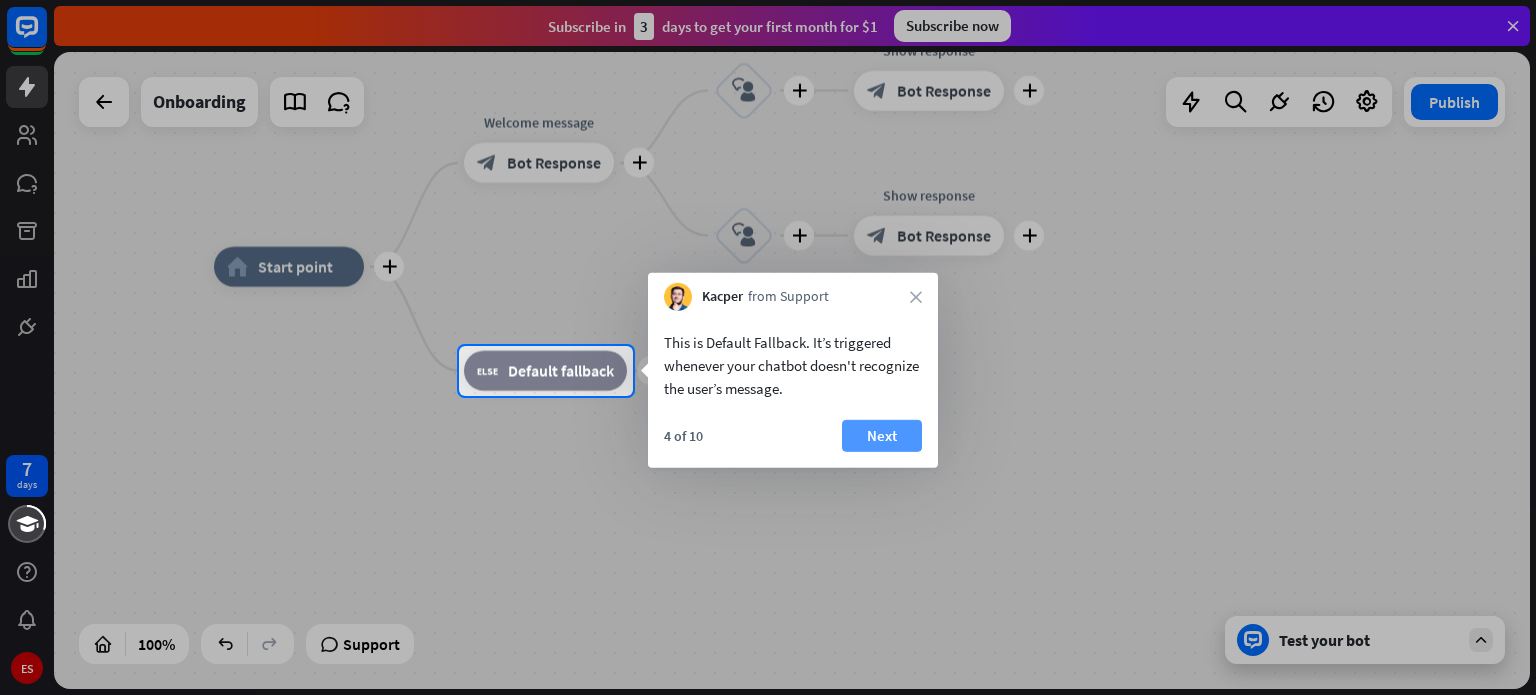 click on "Next" at bounding box center [882, 436] 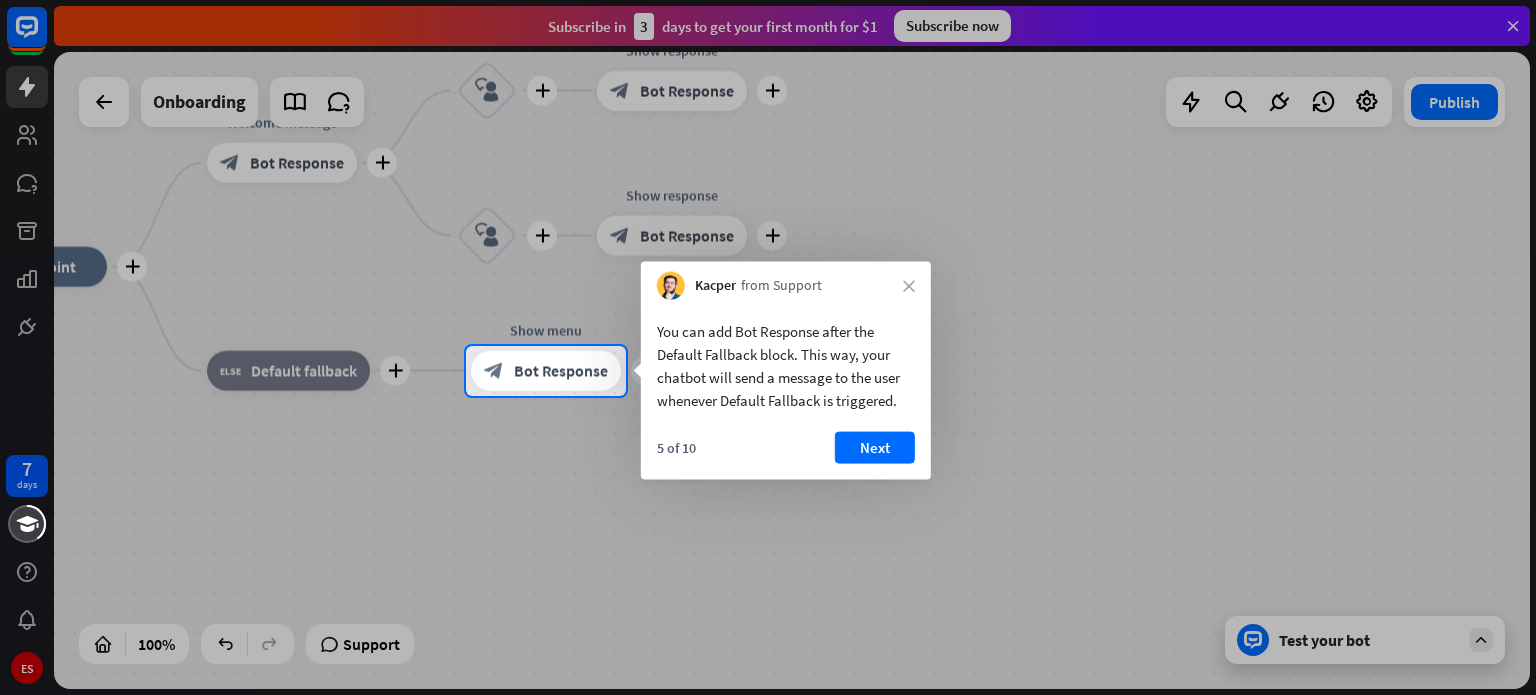 click on "Next" at bounding box center (875, 448) 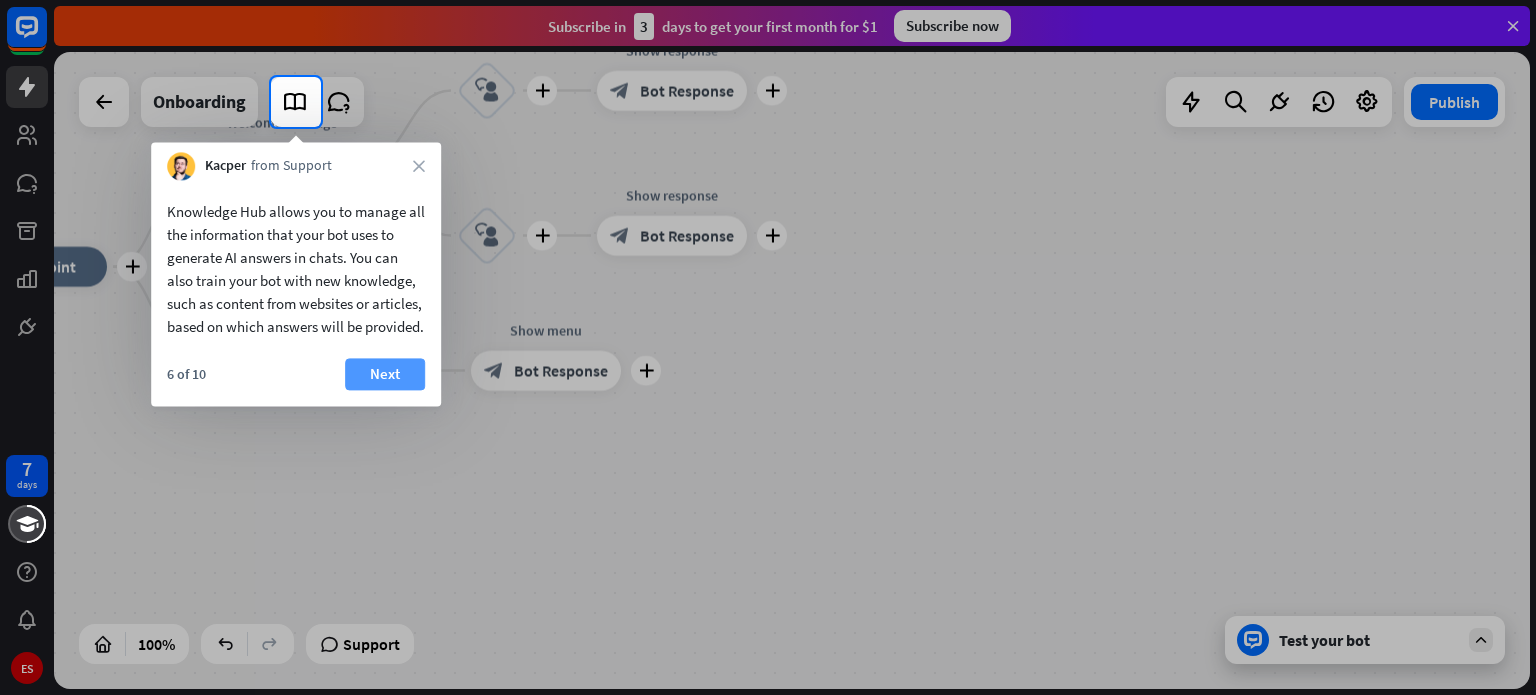 click on "Next" at bounding box center (385, 374) 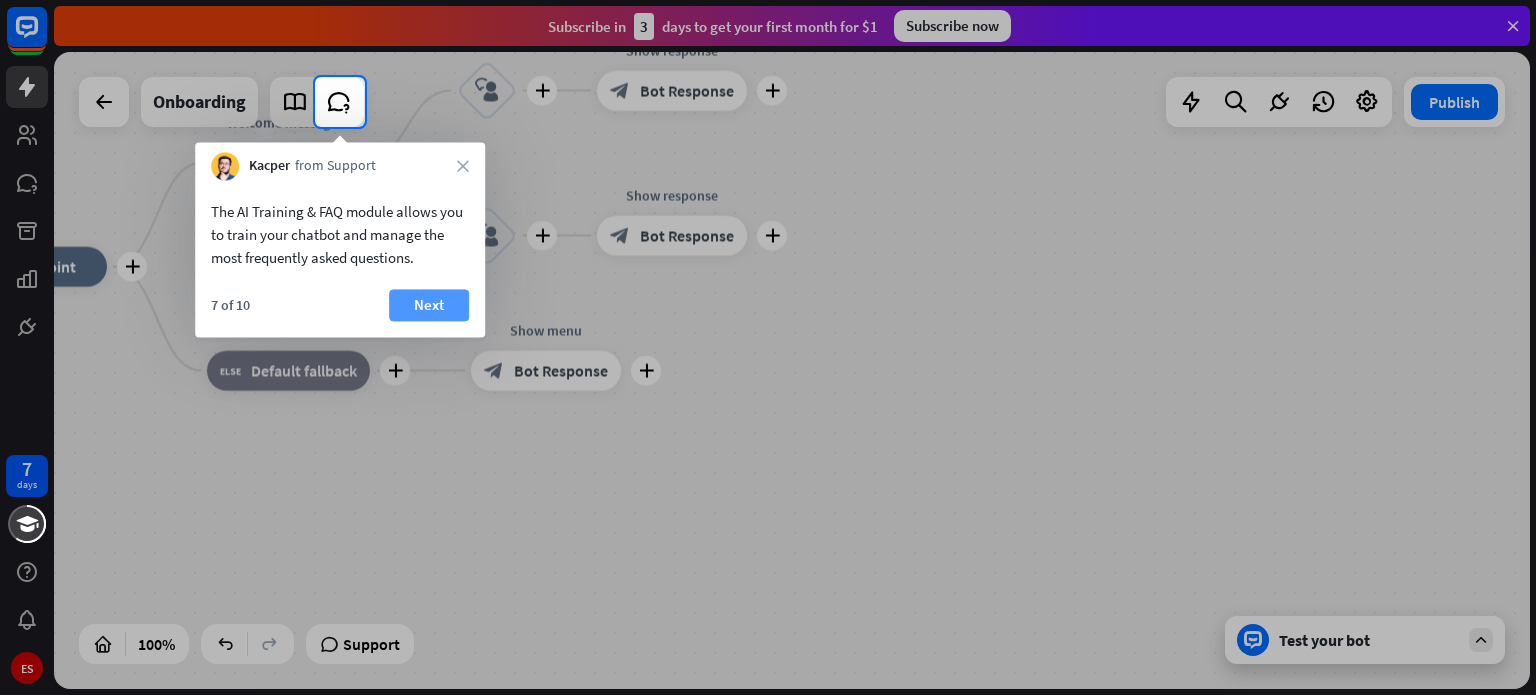 click on "Next" at bounding box center (429, 305) 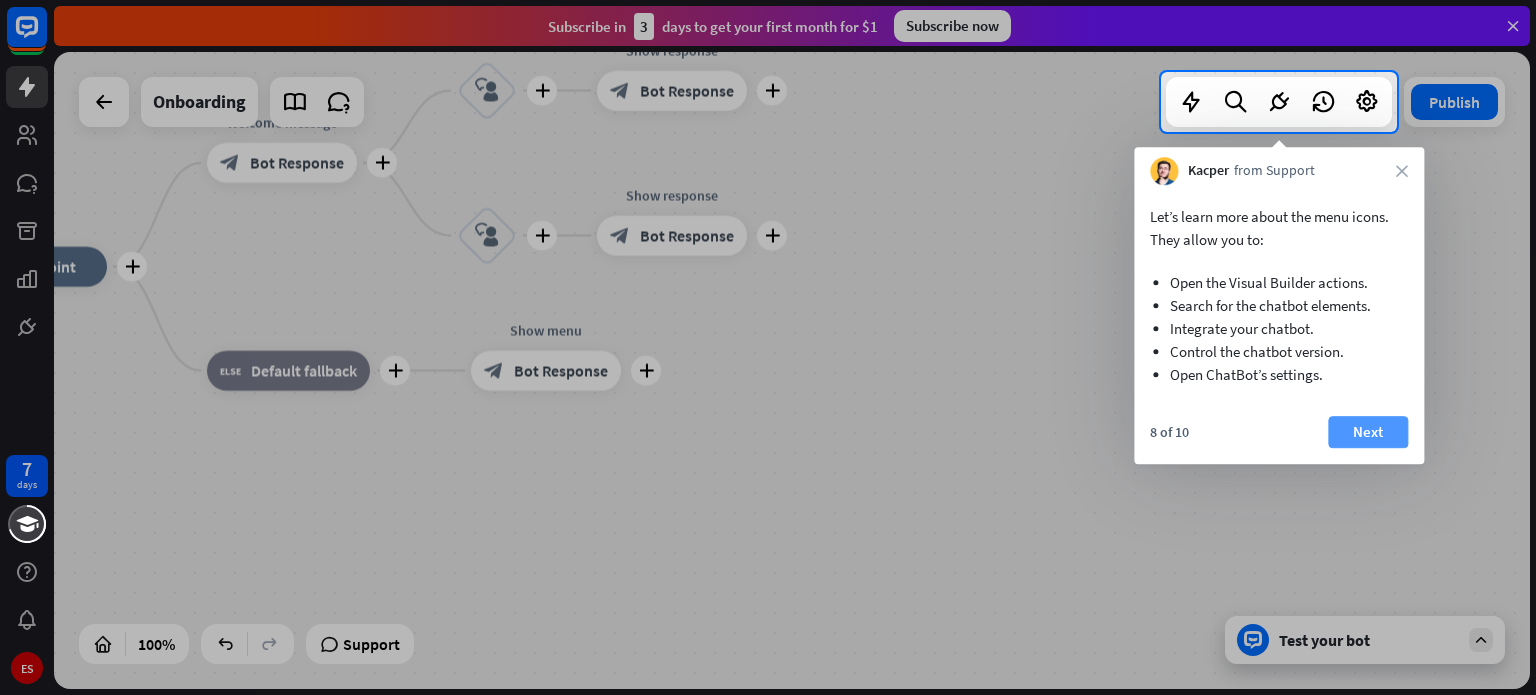 click on "Next" at bounding box center (1368, 432) 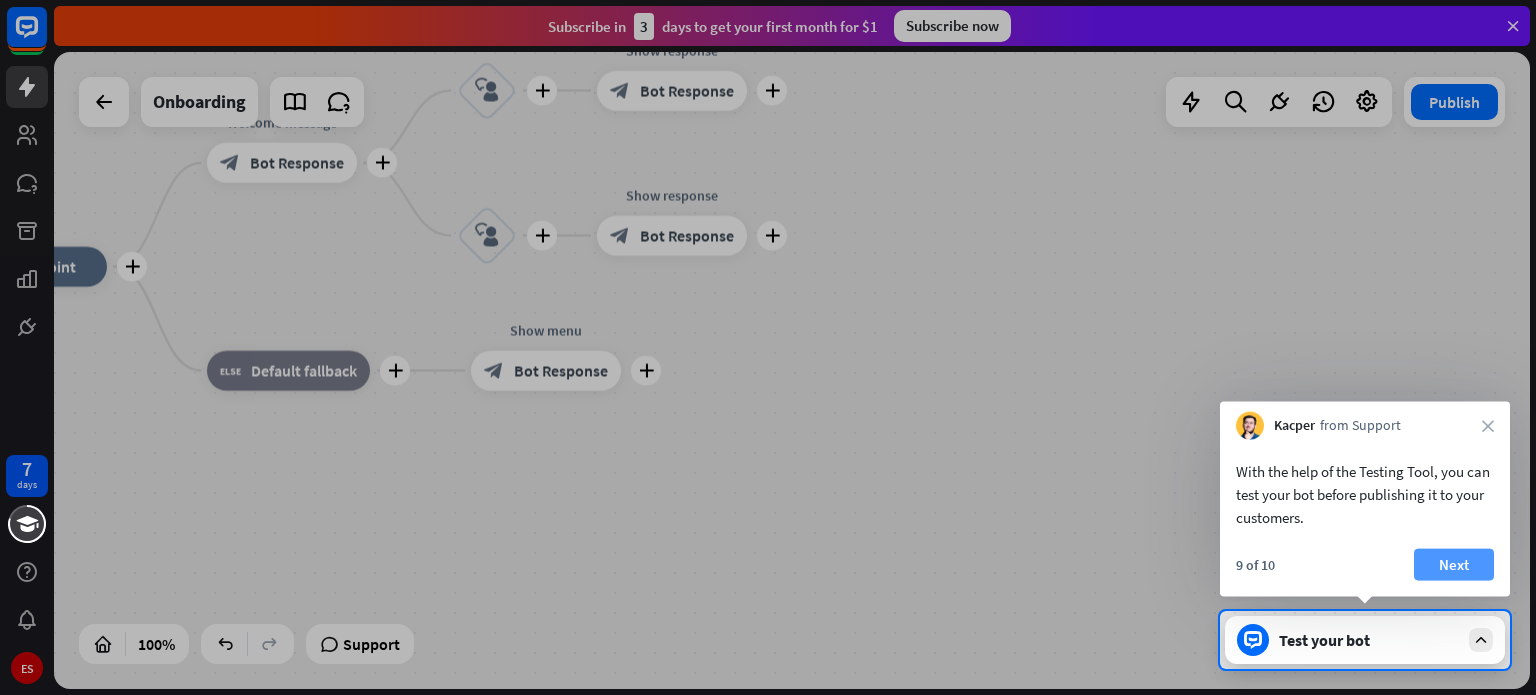 click on "Next" at bounding box center [1454, 565] 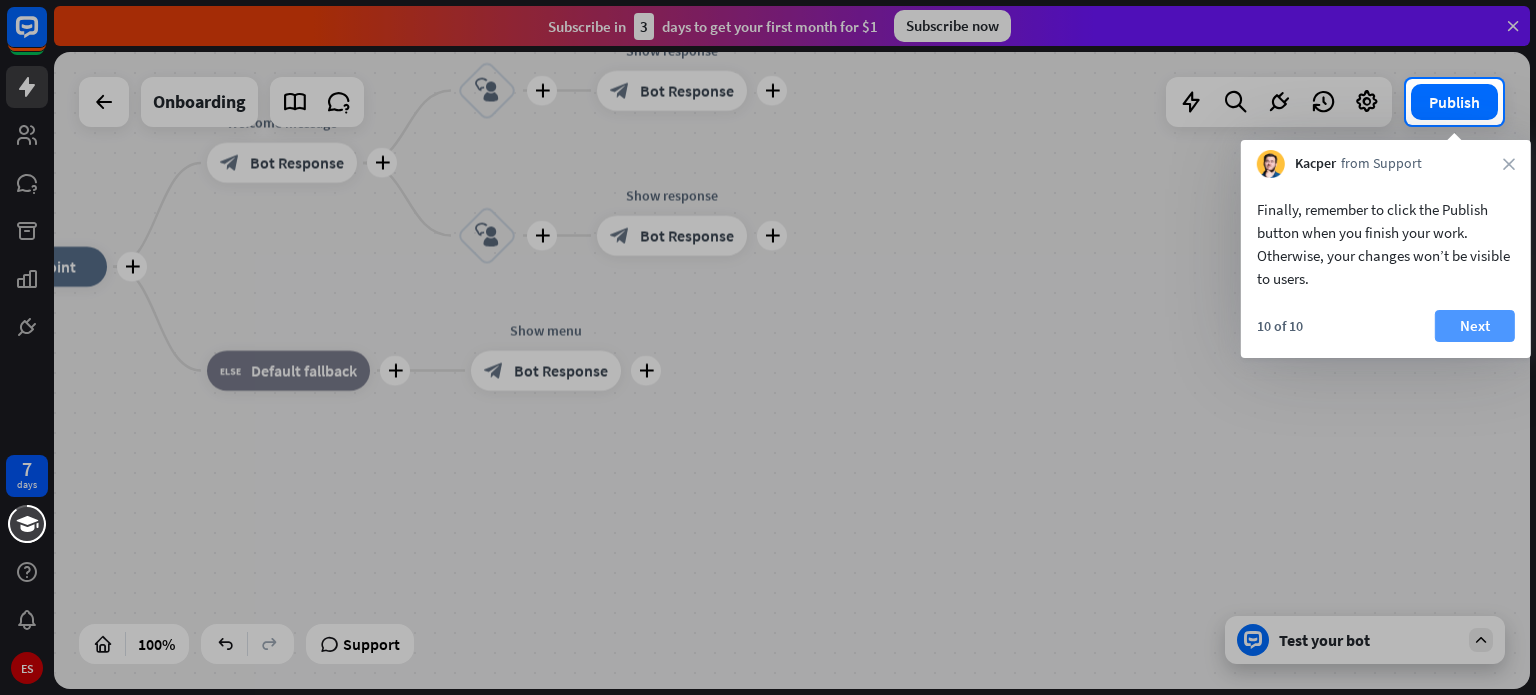 click on "Next" at bounding box center (1475, 326) 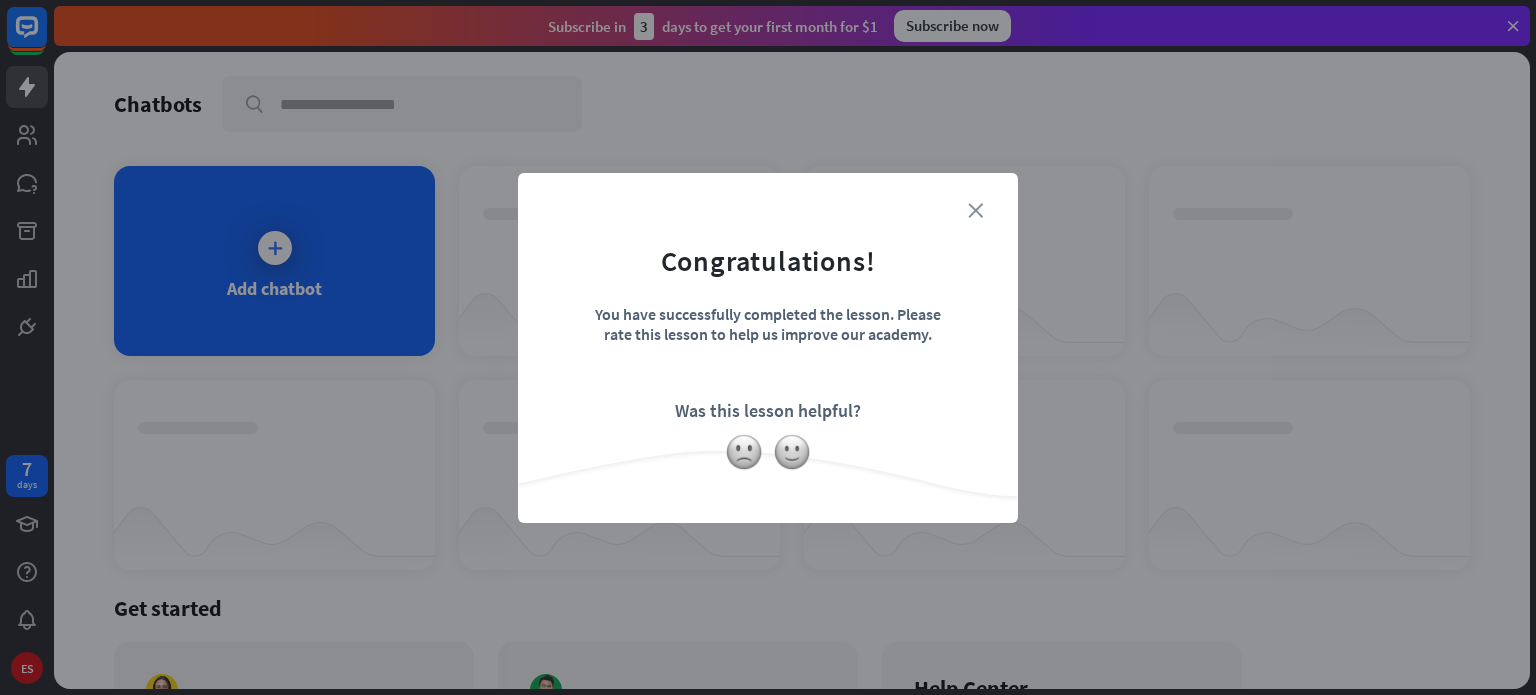 click on "close" at bounding box center (975, 210) 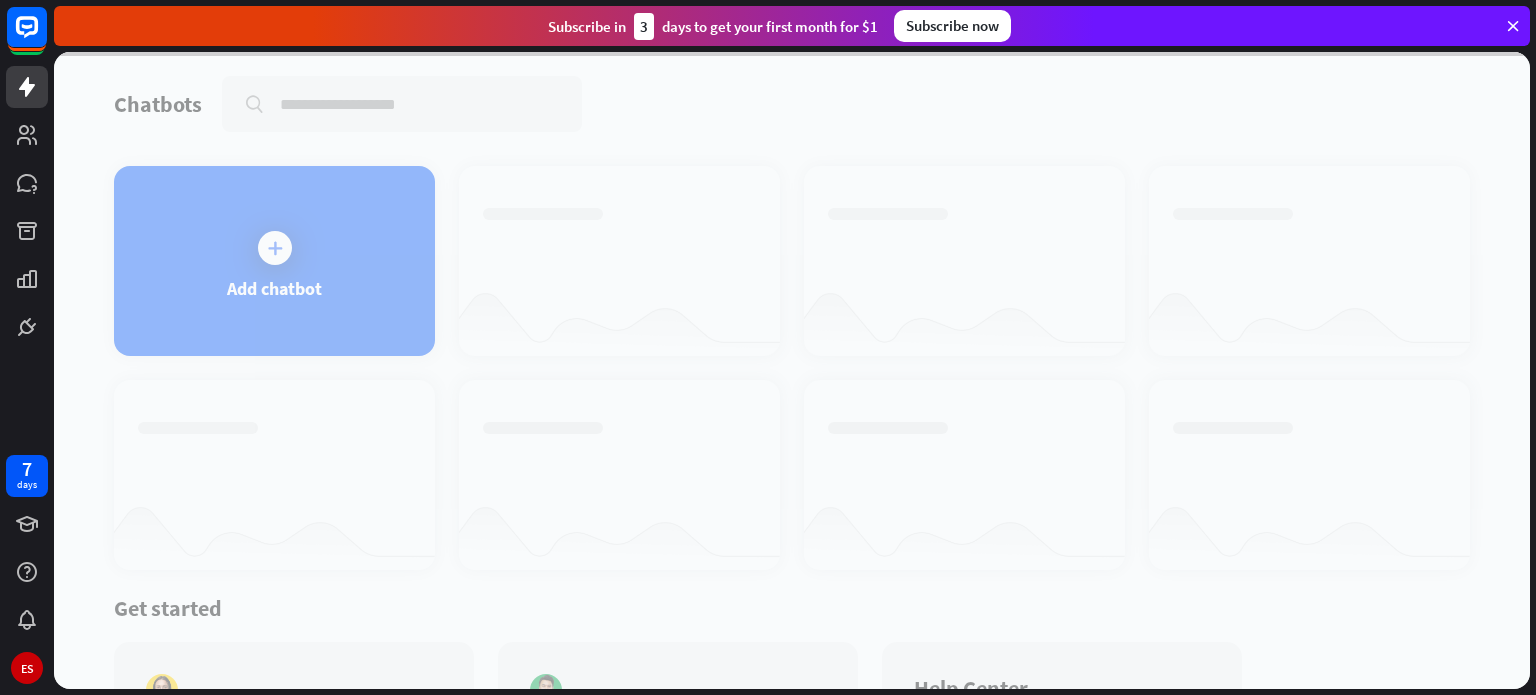 click at bounding box center (792, 370) 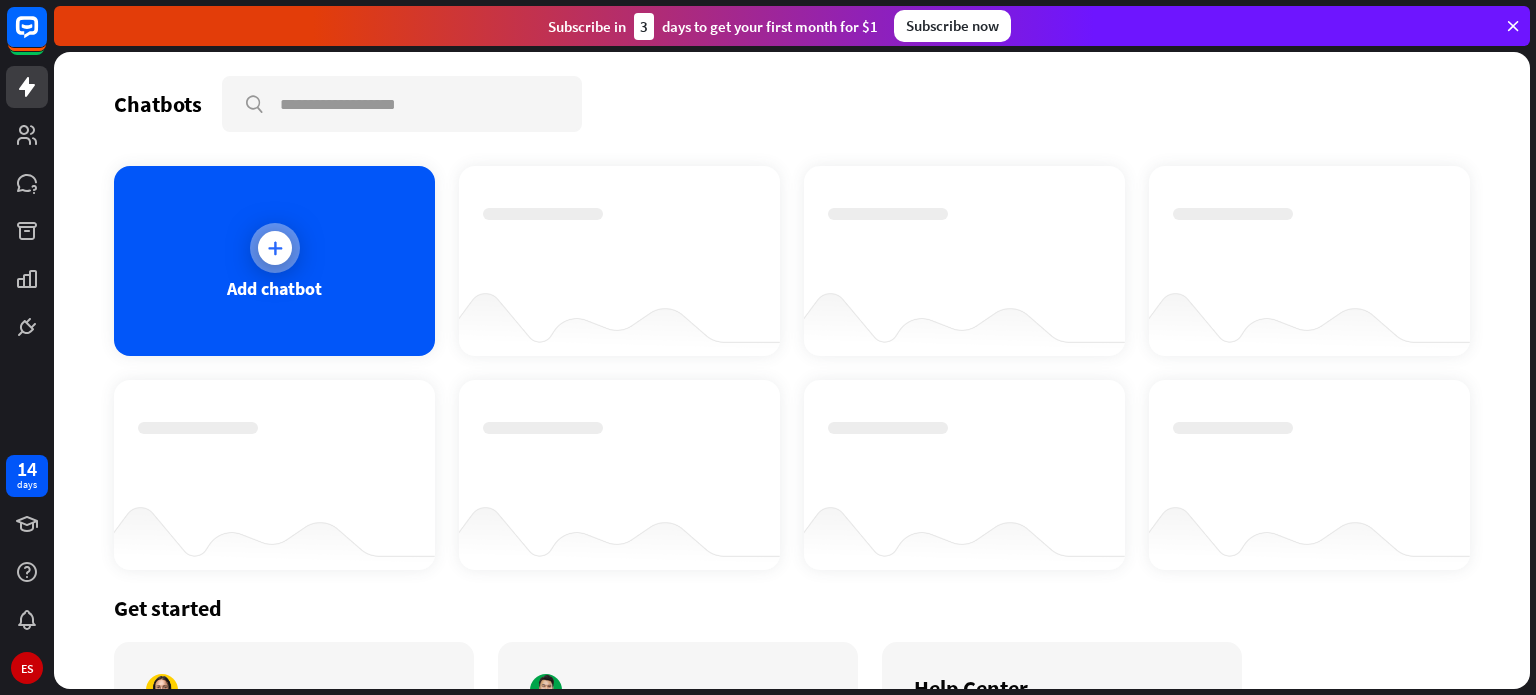 click at bounding box center (275, 248) 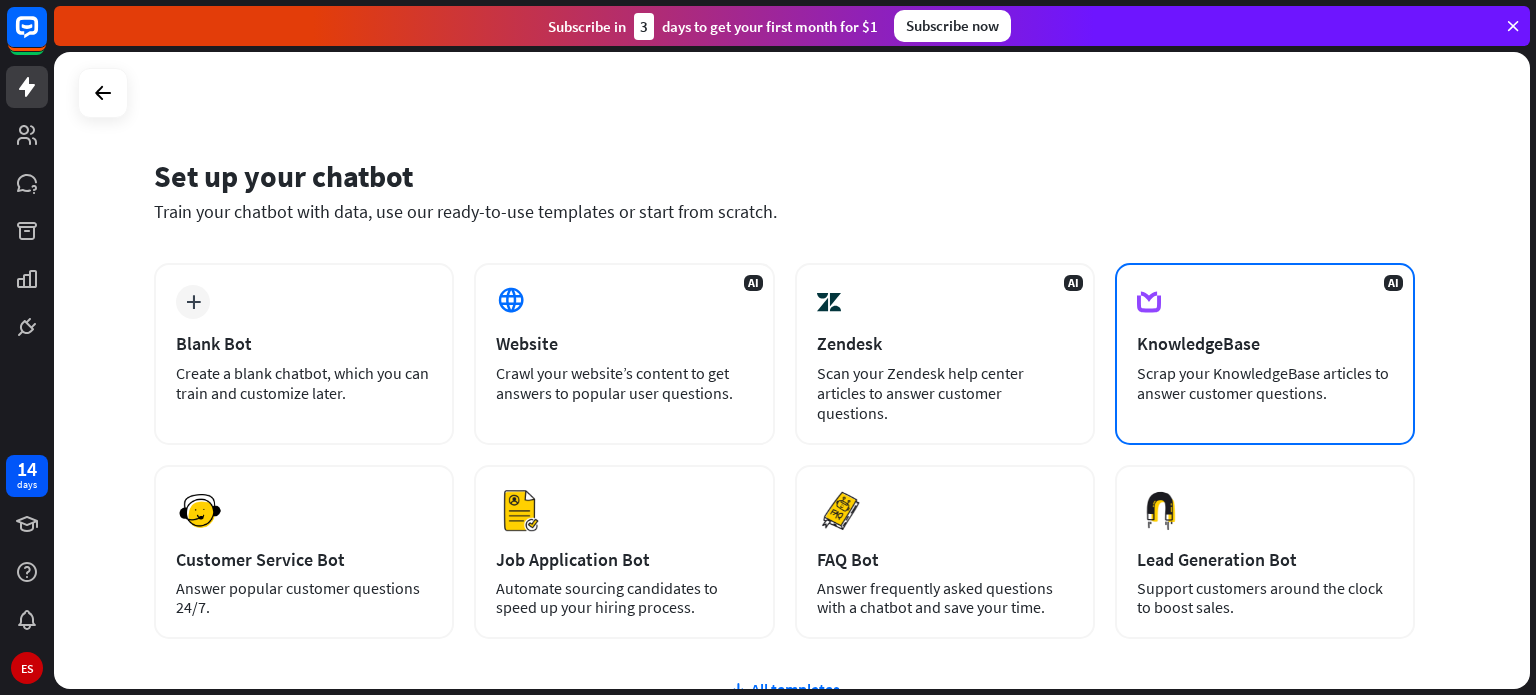 click on "Scrap your KnowledgeBase articles to answer customer
questions." at bounding box center (1265, 383) 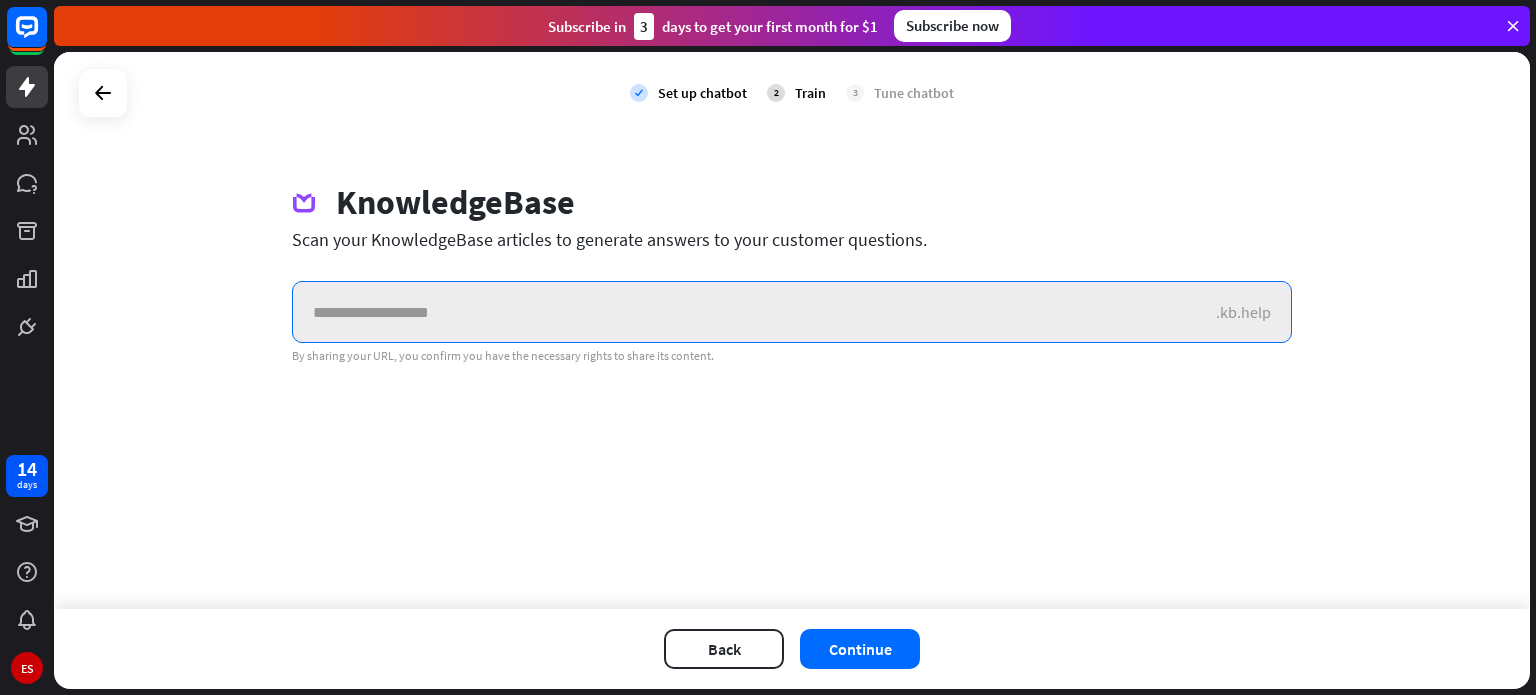 paste on "**********" 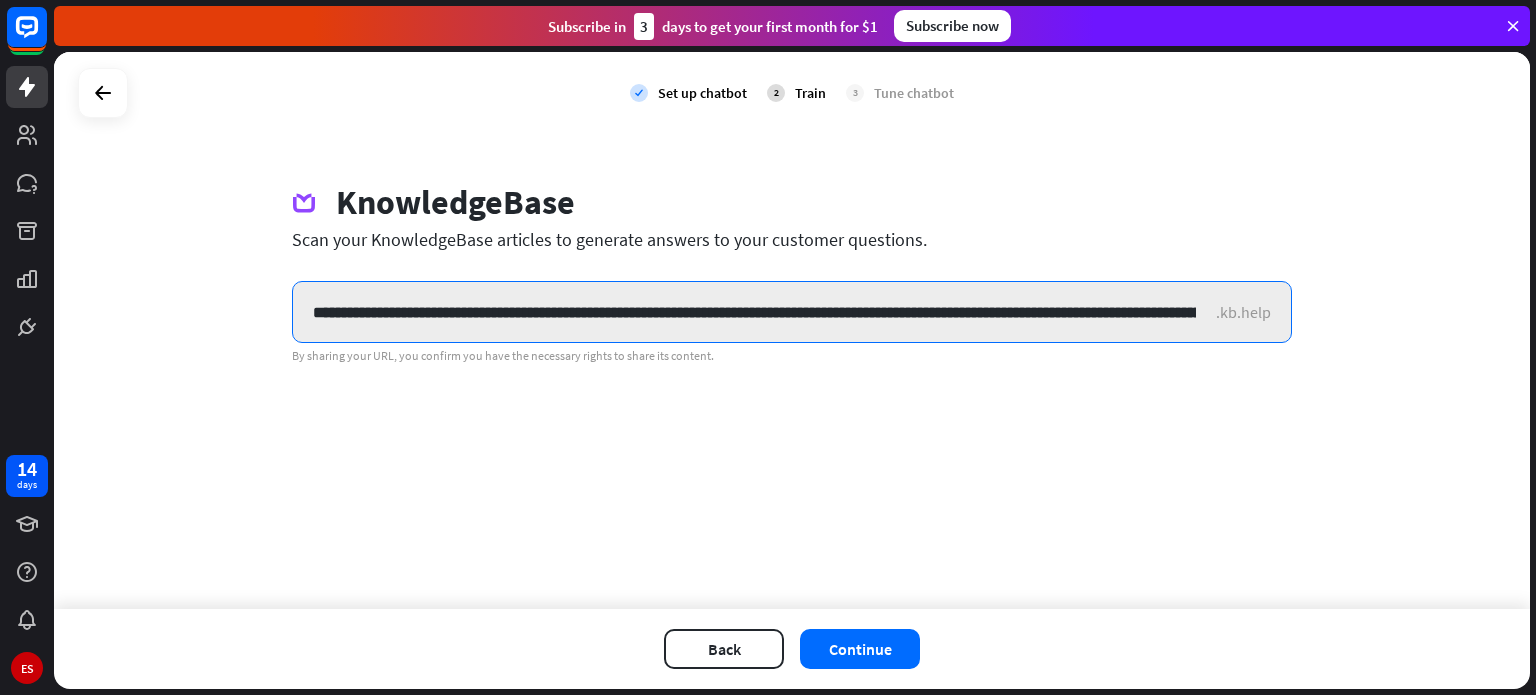 scroll, scrollTop: 0, scrollLeft: 1029, axis: horizontal 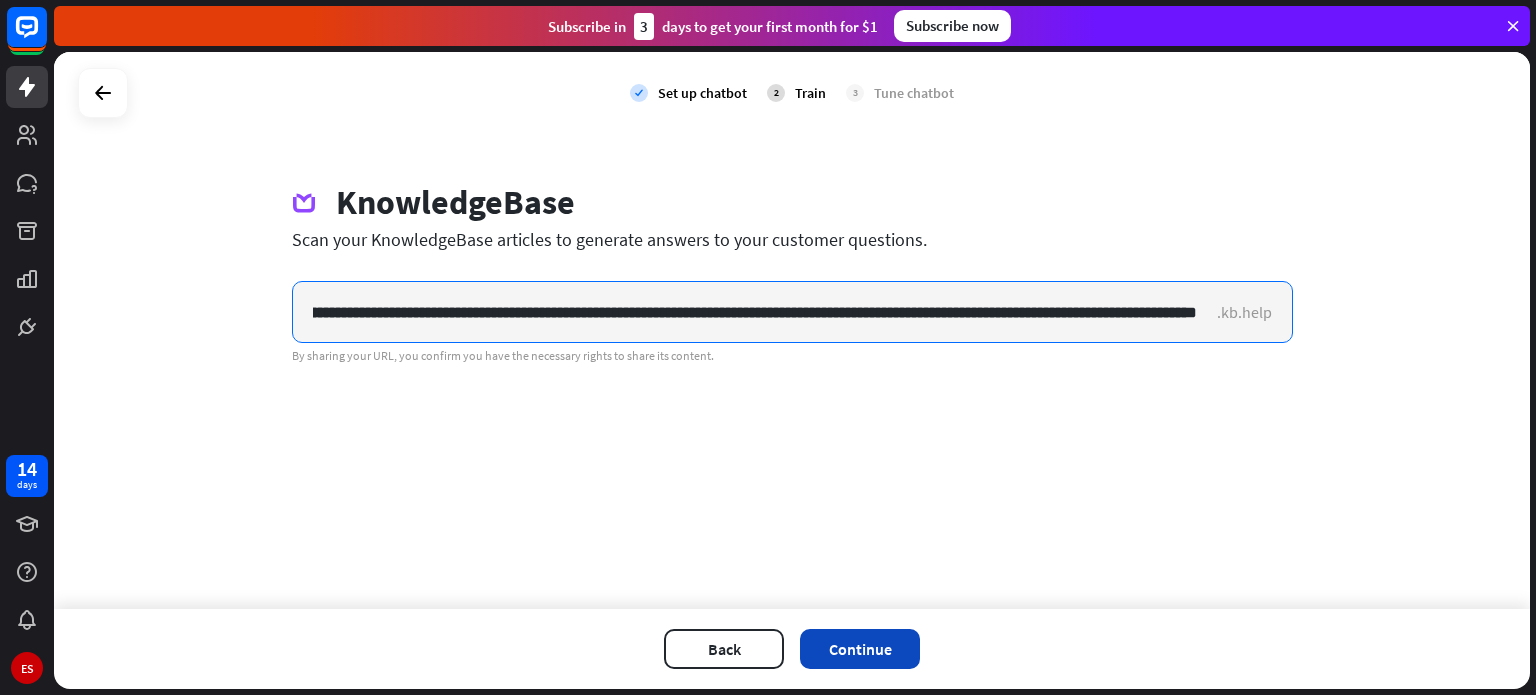 type on "**********" 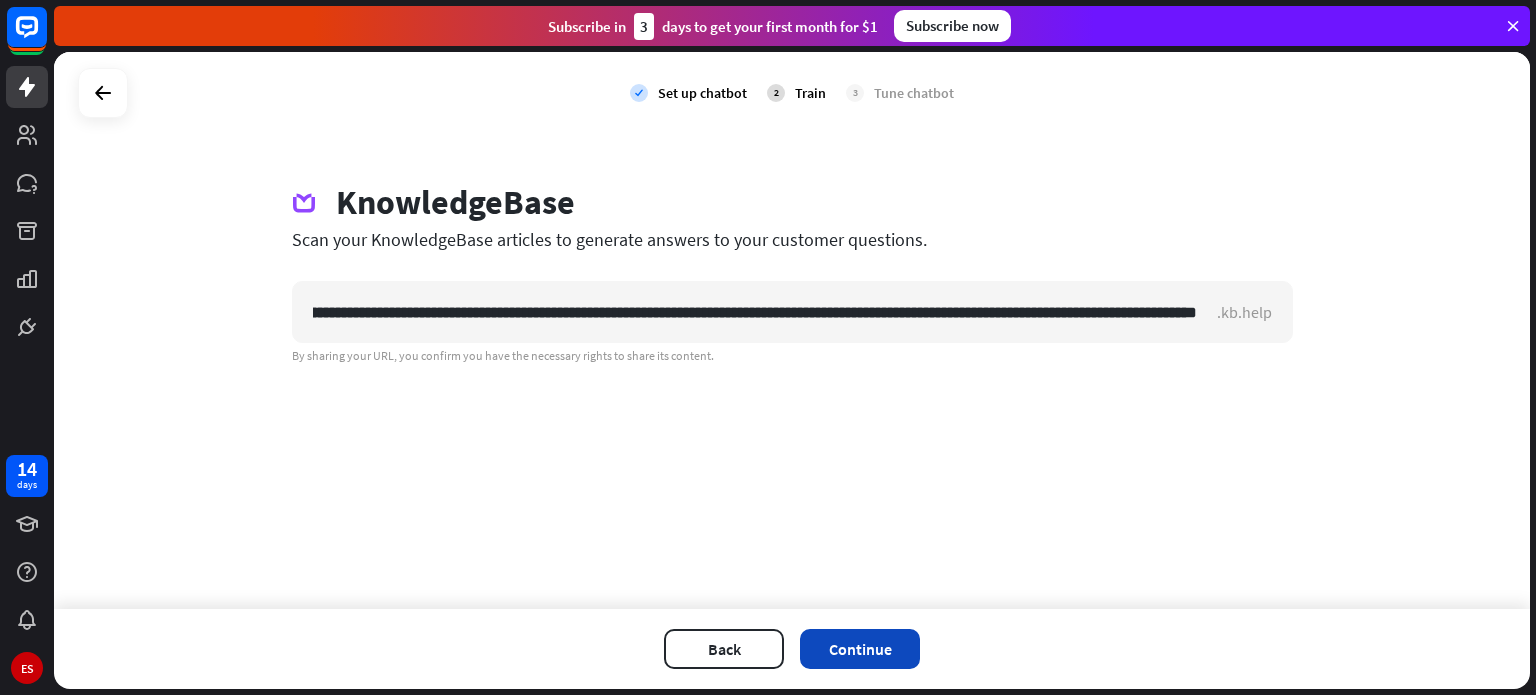 scroll, scrollTop: 0, scrollLeft: 0, axis: both 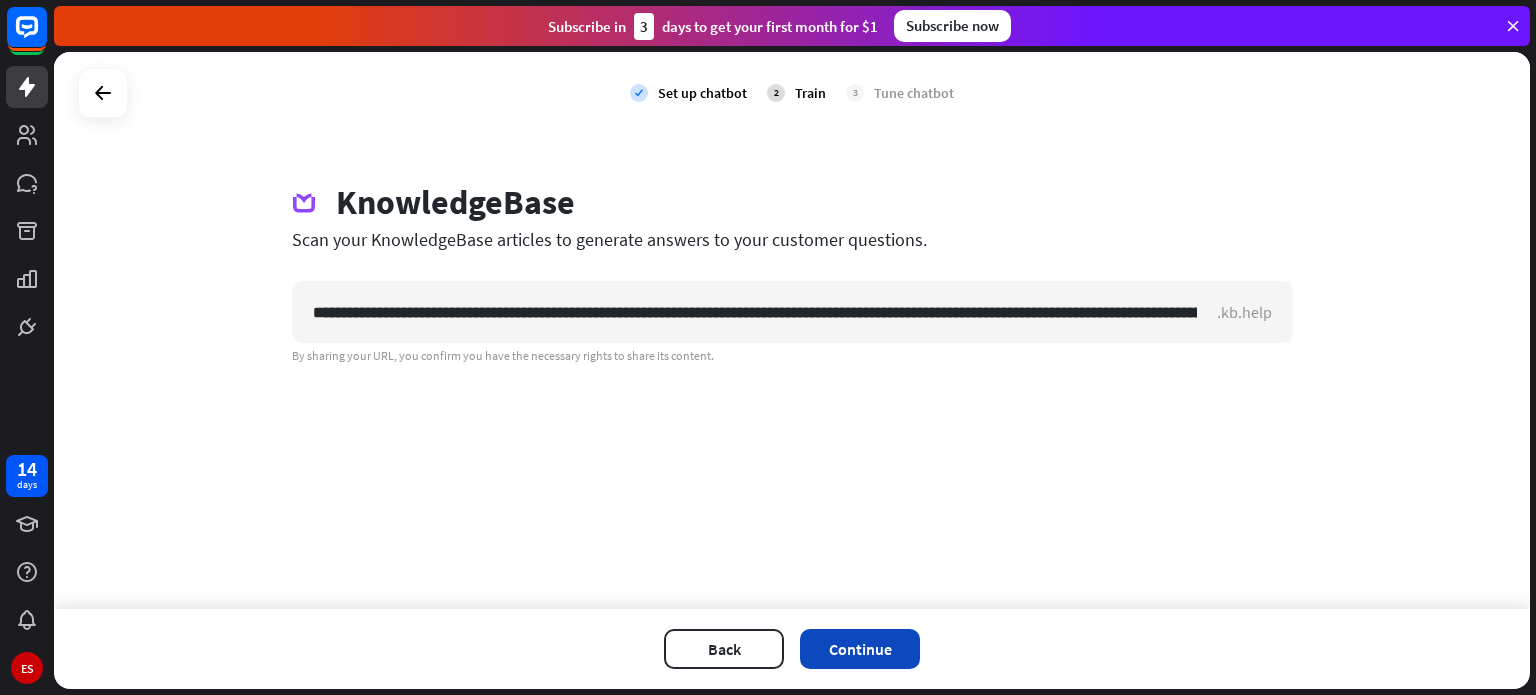 click on "Continue" at bounding box center [860, 649] 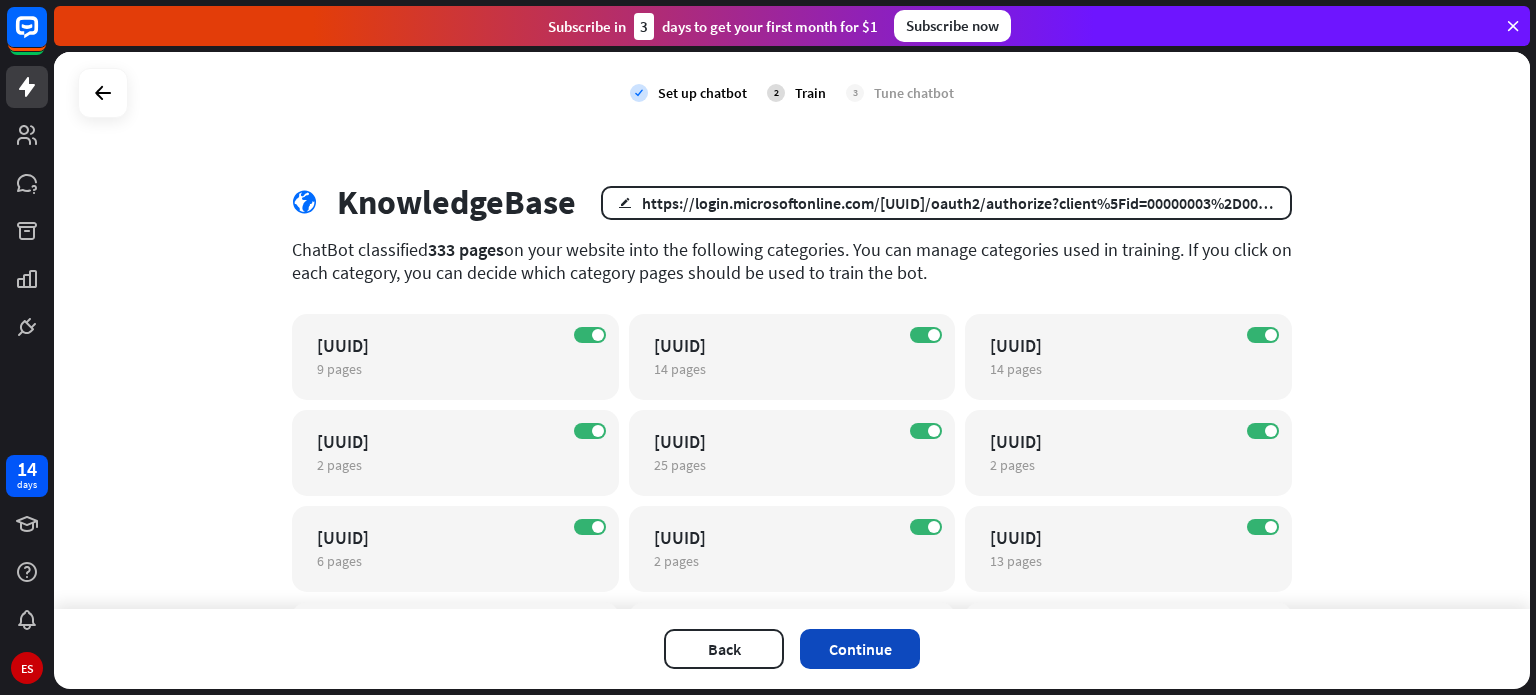 click on "Continue" at bounding box center (860, 649) 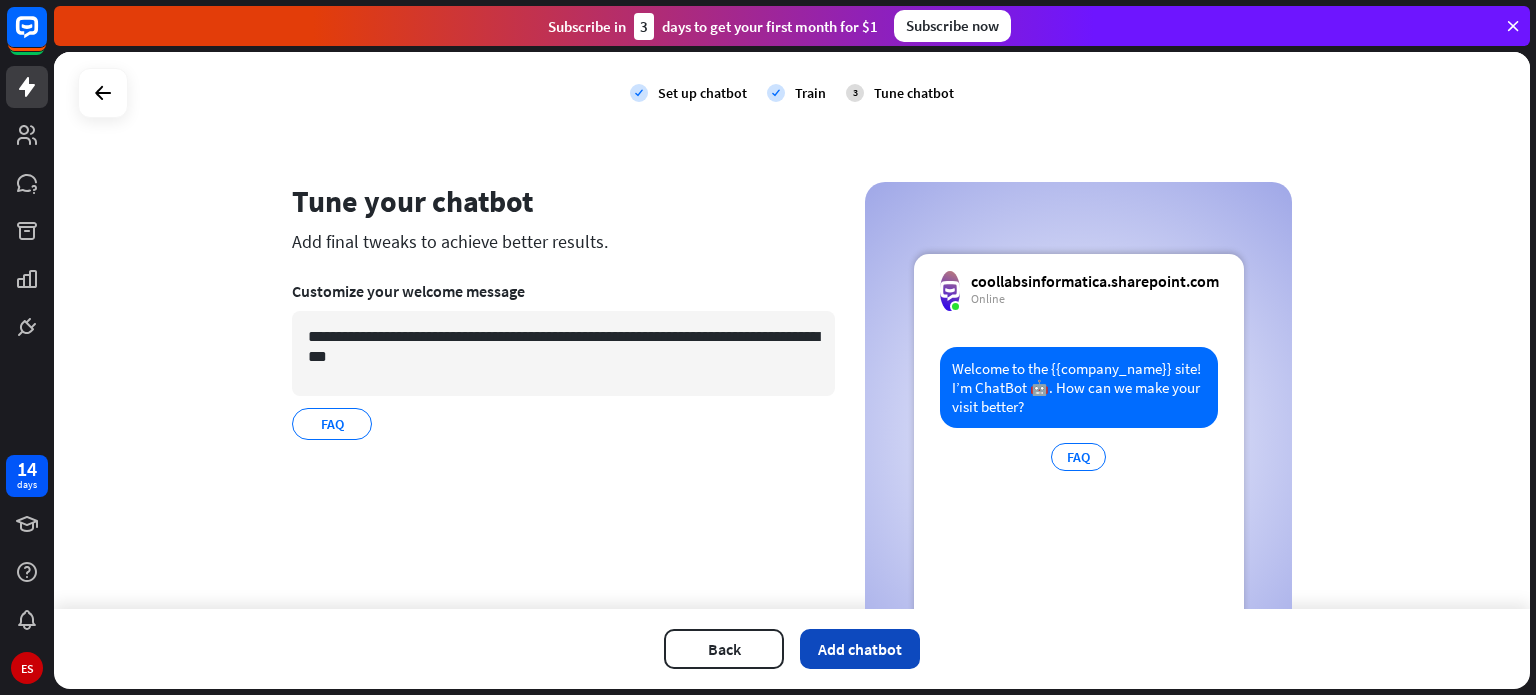 click on "Add chatbot" at bounding box center (860, 649) 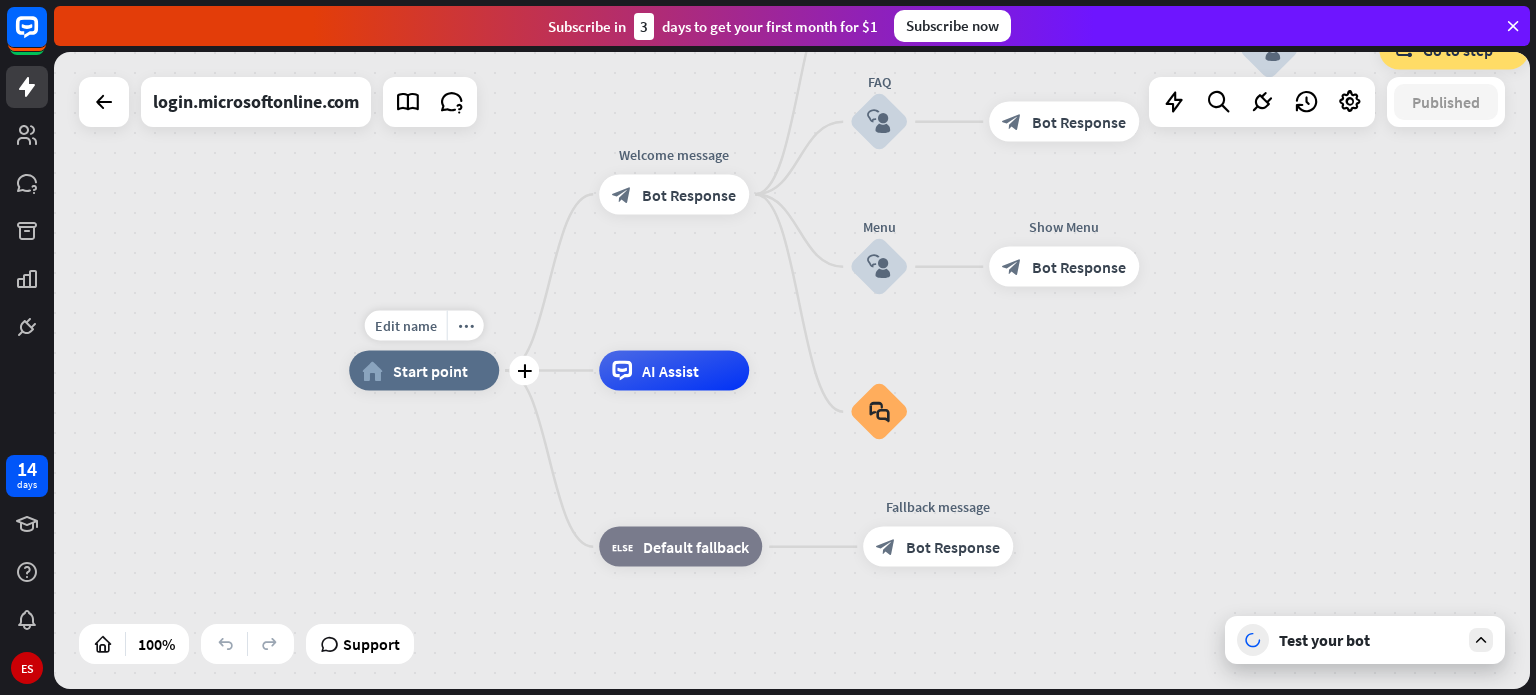 click on "Start point" at bounding box center (430, 371) 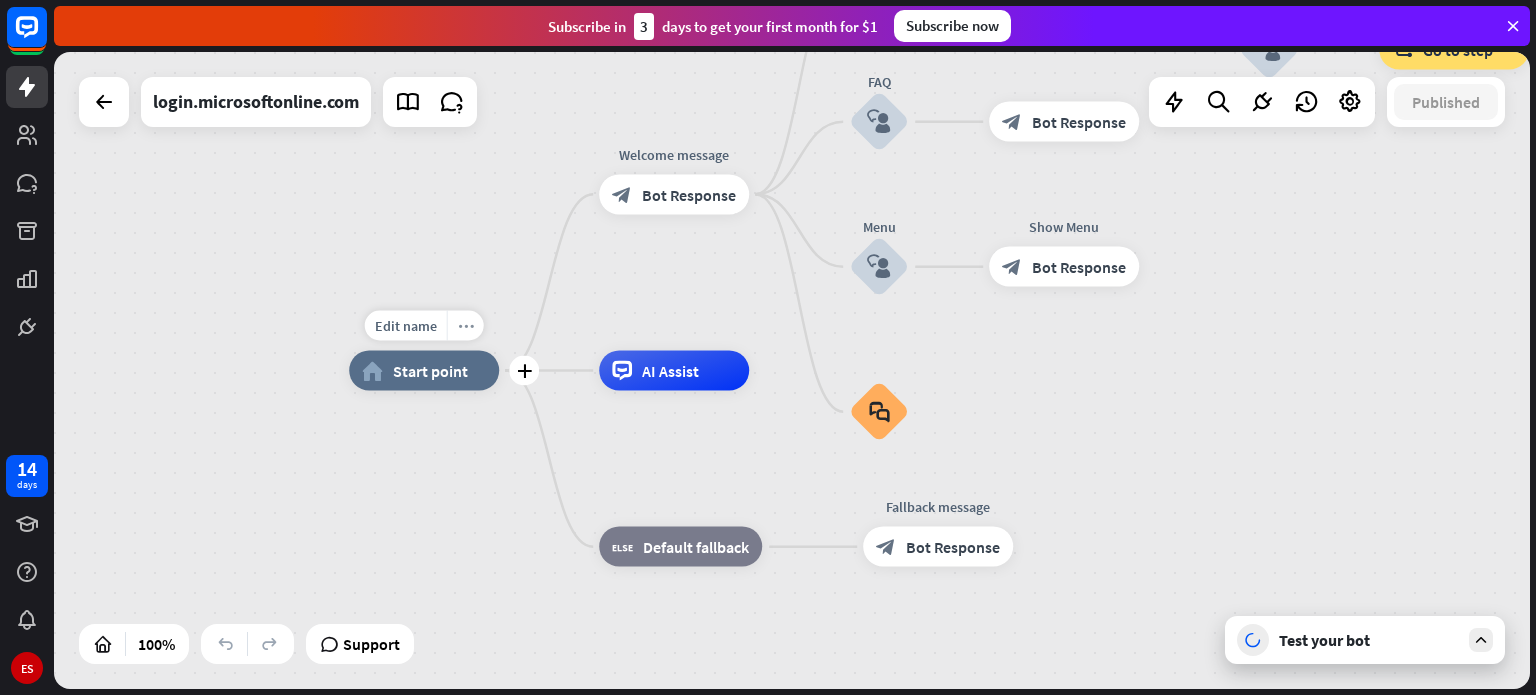 click on "more_horiz" at bounding box center (466, 325) 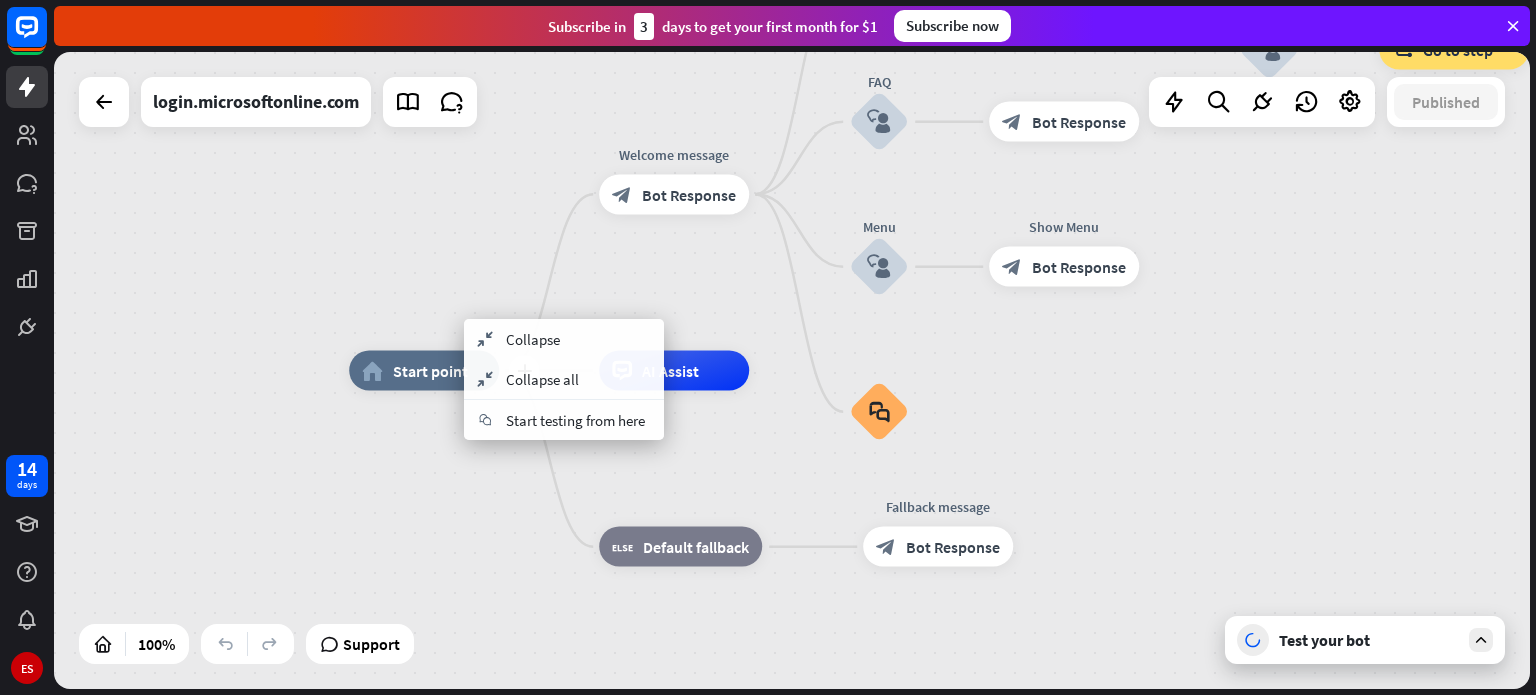 click on "Start point" at bounding box center (430, 371) 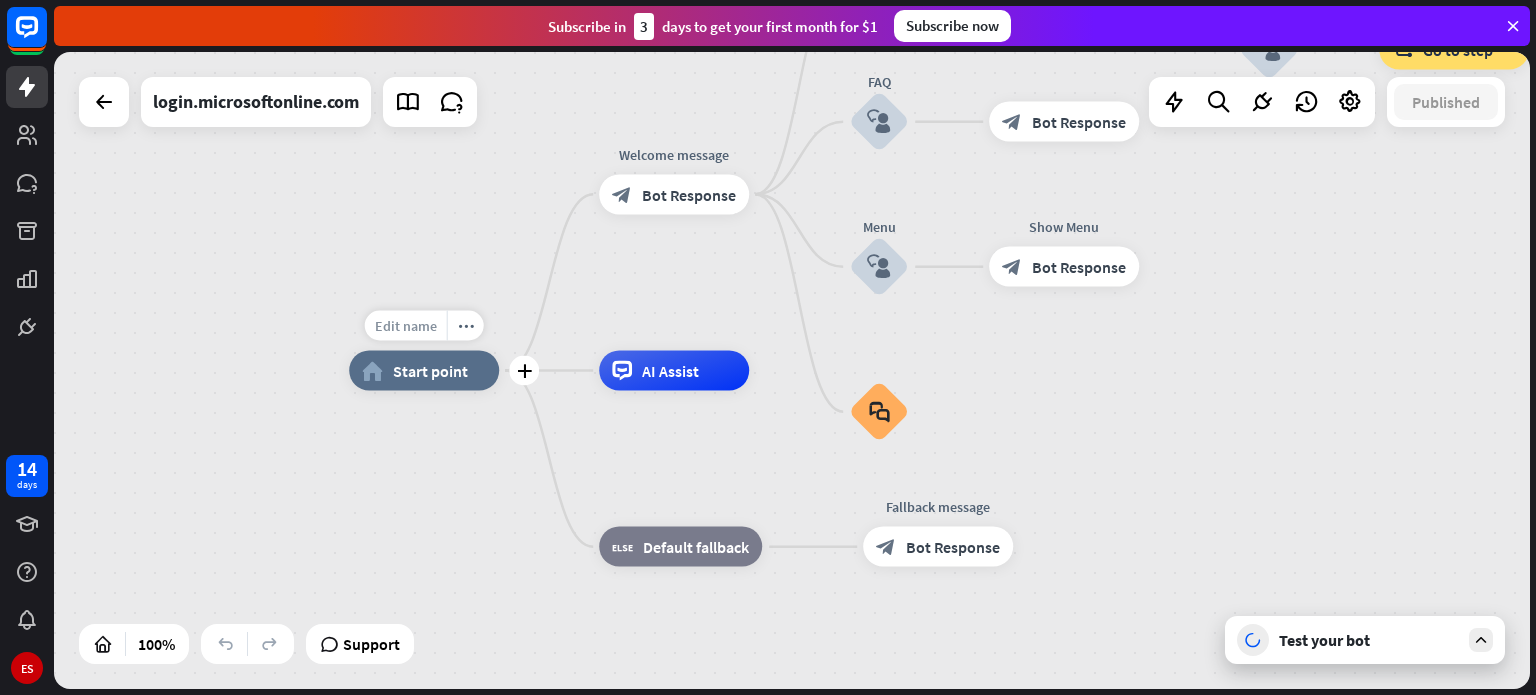 click on "Edit name" at bounding box center [406, 326] 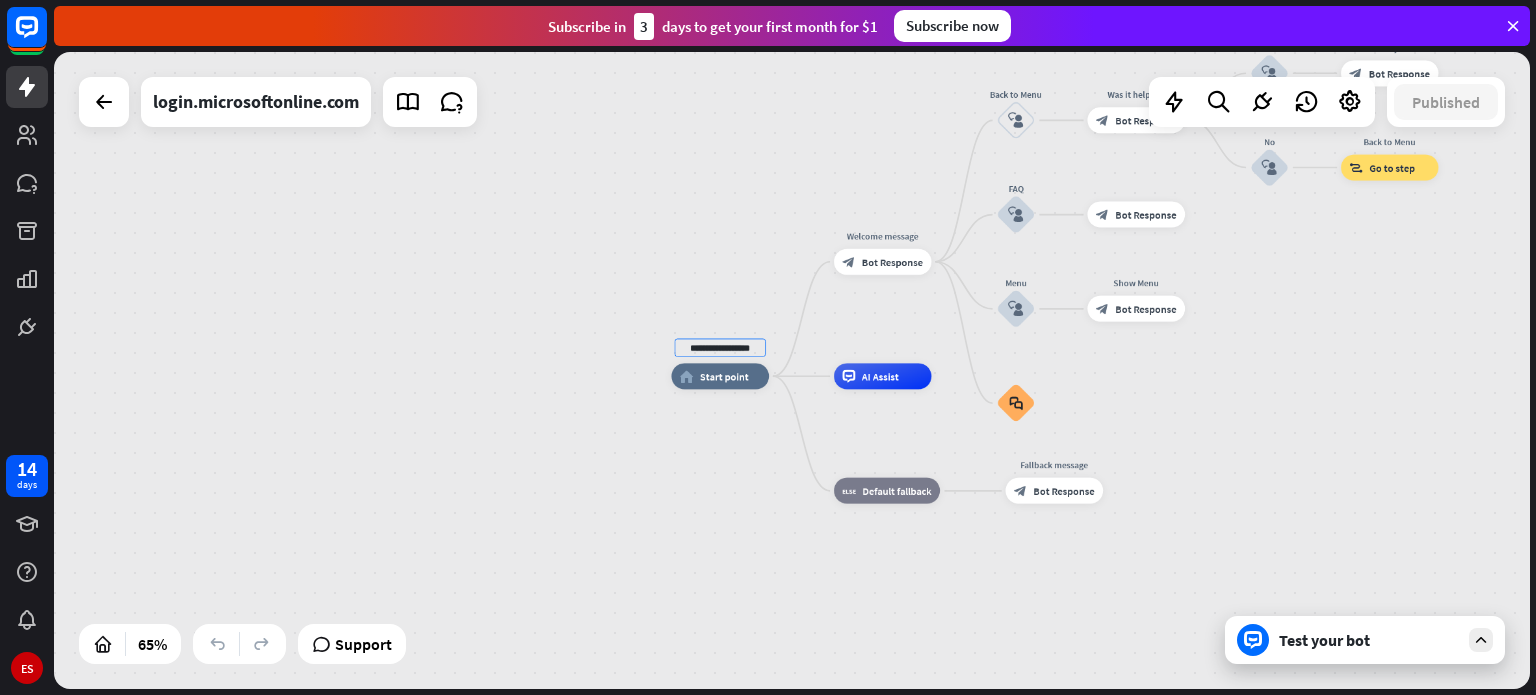 type on "**********" 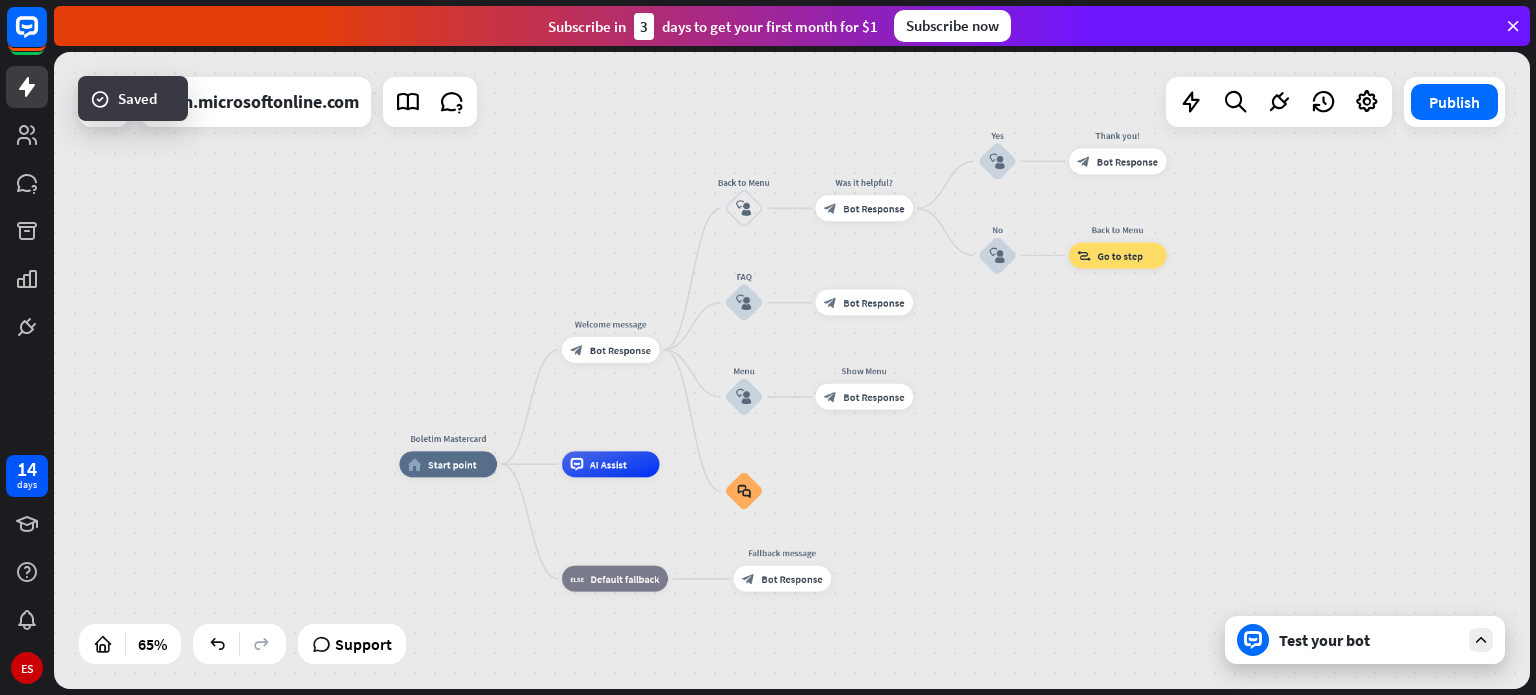 drag, startPoint x: 1349, startPoint y: 267, endPoint x: 1077, endPoint y: 355, distance: 285.8811 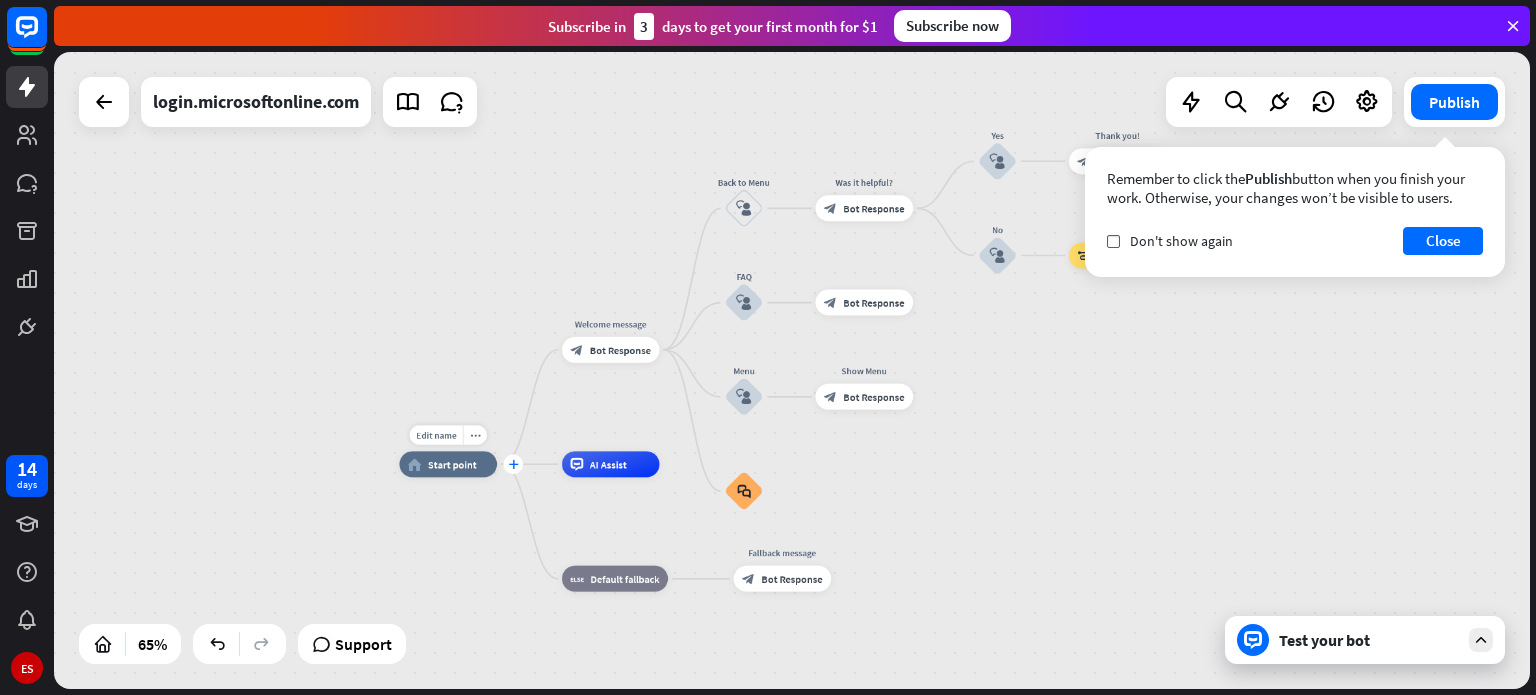 click on "Edit name   more_horiz         plus     home_2   Start point" at bounding box center [448, 464] 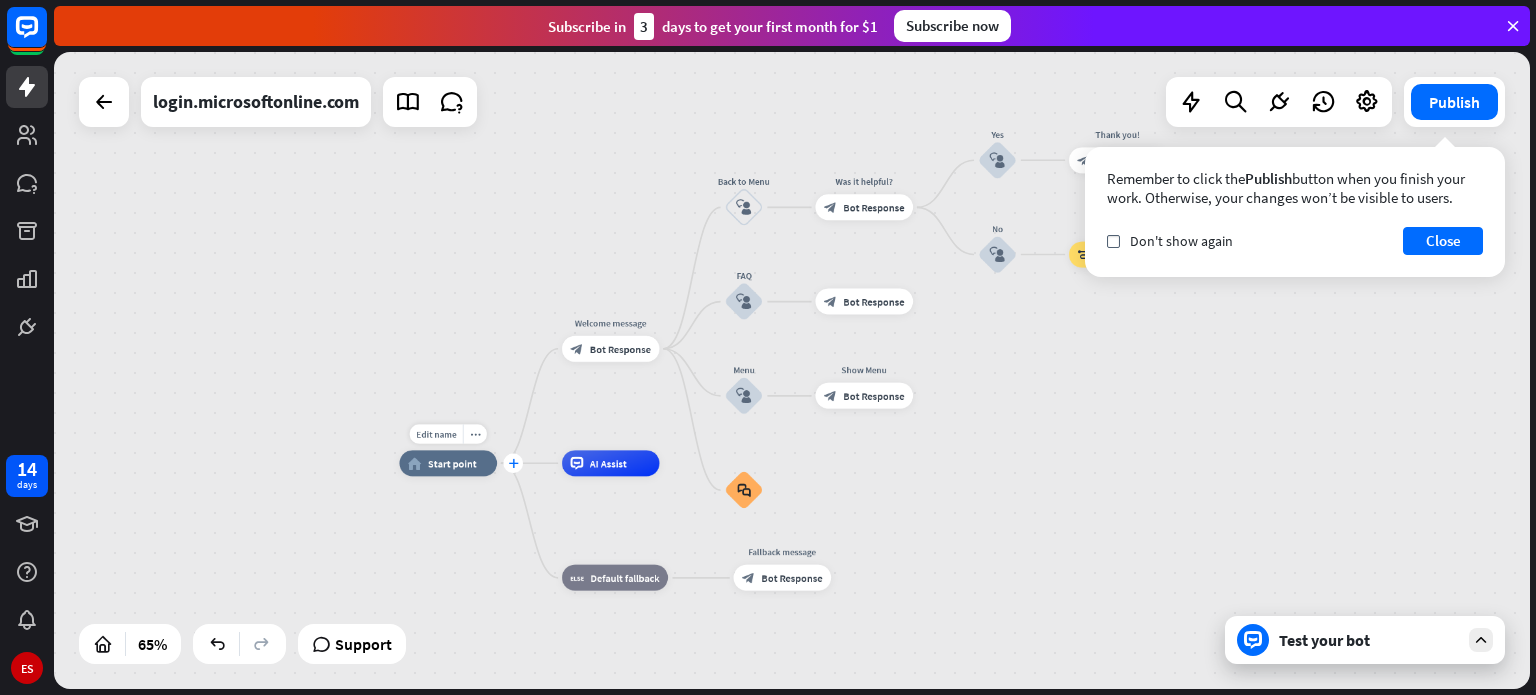 click on "plus" at bounding box center (513, 463) 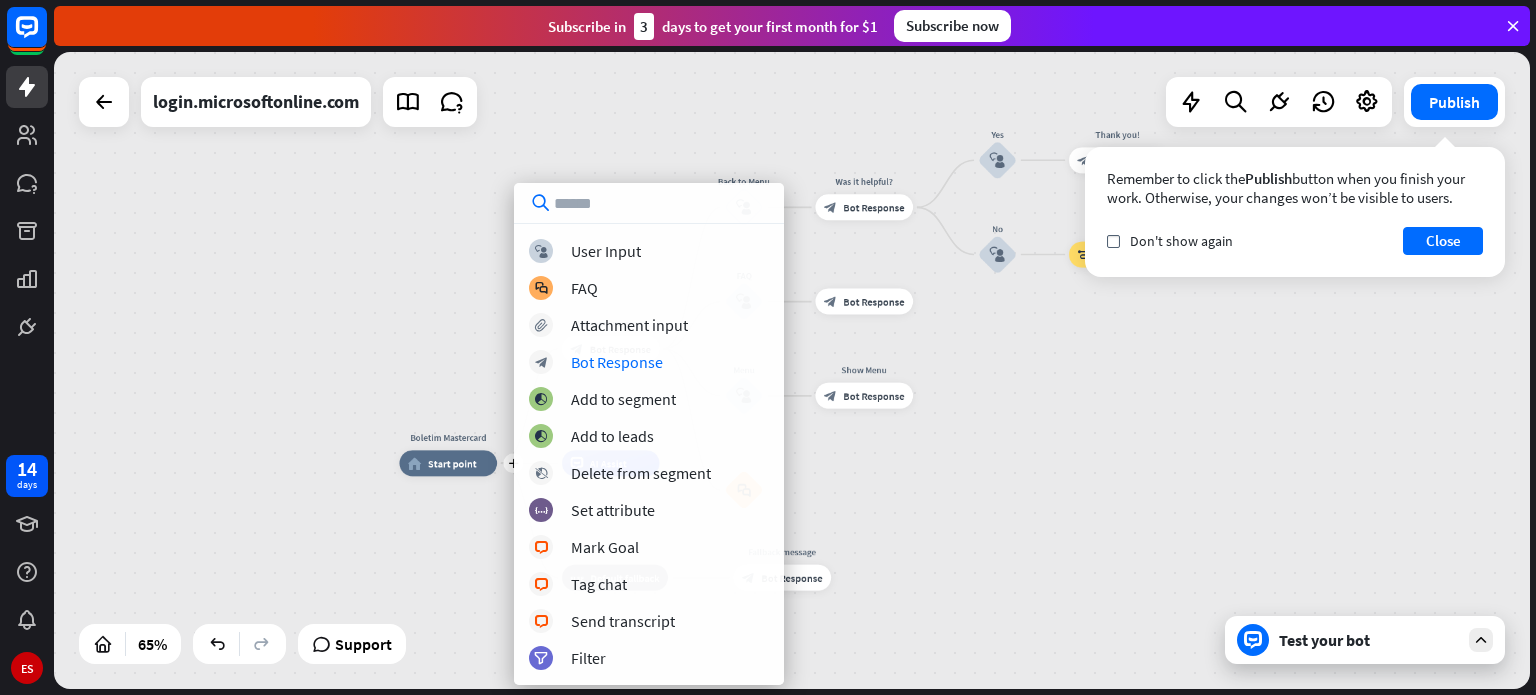 click on "plus   Boletim Mastercard   home_2   Start point                 Welcome message   block_bot_response   Bot Response                 Back to Menu   block_user_input                 Was it helpful?   block_bot_response   Bot Response                 Yes   block_user_input                 Thank you!   block_bot_response   Bot Response                 No   block_user_input                 Back to Menu   block_goto   Go to step                 FAQ   block_user_input                   block_bot_response   Bot Response                 Menu   block_user_input                 Show Menu   block_bot_response   Bot Response                   block_faq                     AI Assist                   block_fallback   Default fallback                 Fallback message   block_bot_response   Bot Response" at bounding box center (878, 670) 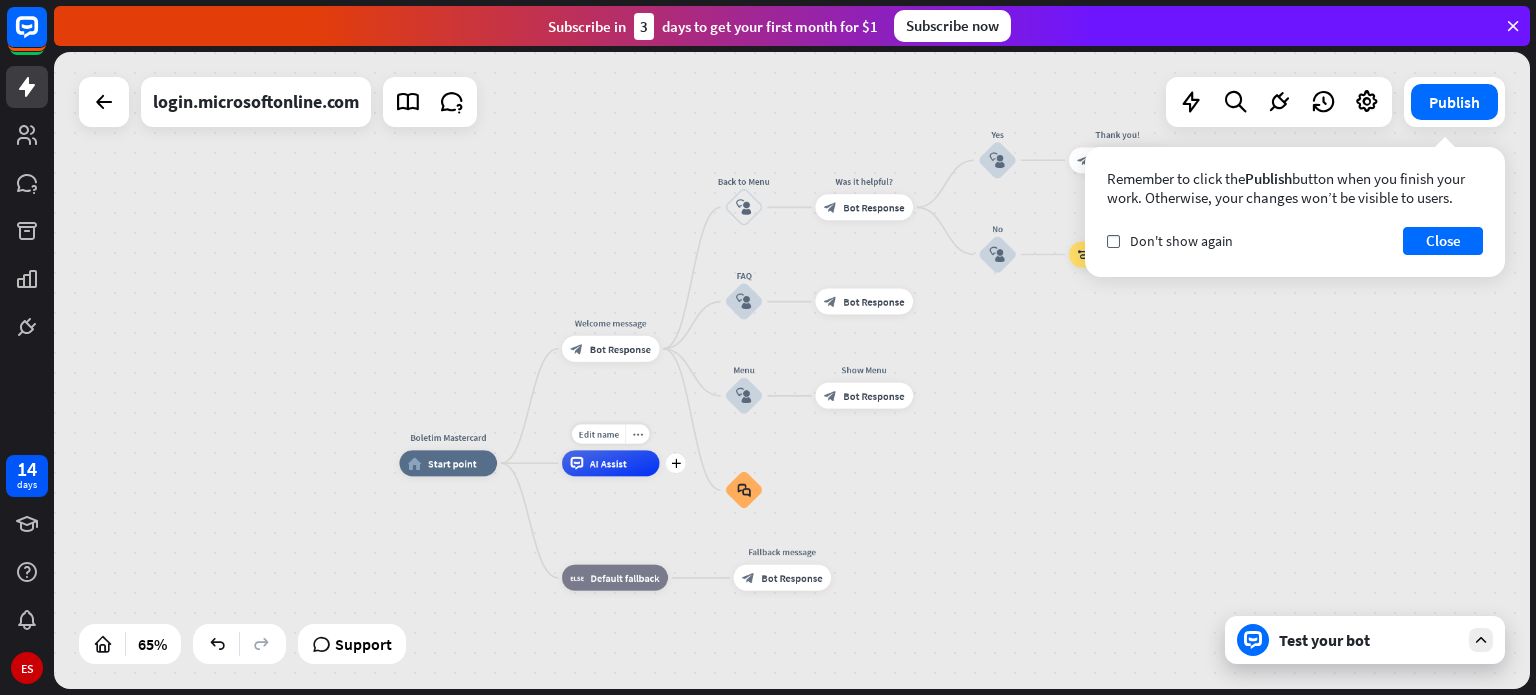 click on "AI Assist" at bounding box center (611, 463) 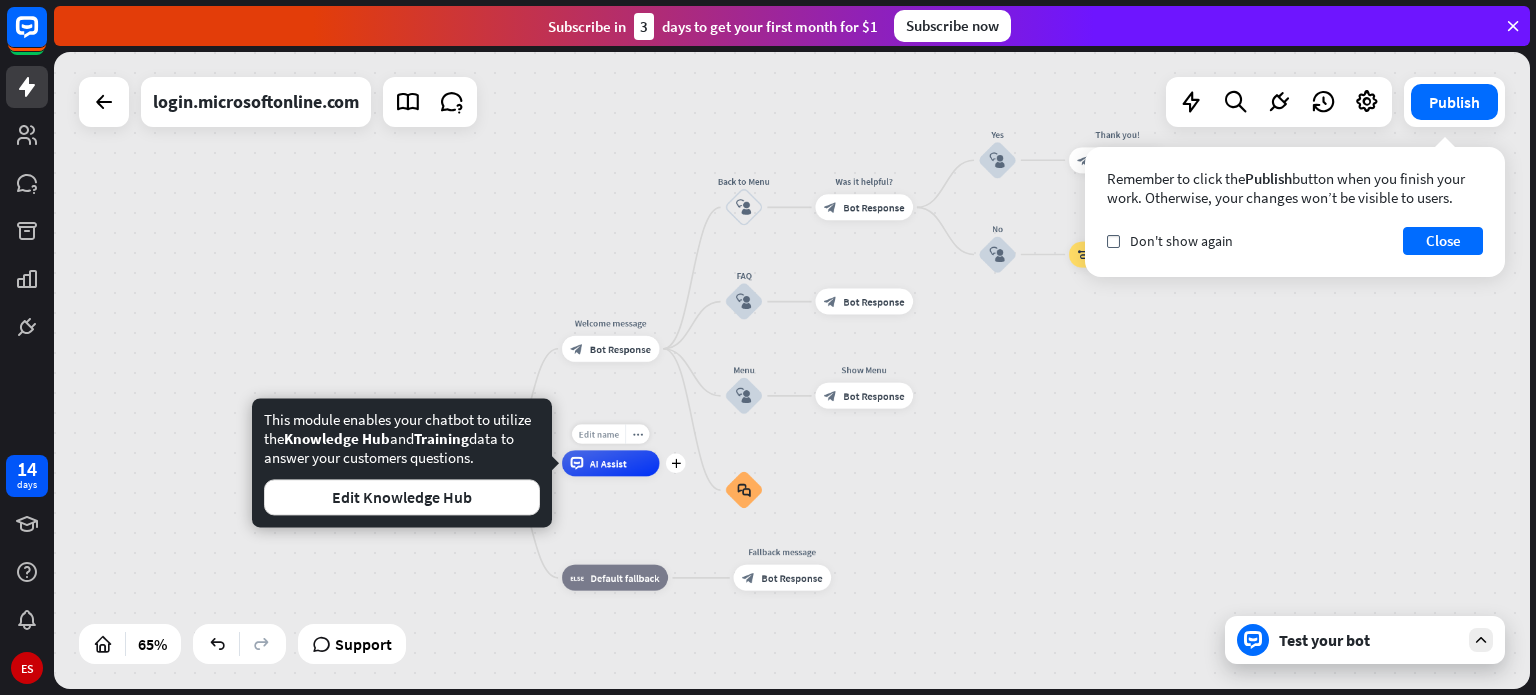 click on "Edit name" at bounding box center (599, 434) 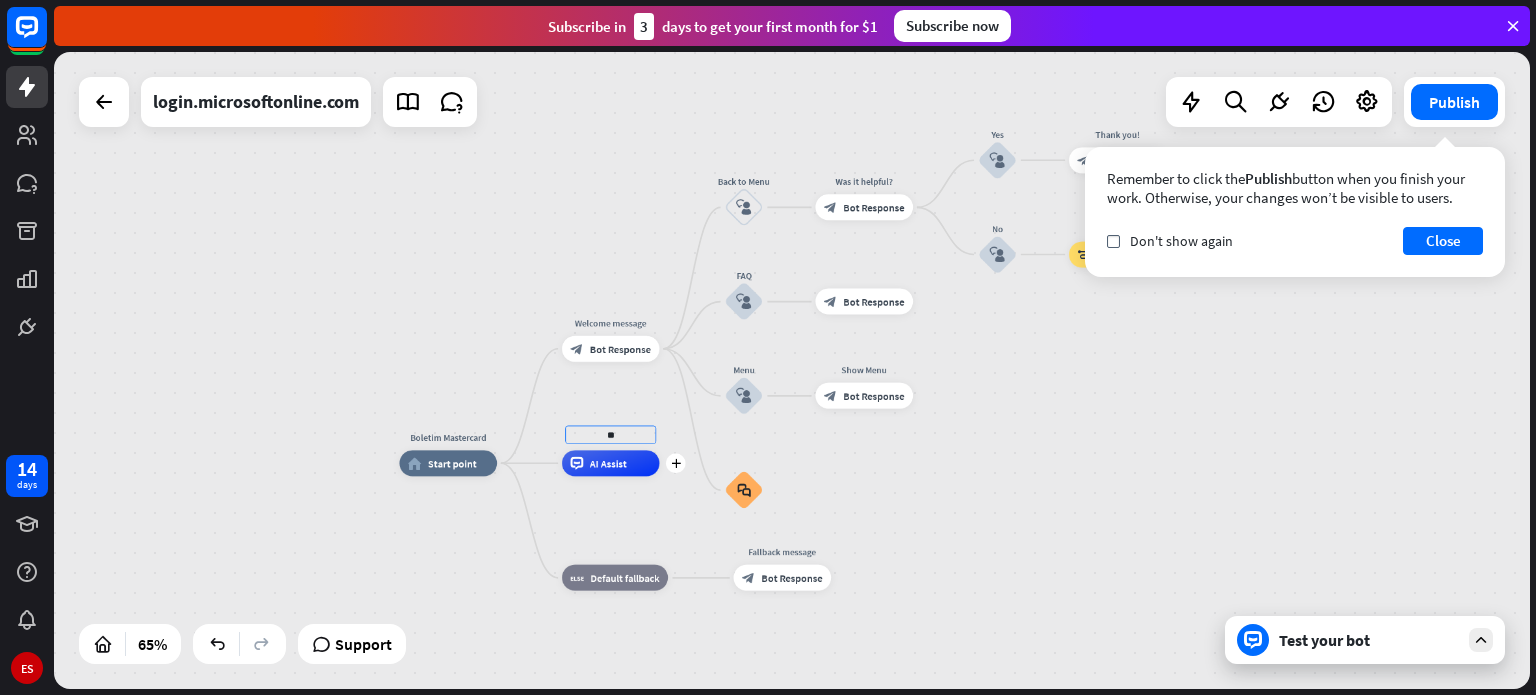 type on "*" 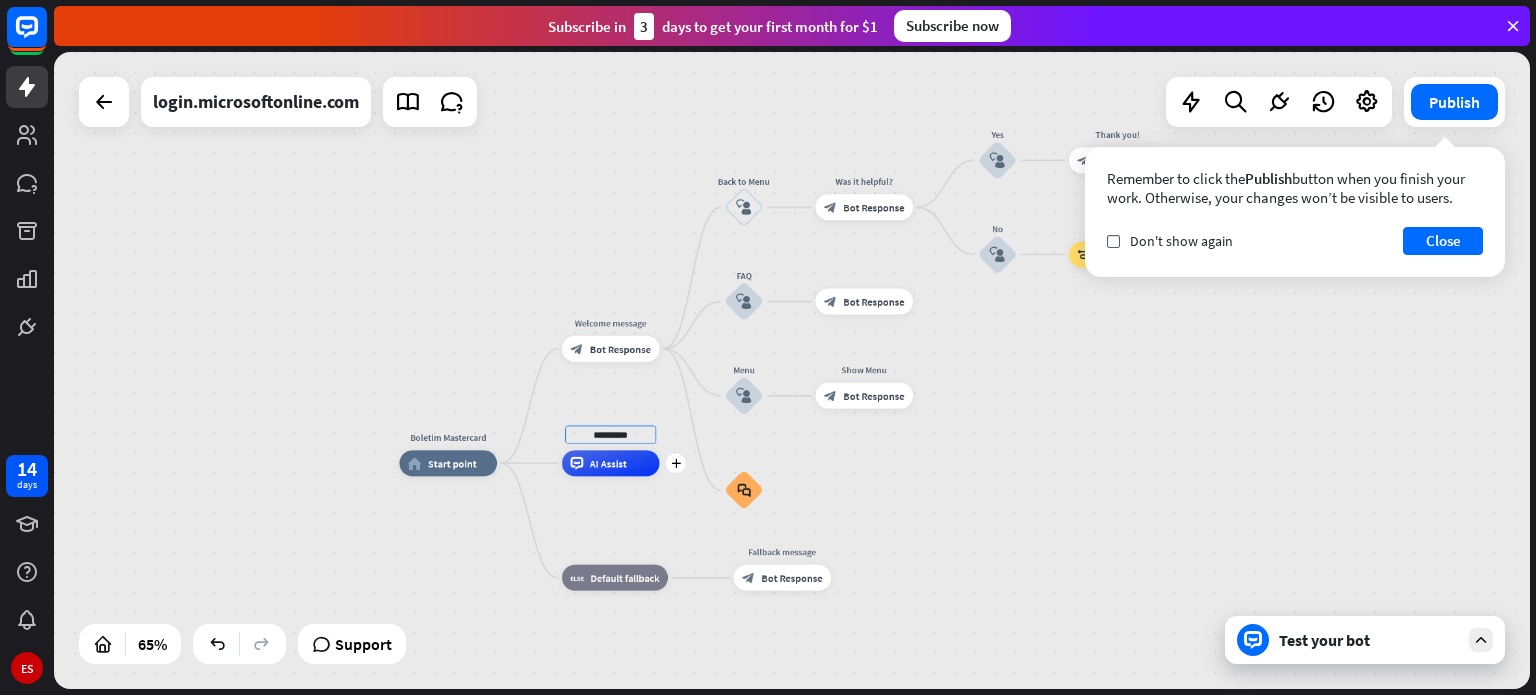 type on "**********" 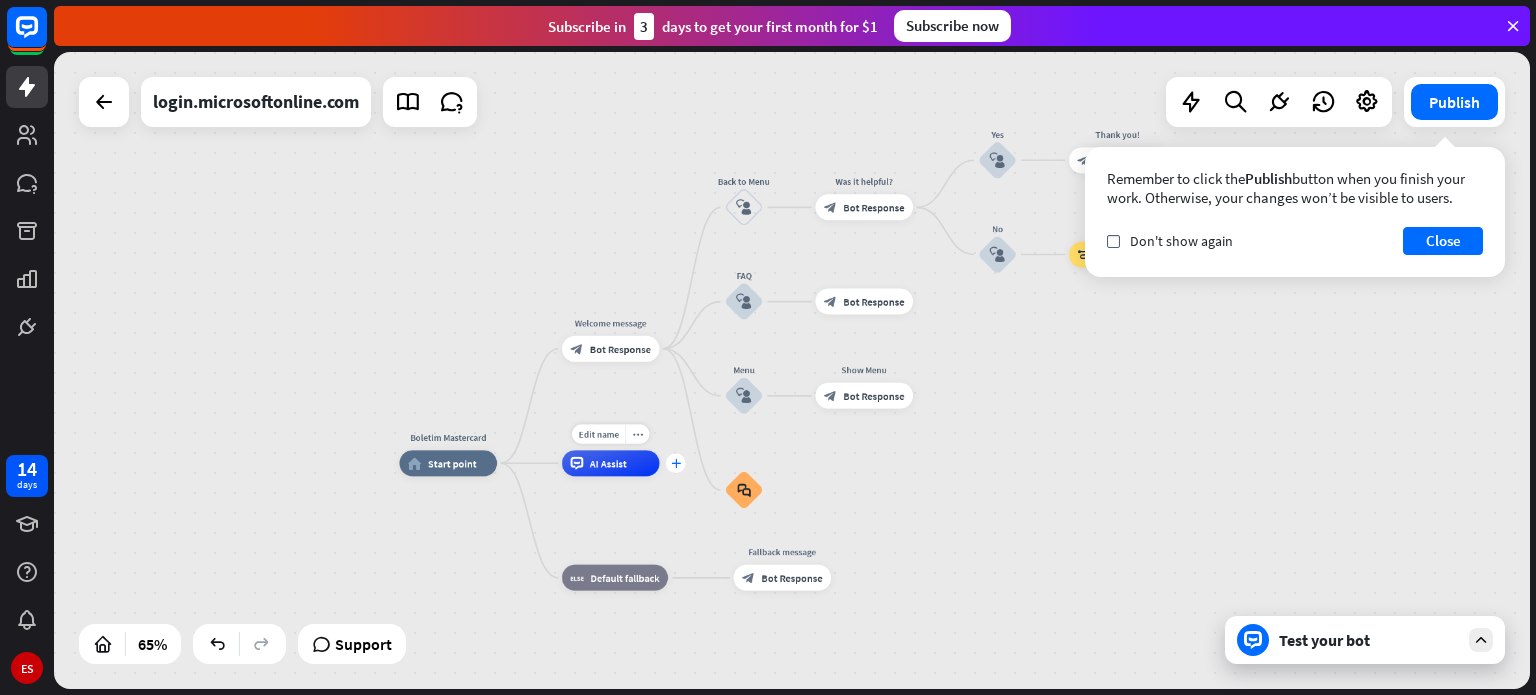 click on "plus" at bounding box center [676, 464] 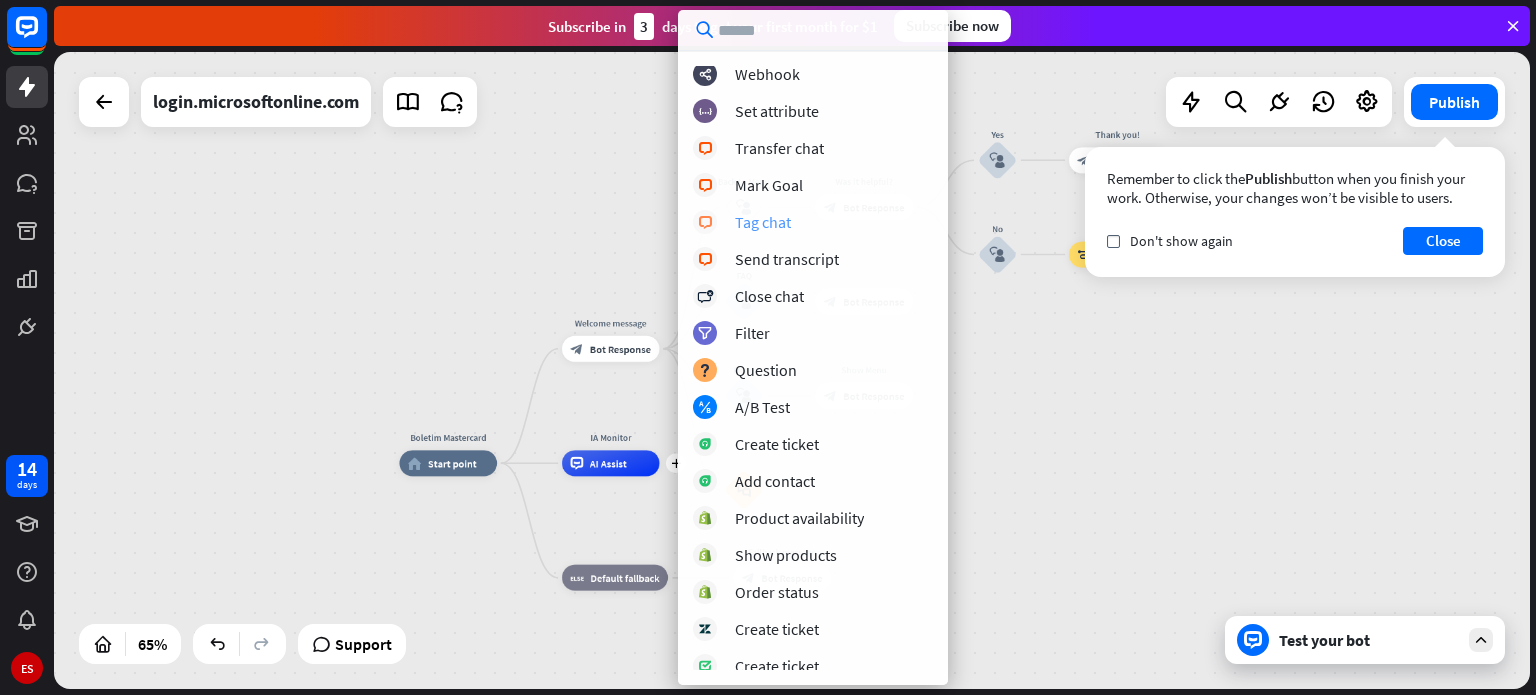 scroll, scrollTop: 381, scrollLeft: 0, axis: vertical 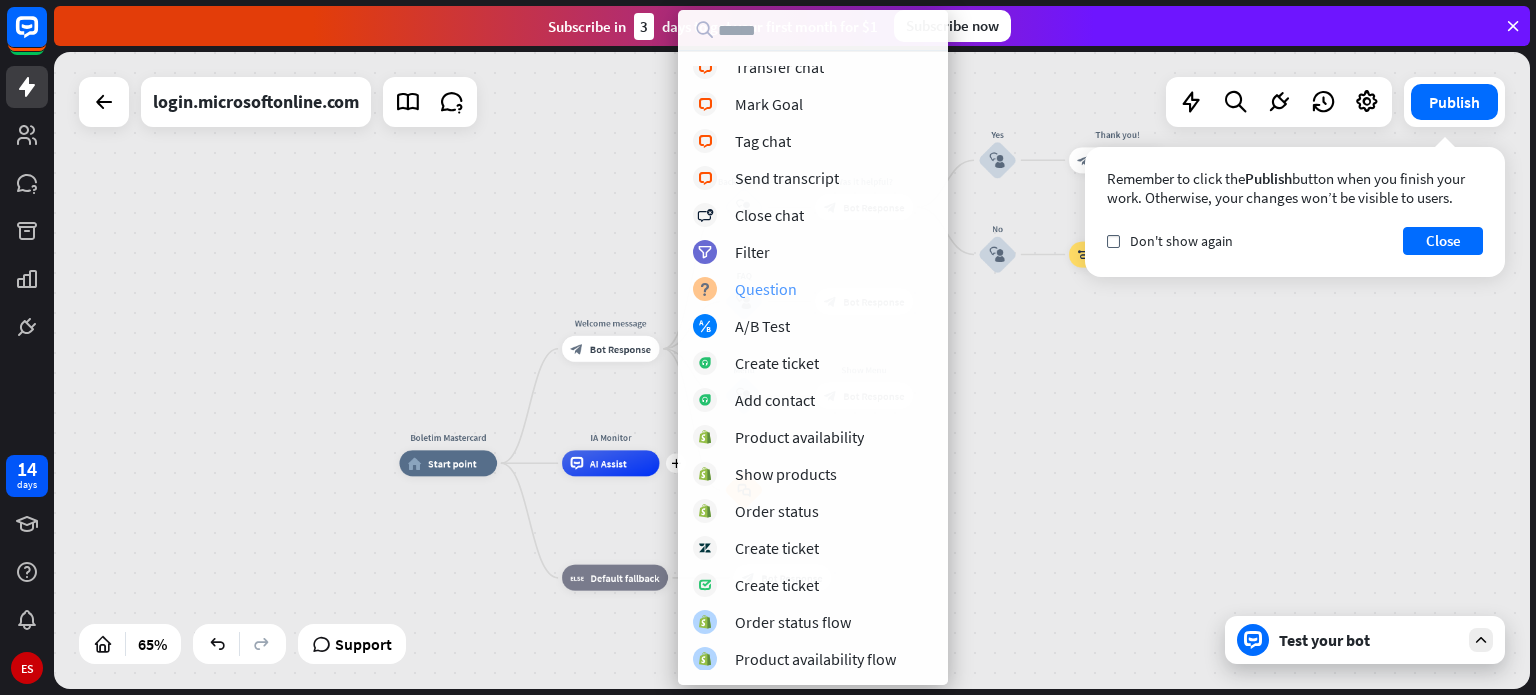 click on "Question" at bounding box center [766, 289] 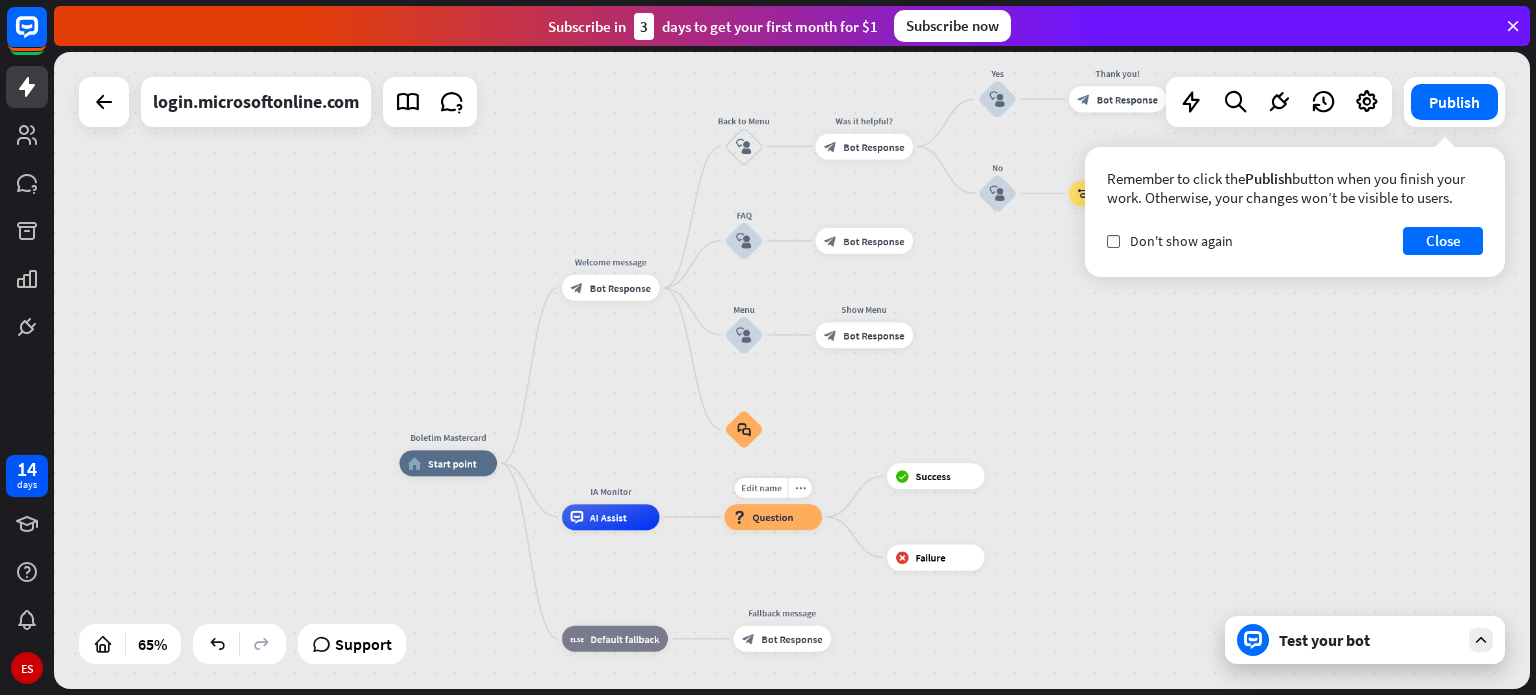 click on "Question" at bounding box center (772, 516) 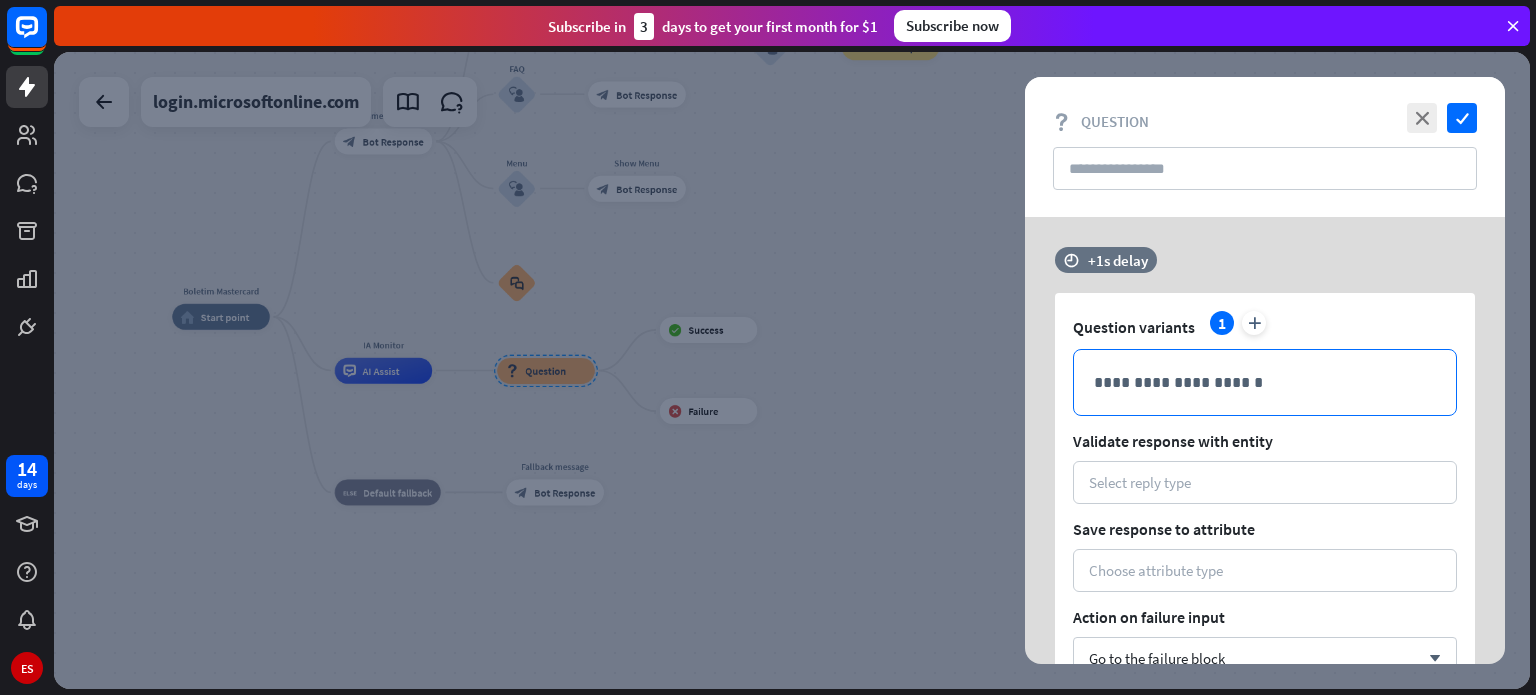 click on "**********" at bounding box center [1265, 382] 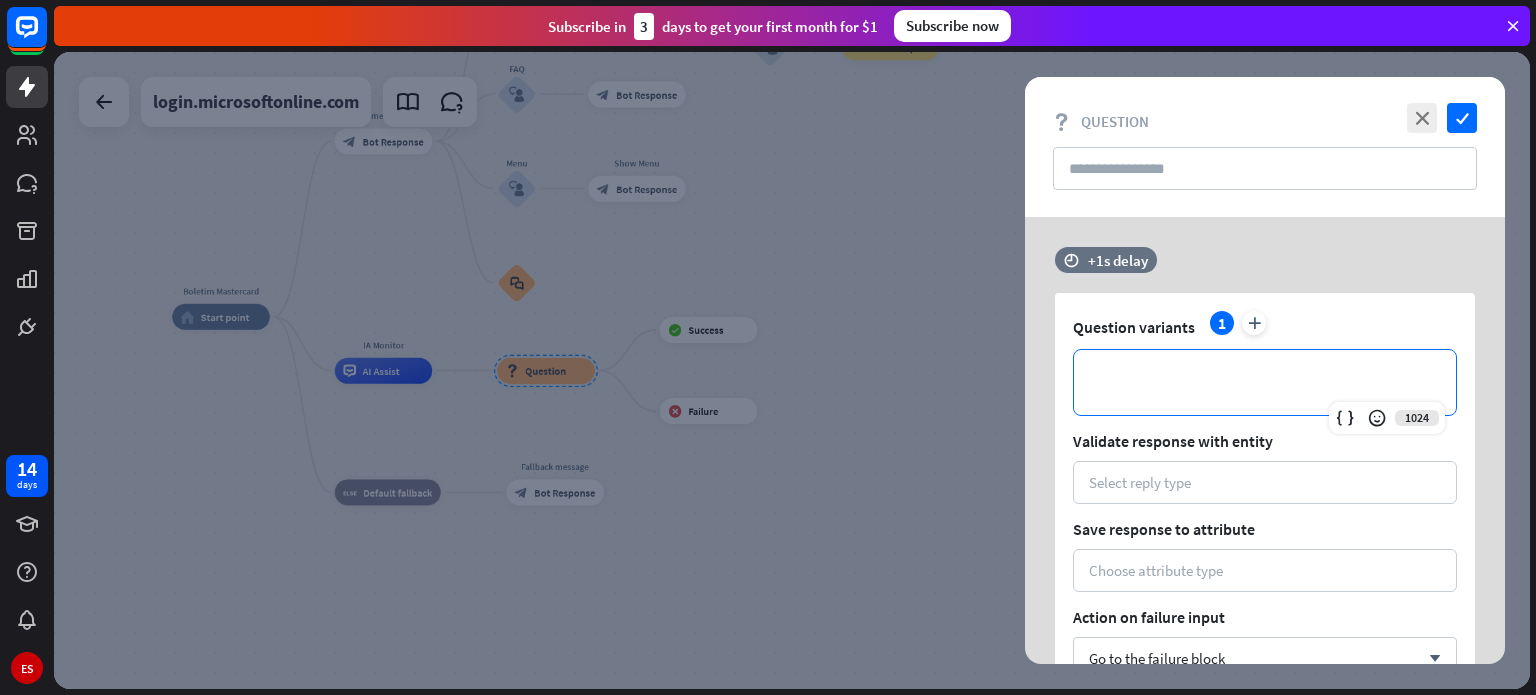 type 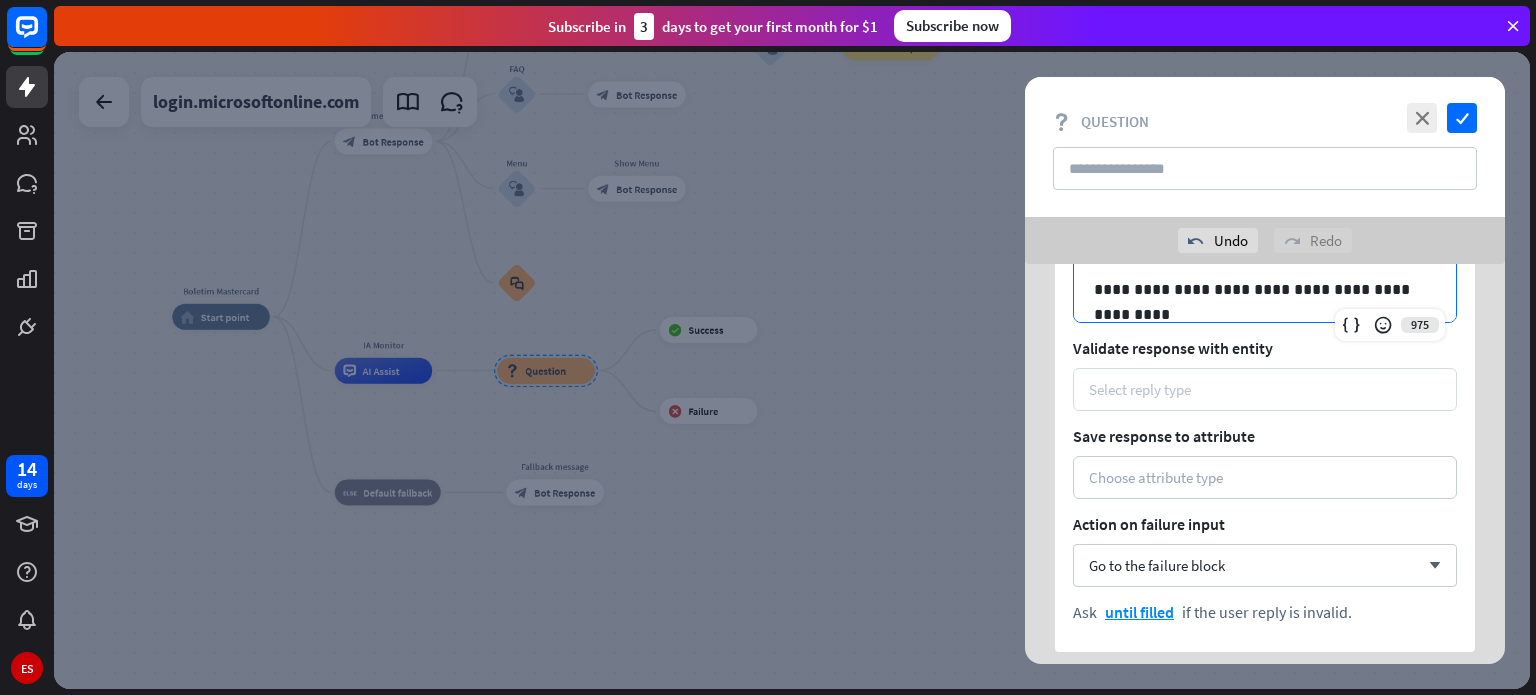 scroll, scrollTop: 200, scrollLeft: 0, axis: vertical 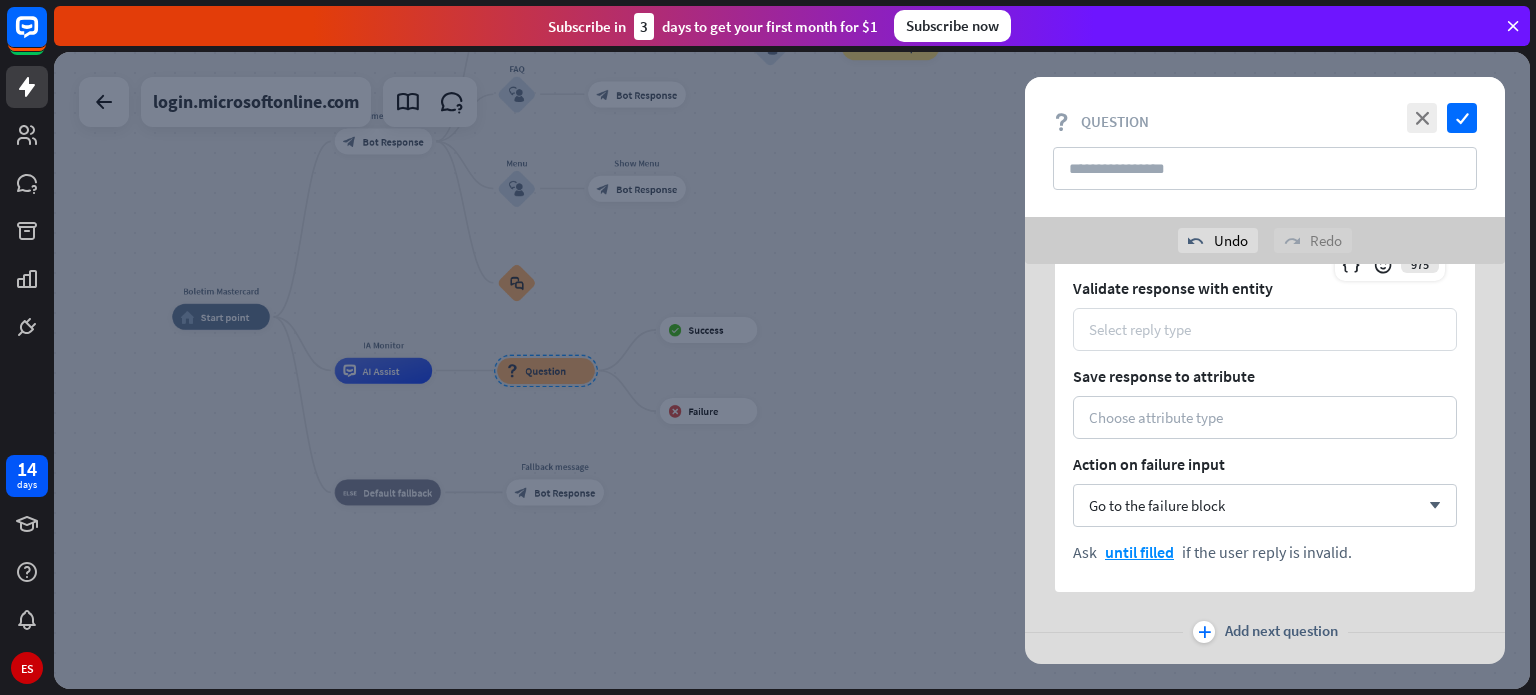 click on "Select reply type" at bounding box center (1140, 329) 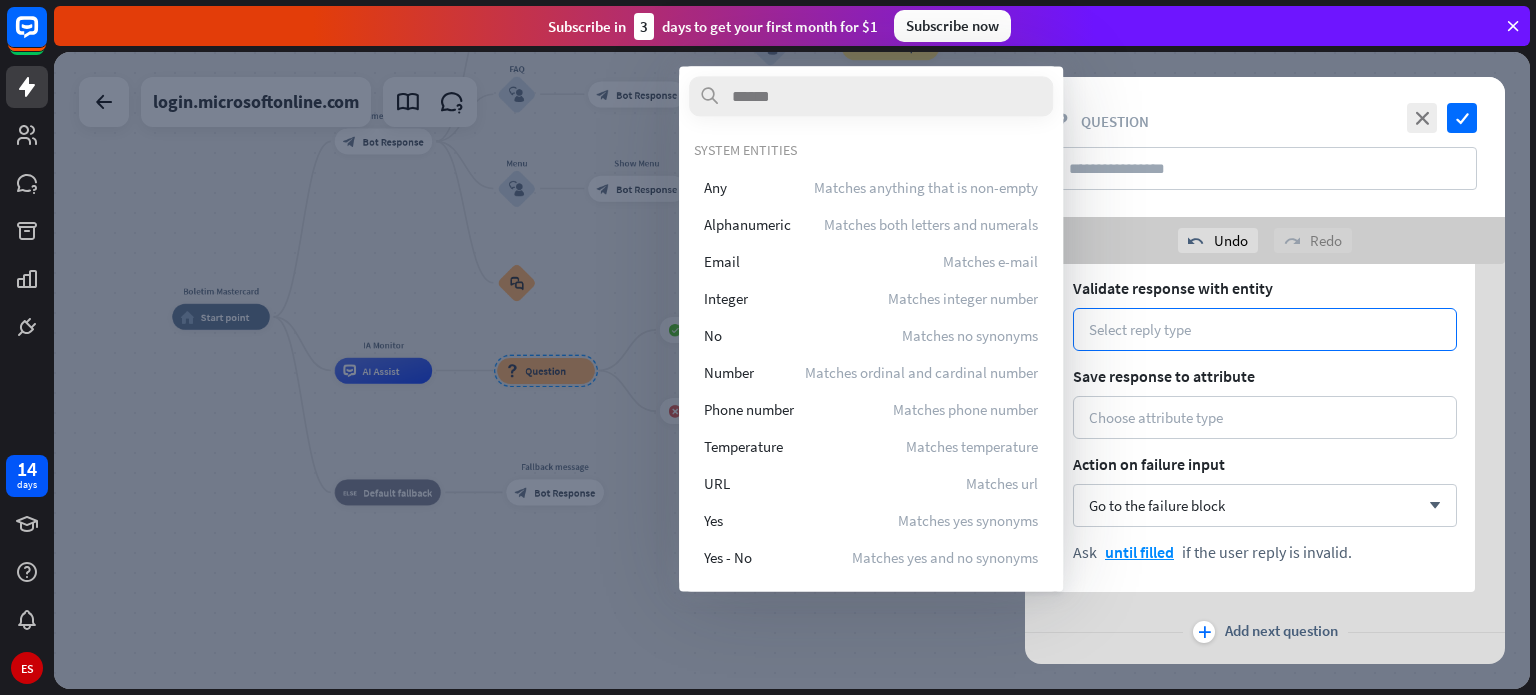 click on "close
check
block_question   Question" at bounding box center [1265, 147] 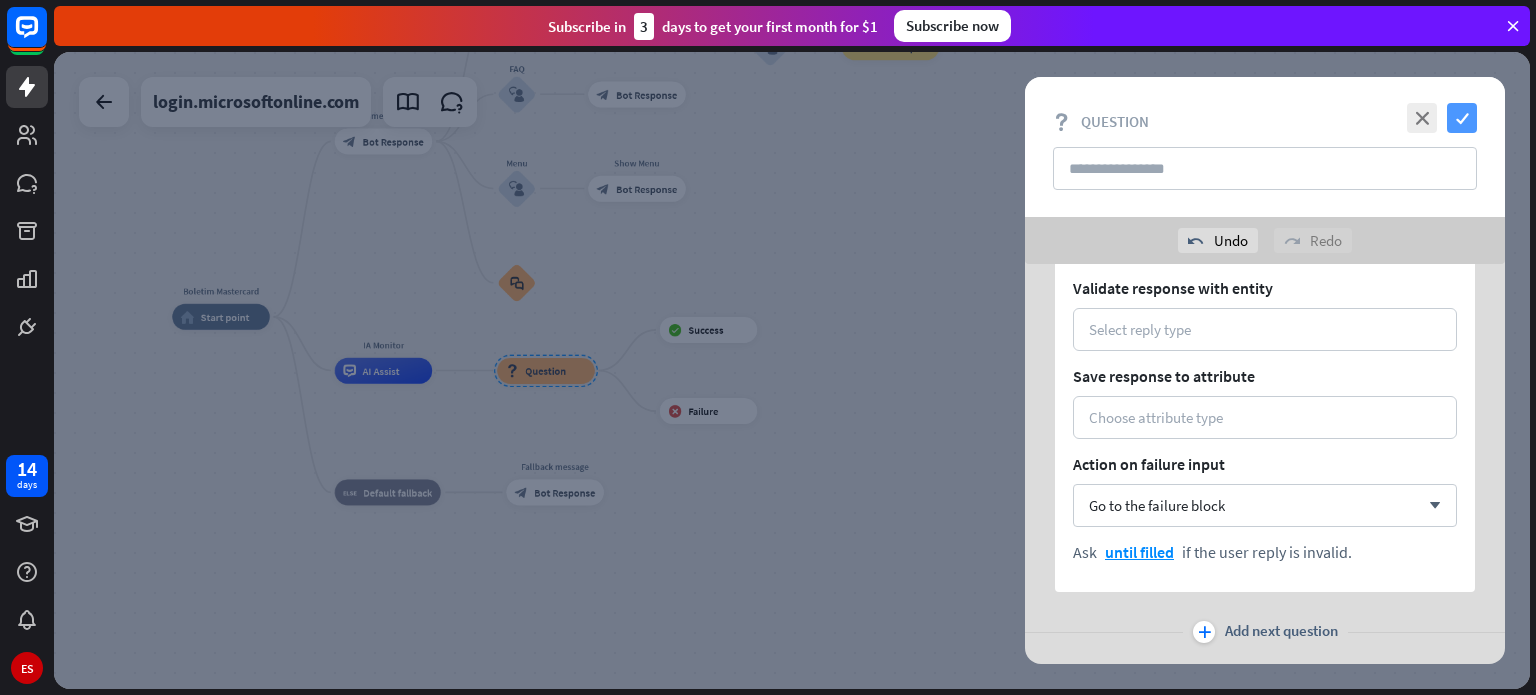 click on "check" at bounding box center [1462, 118] 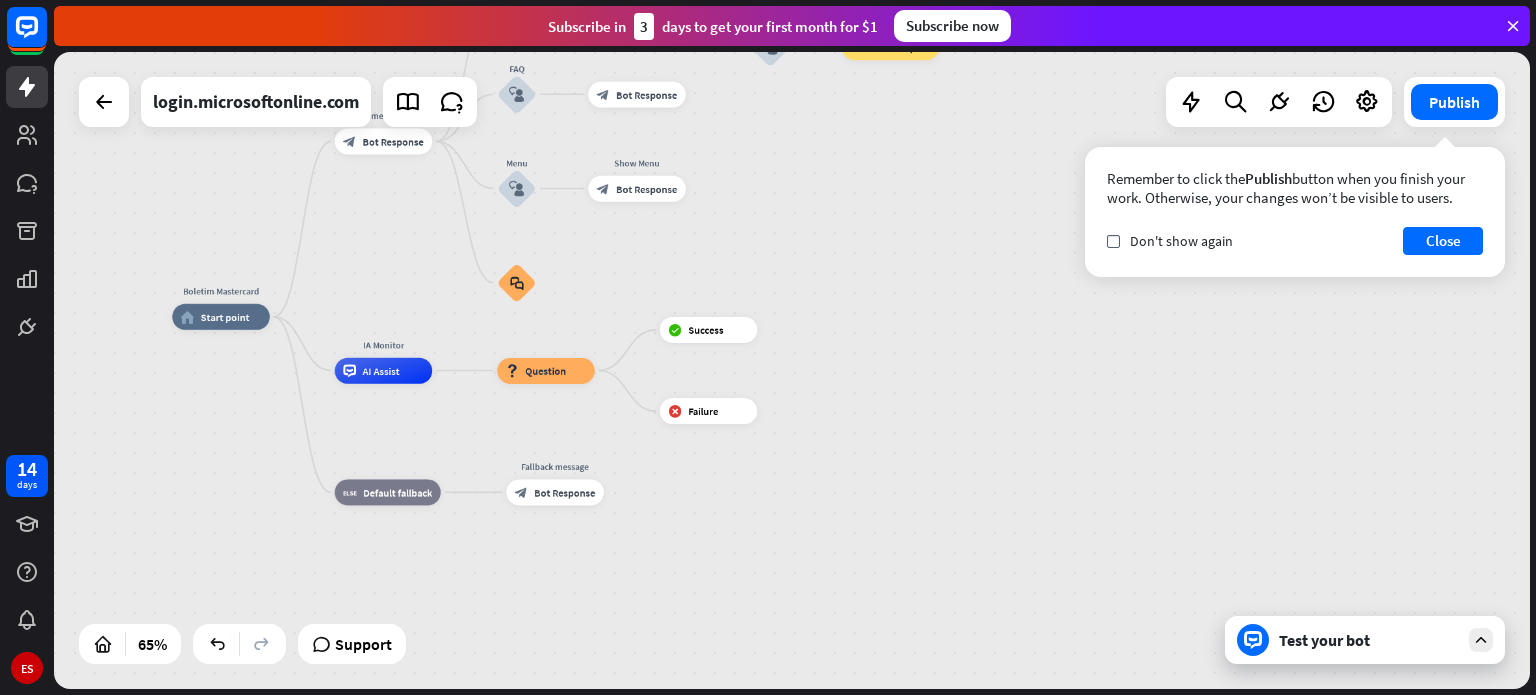click on "Test your bot" at bounding box center [1369, 640] 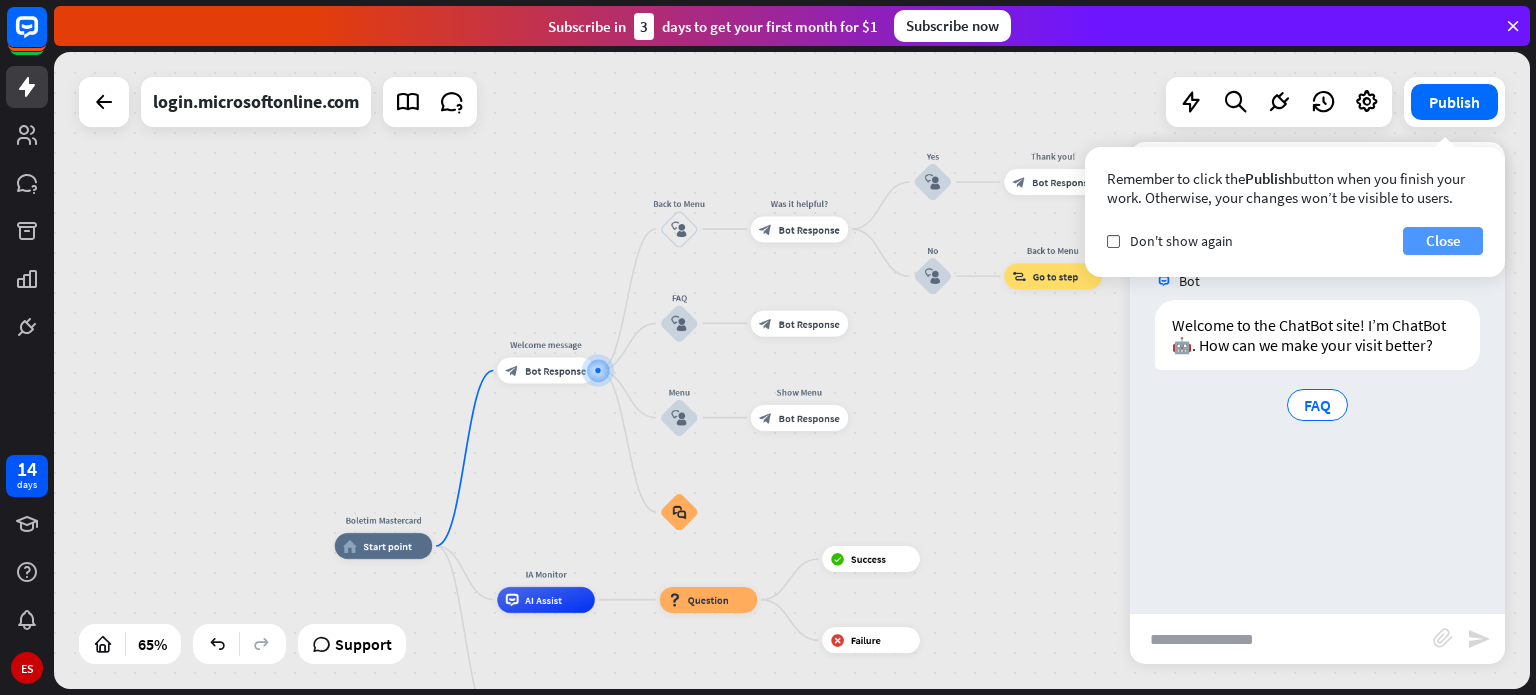 click on "Close" at bounding box center [1443, 241] 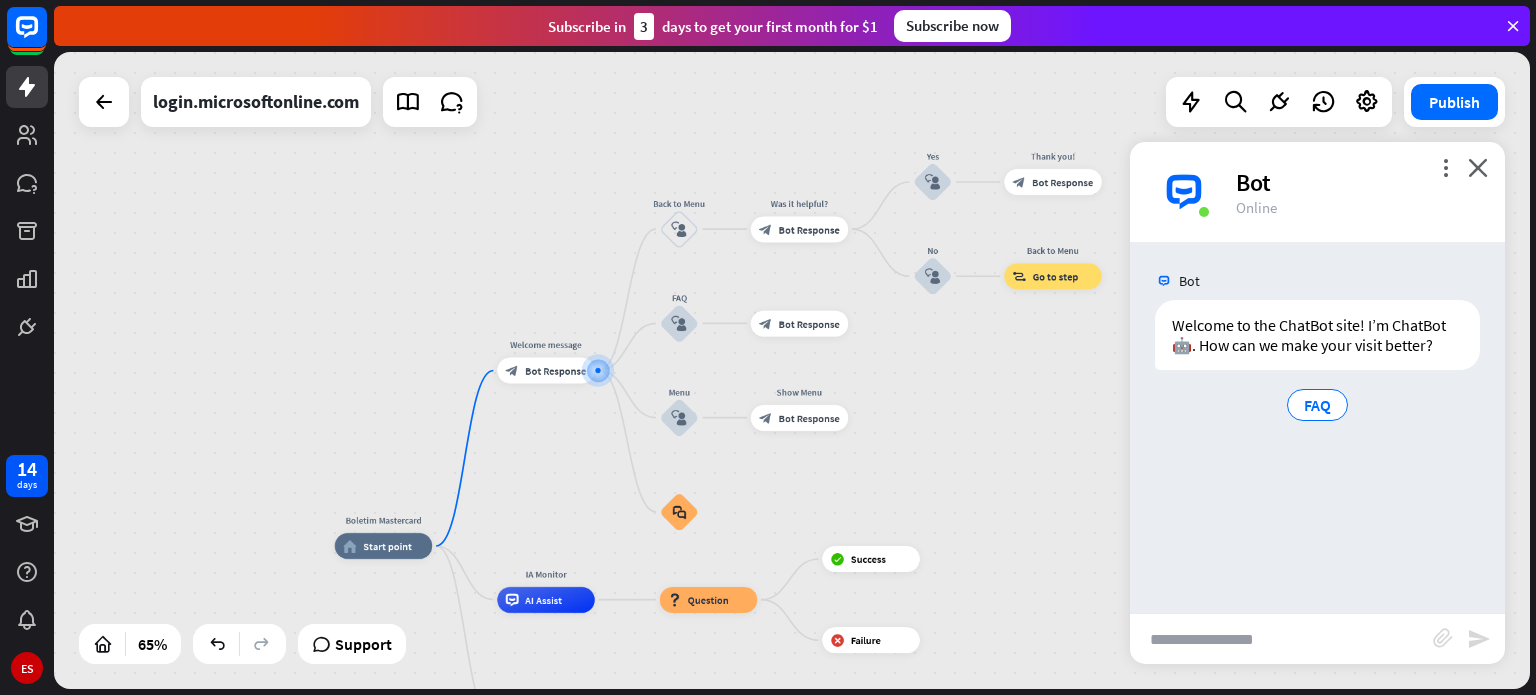 click at bounding box center (1281, 639) 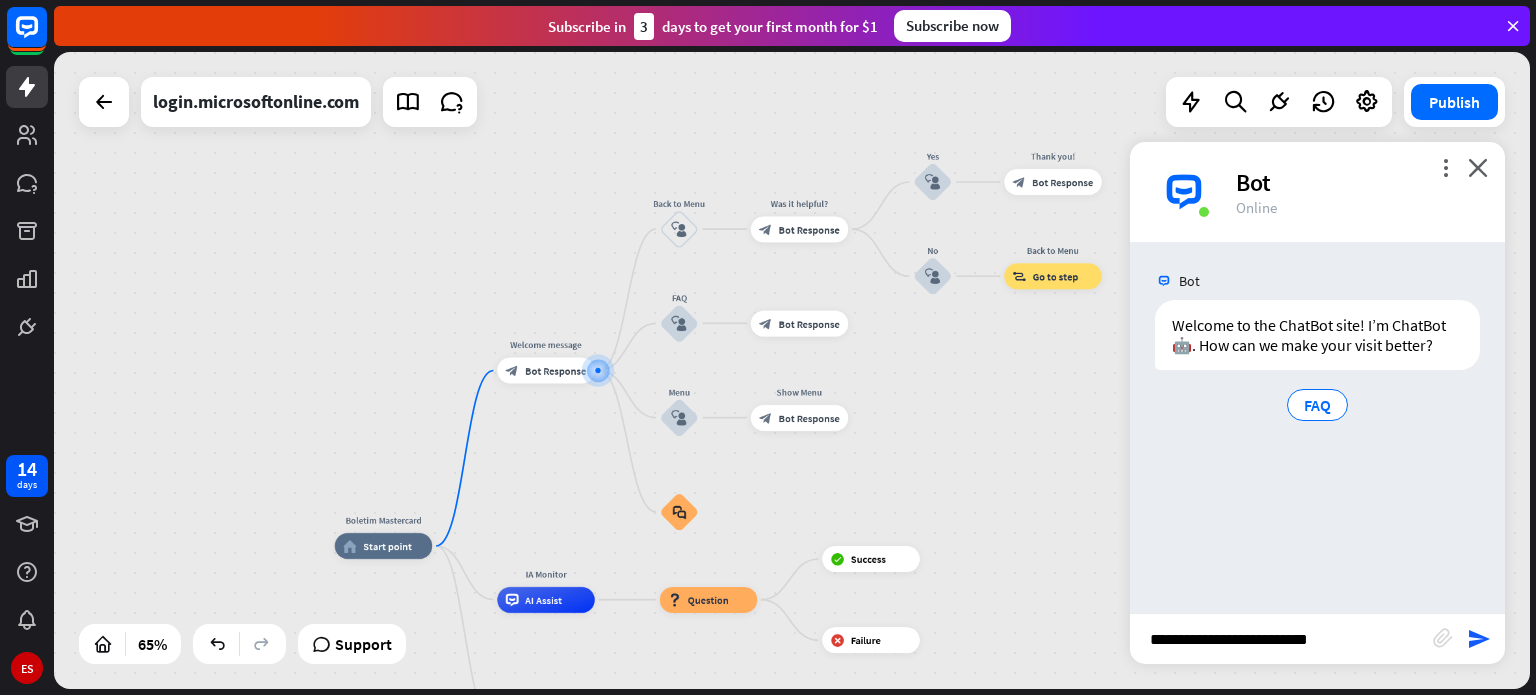 type on "**********" 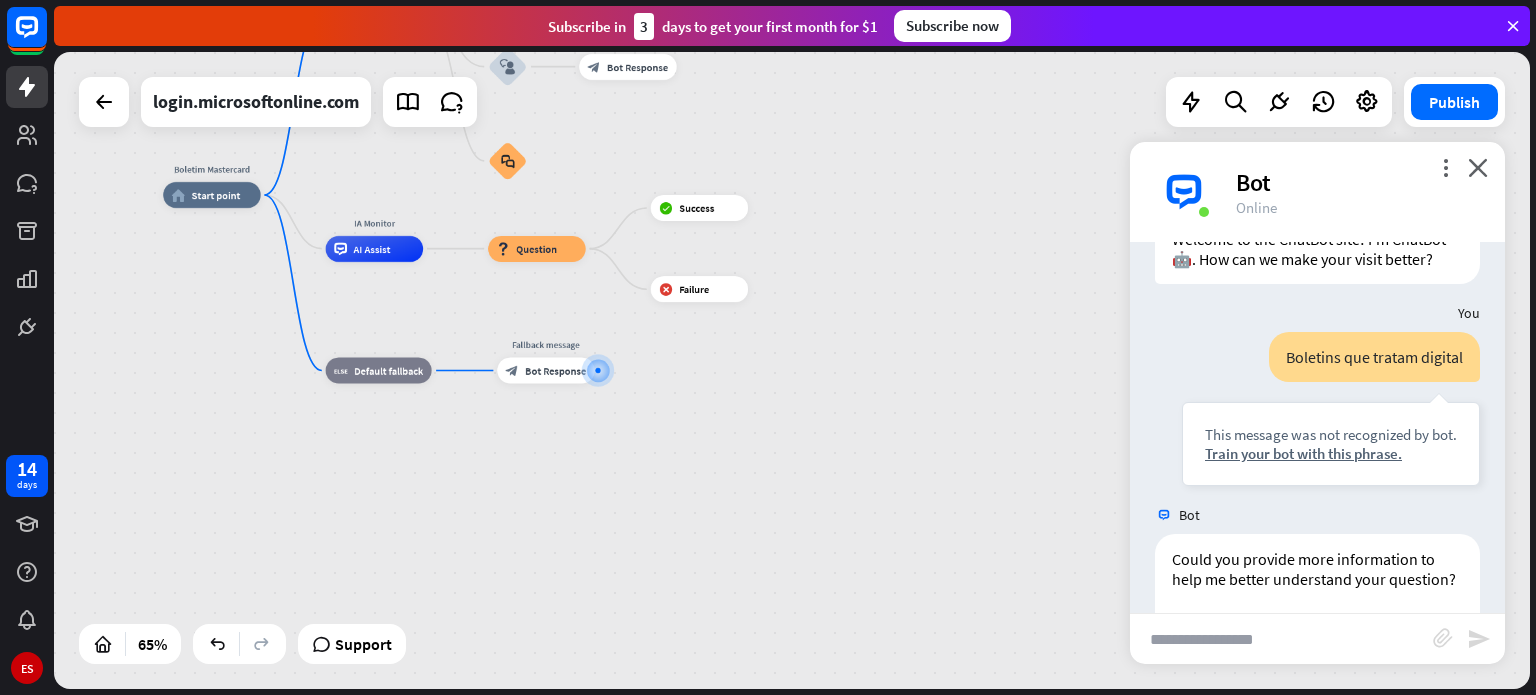 scroll, scrollTop: 241, scrollLeft: 0, axis: vertical 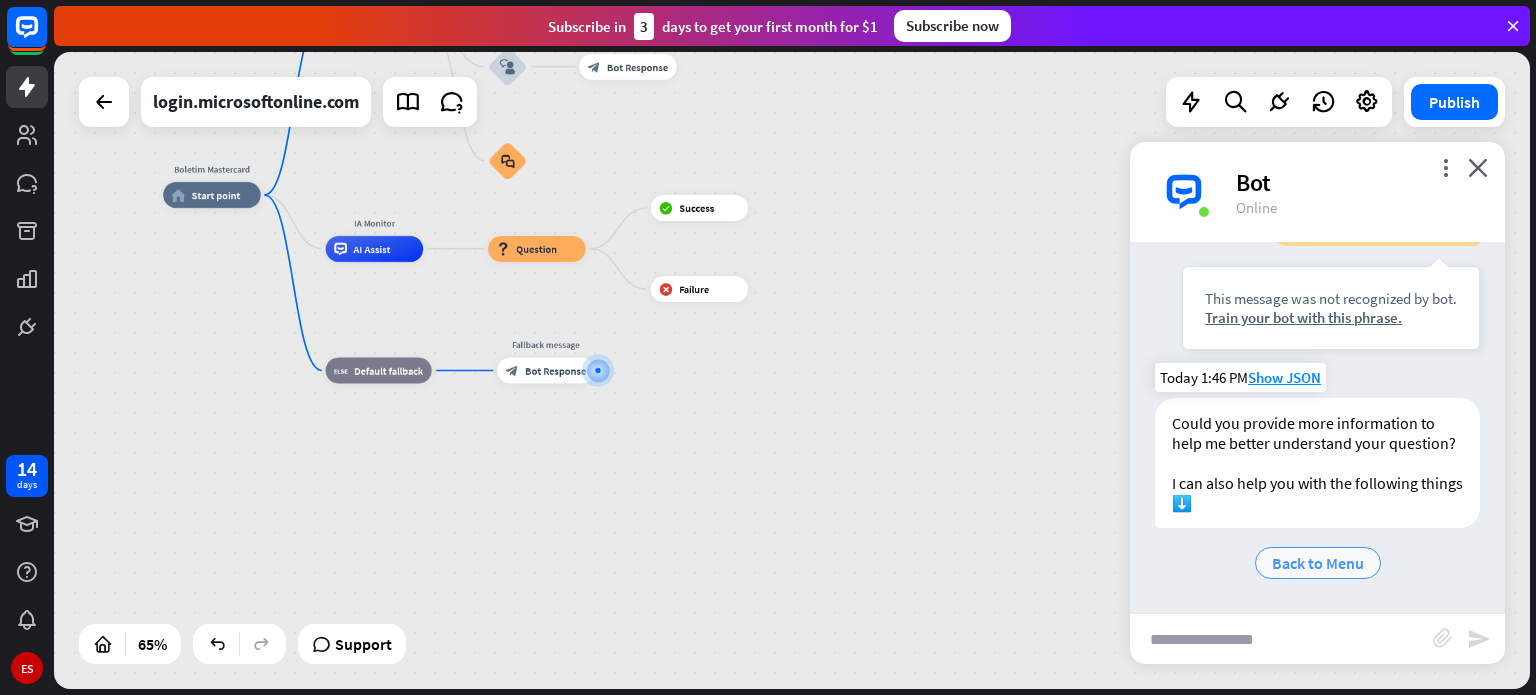 click on "Back to Menu" at bounding box center (1318, 563) 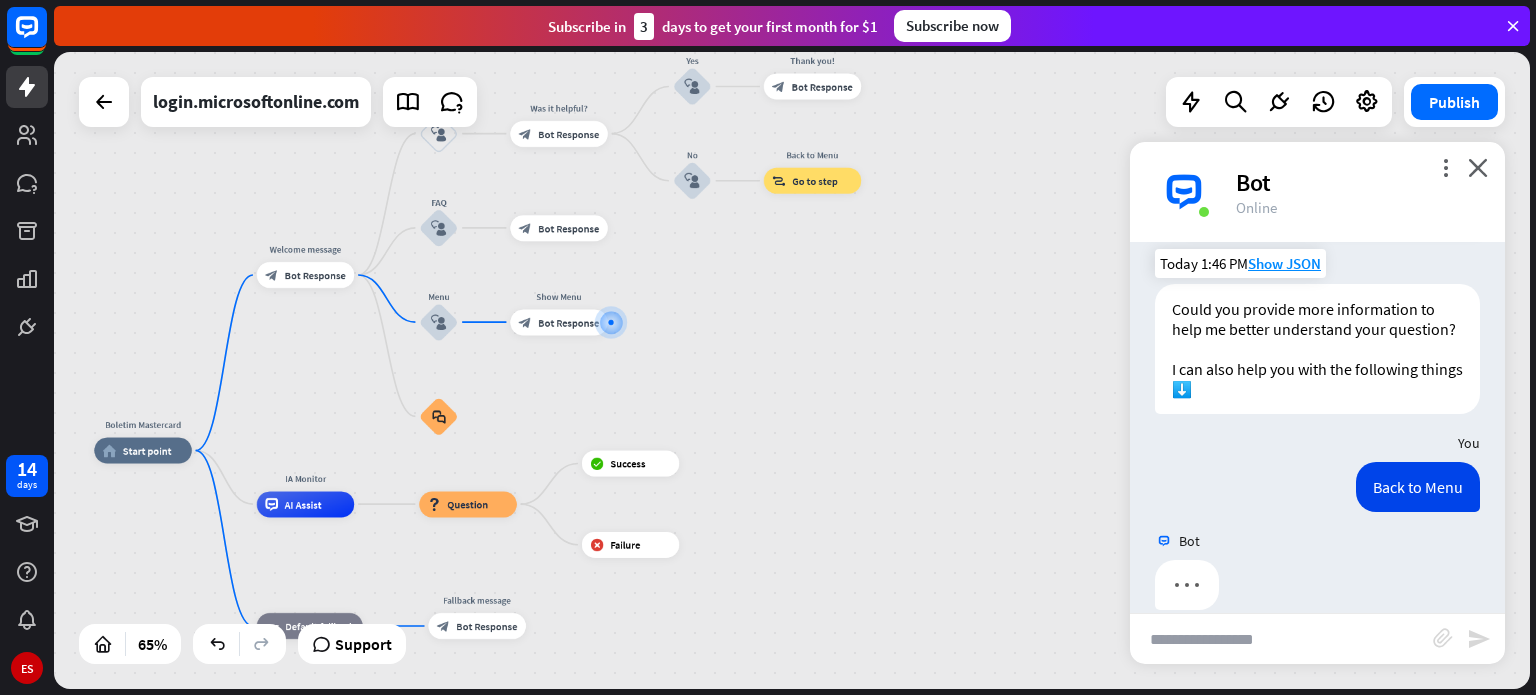 scroll, scrollTop: 382, scrollLeft: 0, axis: vertical 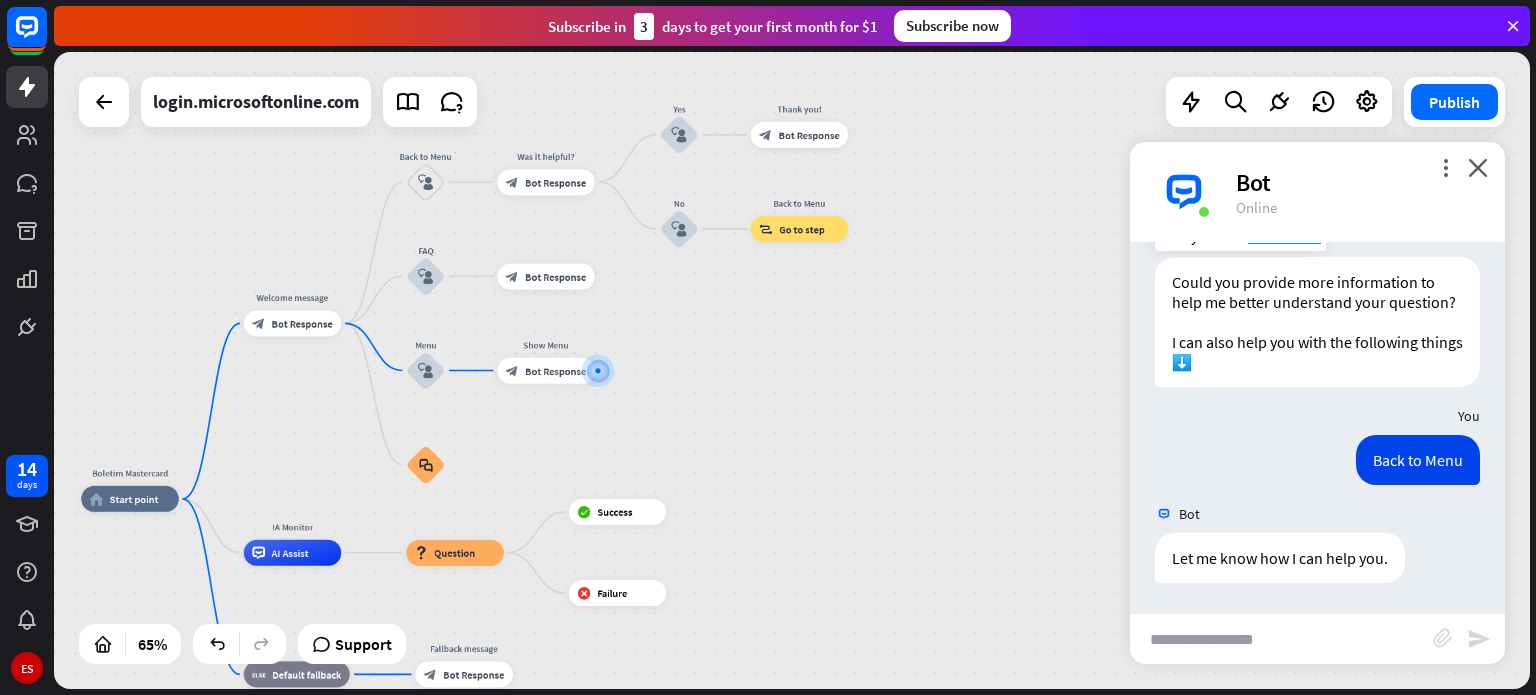 click at bounding box center [1281, 639] 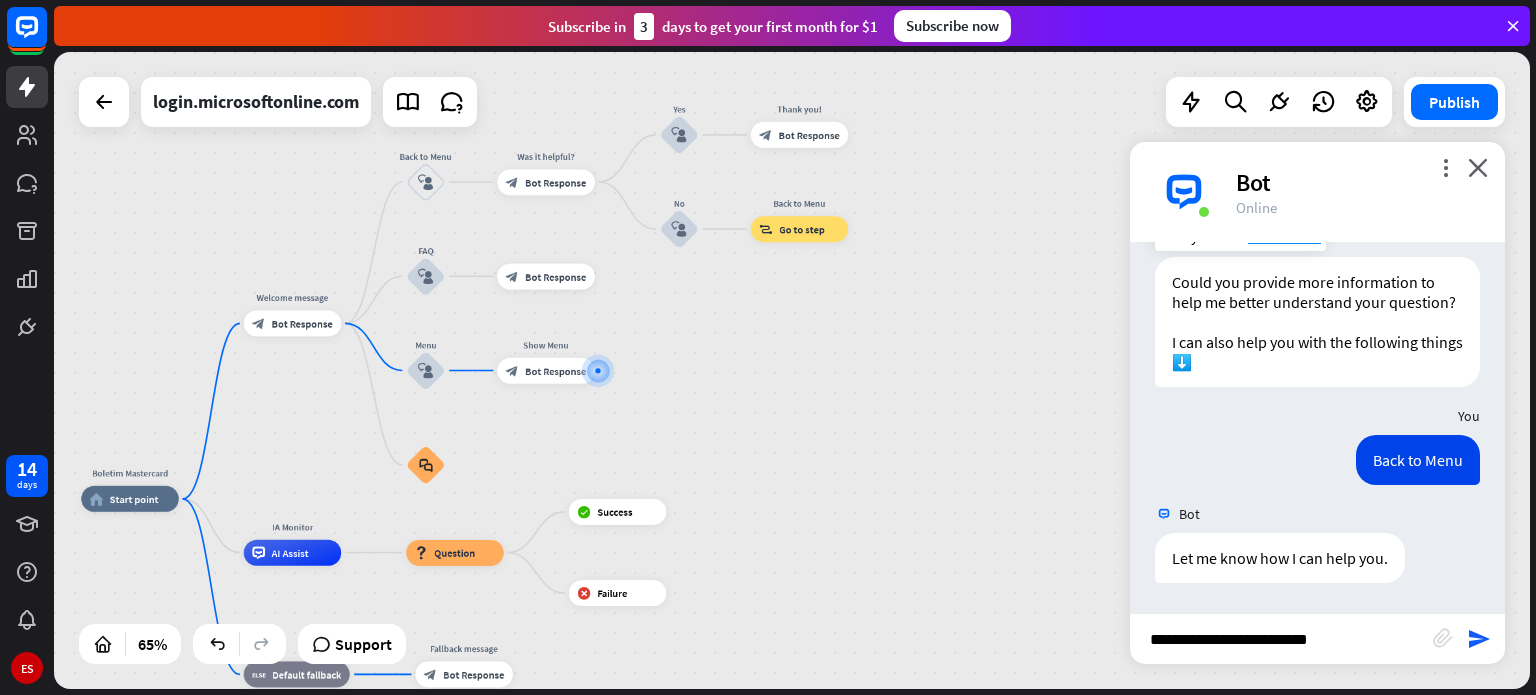 paste on "**********" 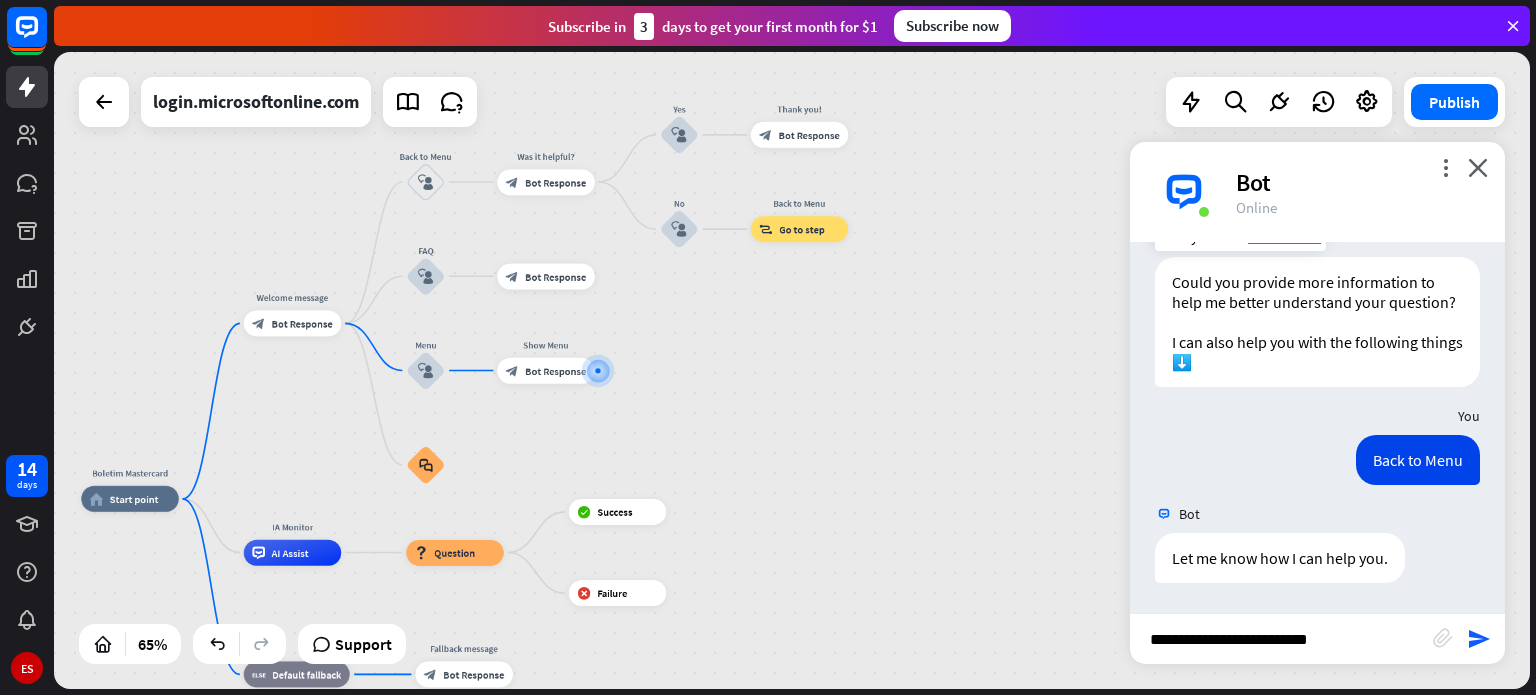 type on "**********" 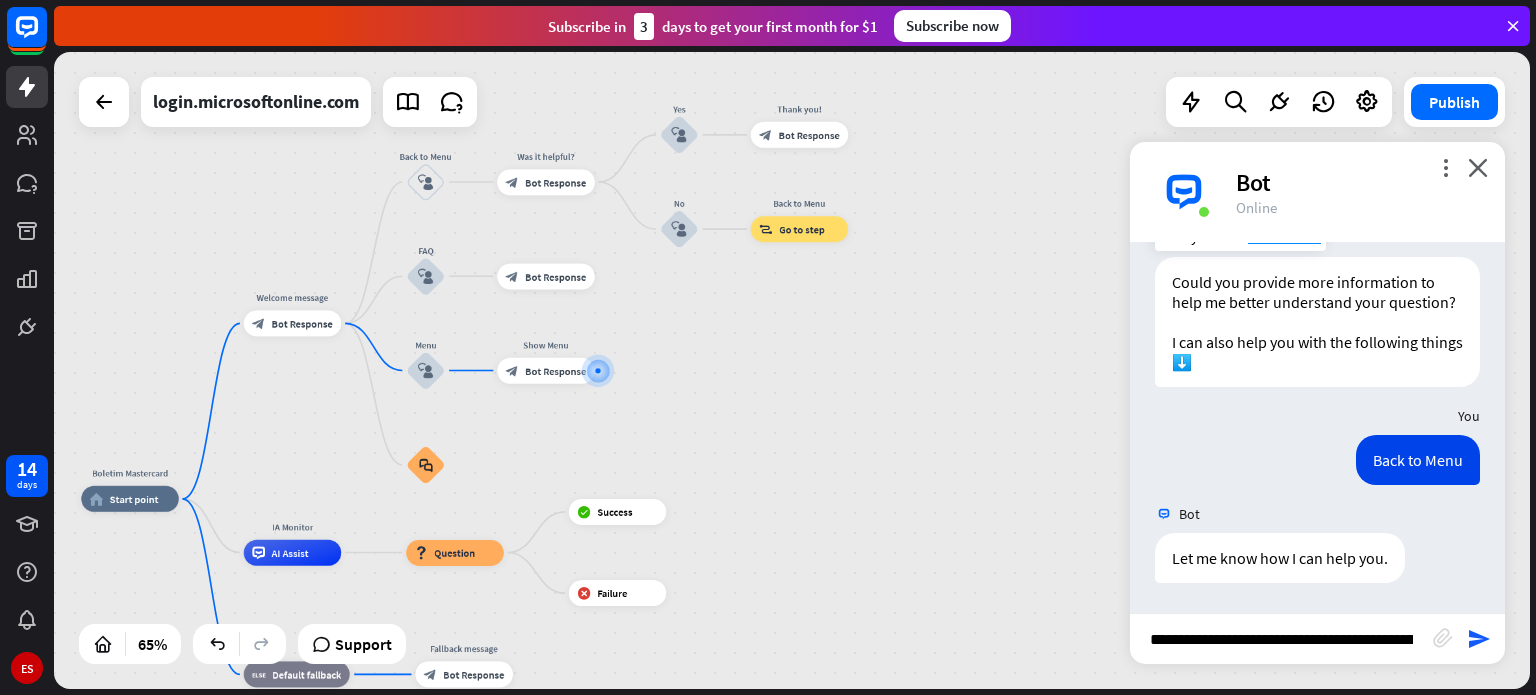 scroll, scrollTop: 0, scrollLeft: 101, axis: horizontal 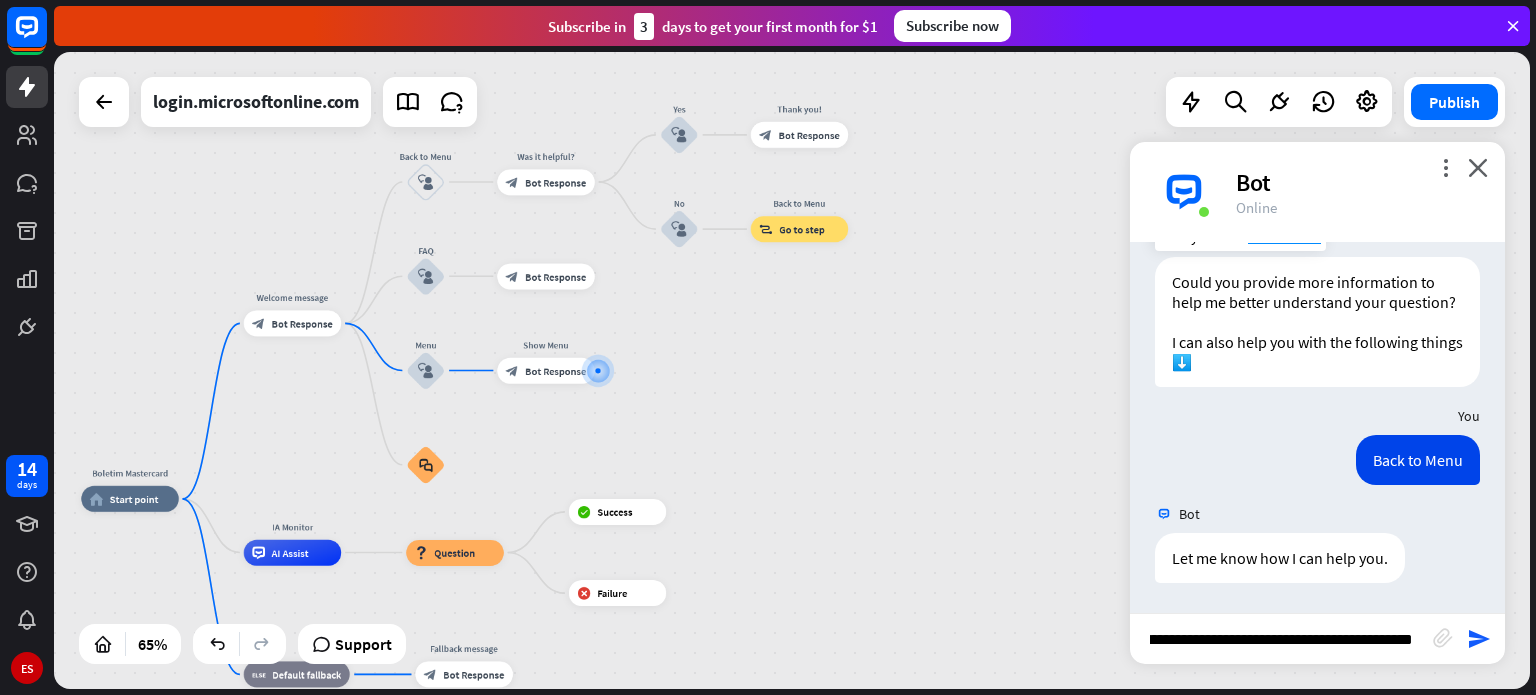 type 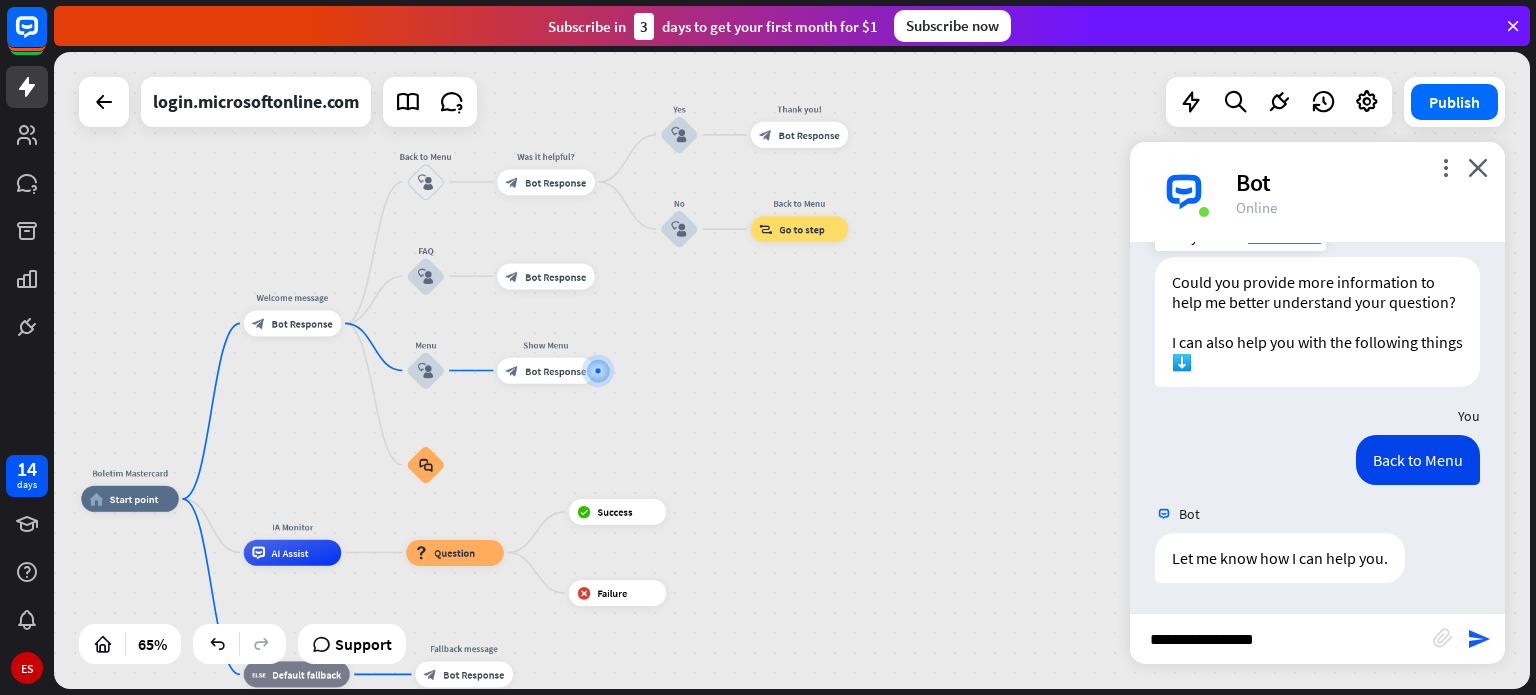 scroll, scrollTop: 0, scrollLeft: 0, axis: both 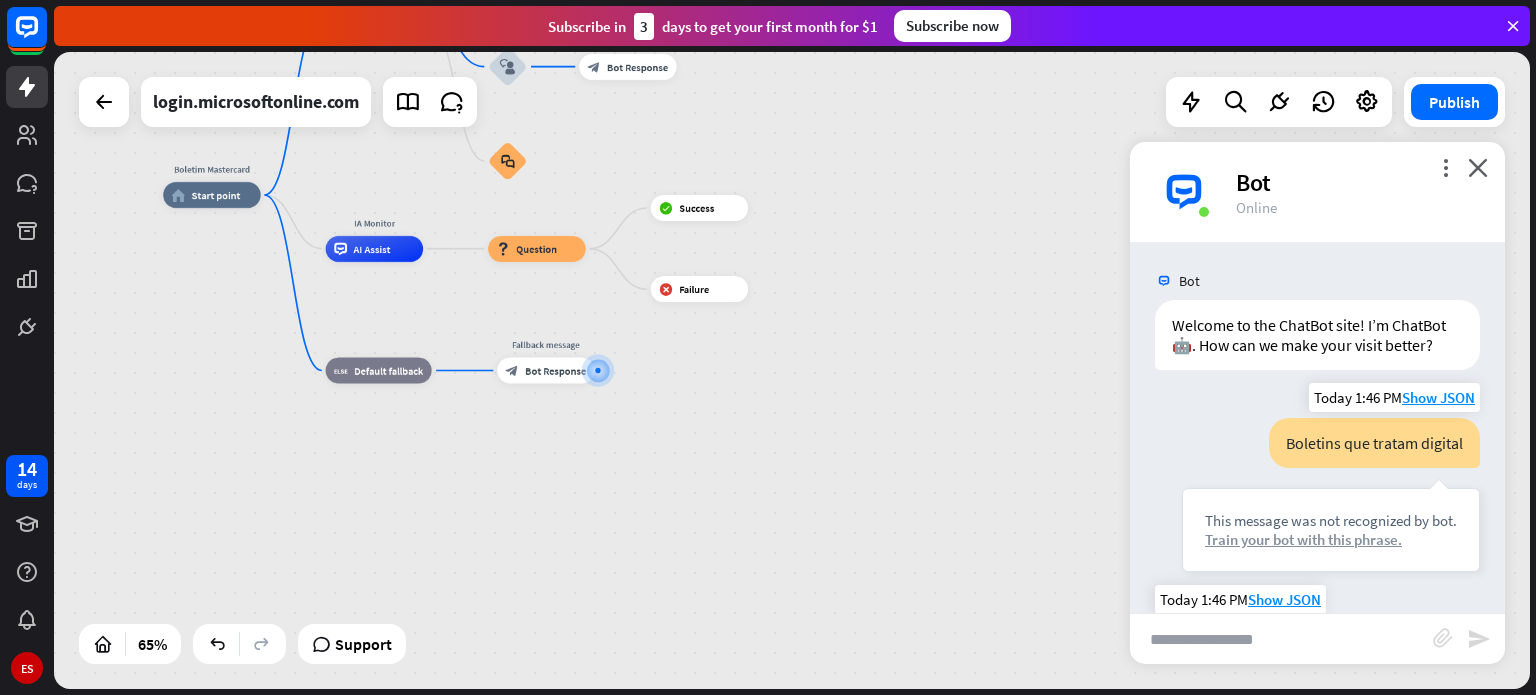 click on "Train your bot with this phrase." at bounding box center [1331, 539] 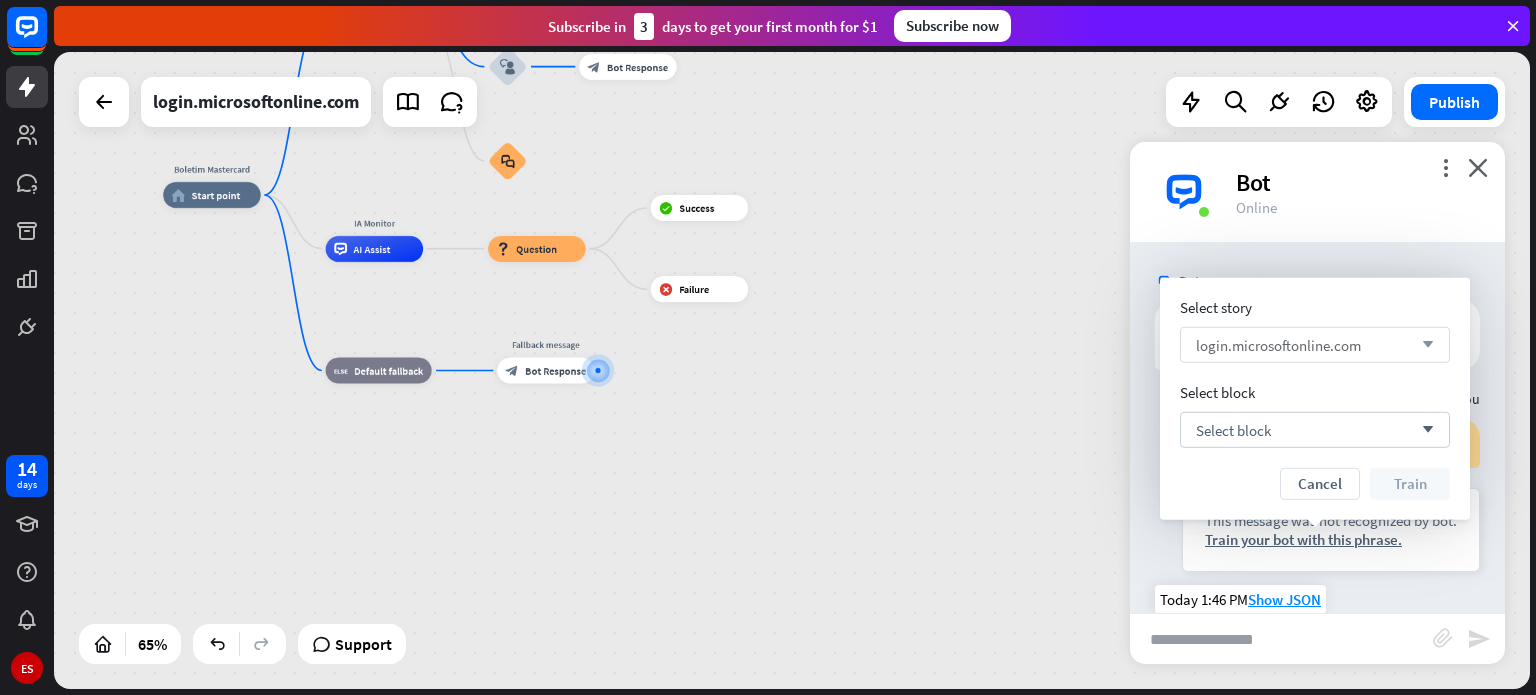 click on "arrow_down" at bounding box center (1423, 345) 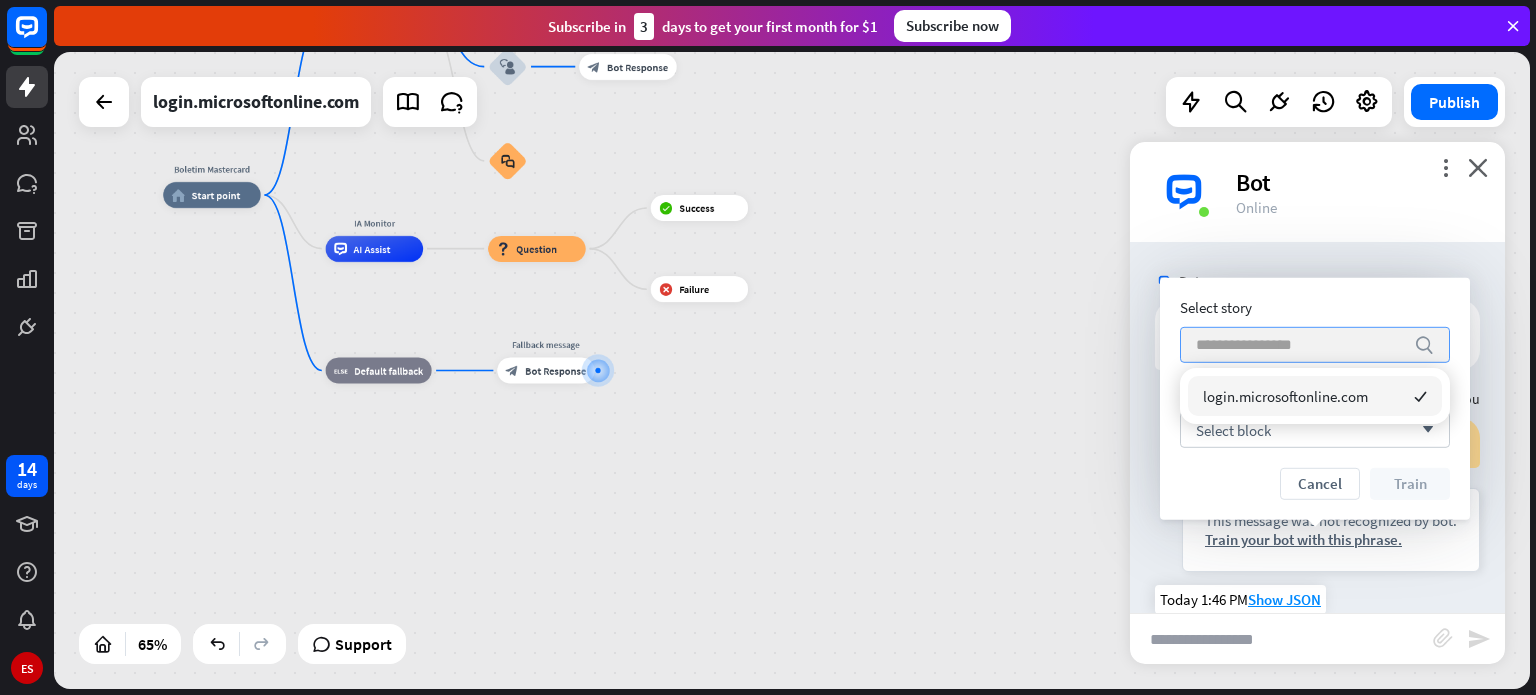 click on "search" at bounding box center (1424, 345) 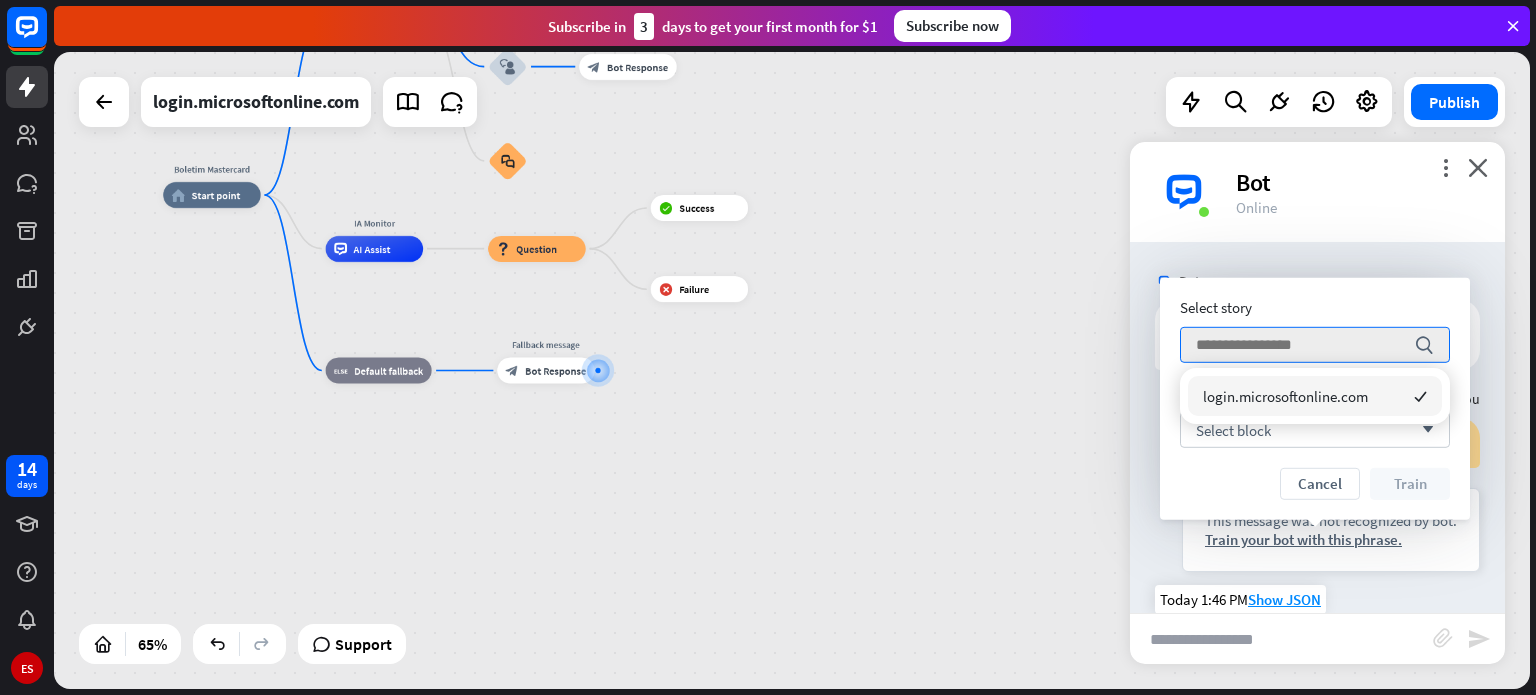 click on "Select story" at bounding box center [1315, 307] 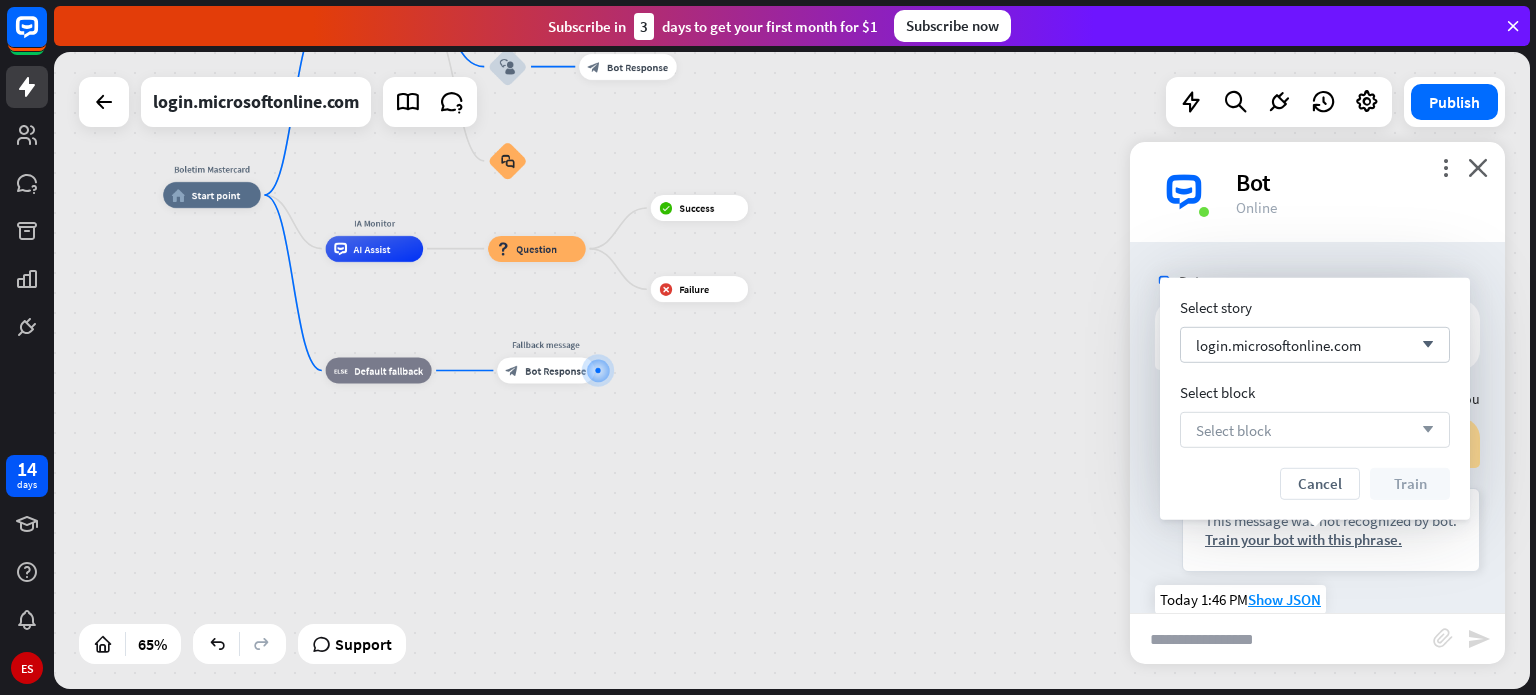 click on "arrow_down" at bounding box center (1423, 430) 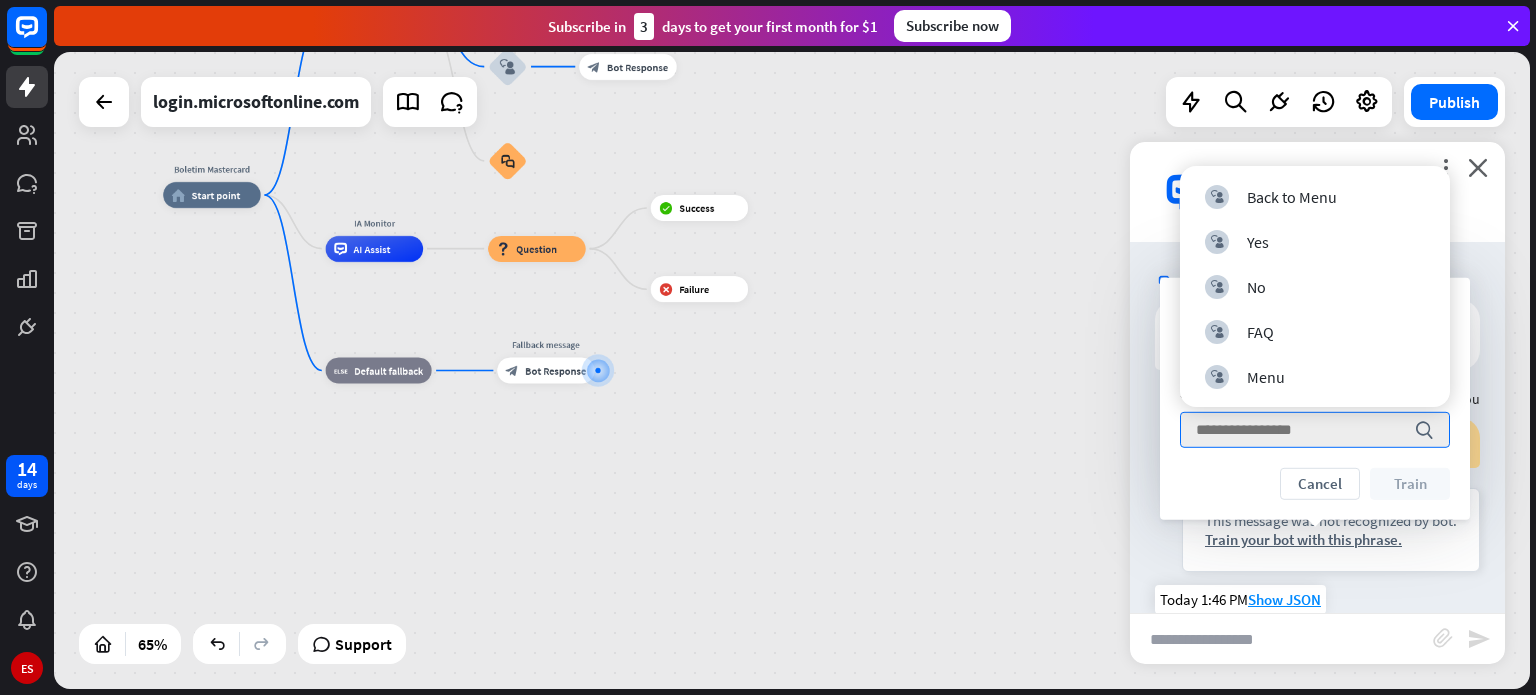 click on "Boletins que tratam digital   This message was not recognized by bot.
Train your bot with this phrase.
Today 1:46 PM
Show JSON" at bounding box center [1317, 500] 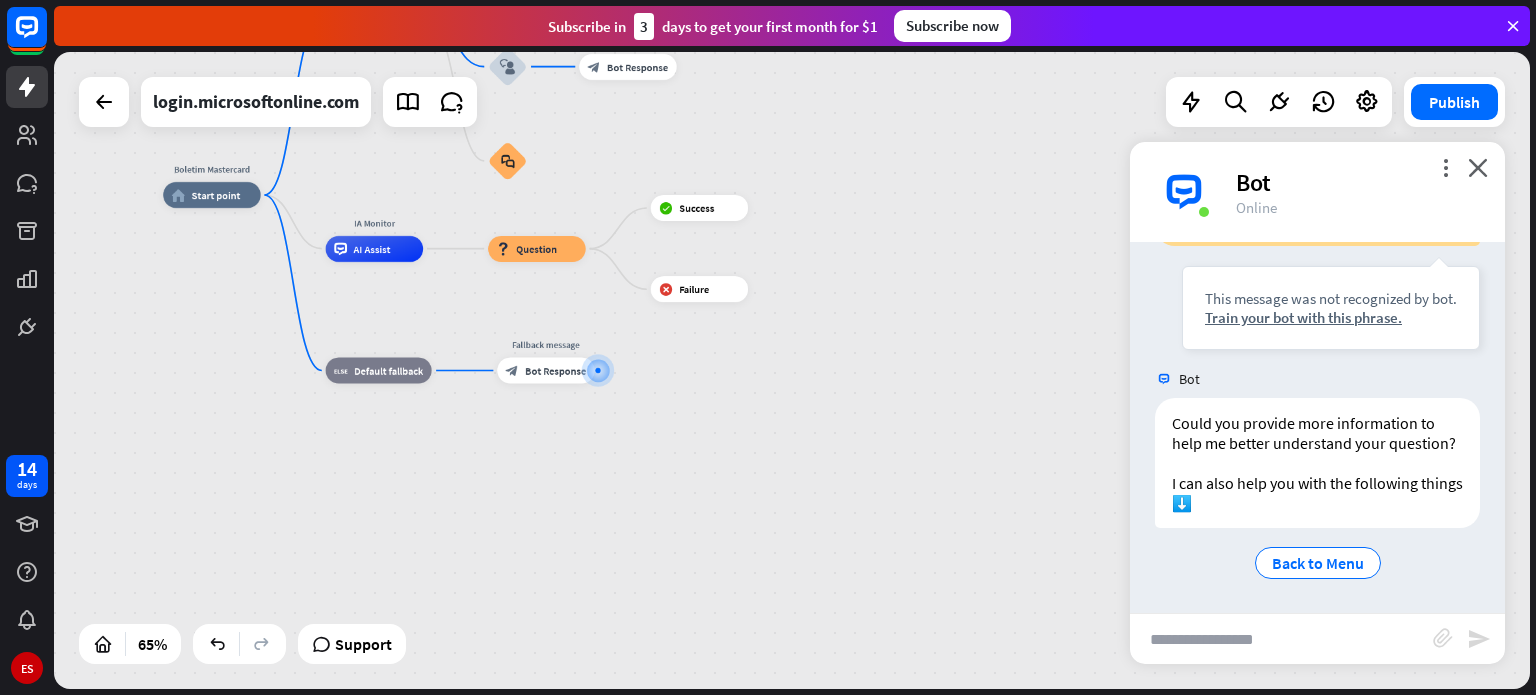 scroll, scrollTop: 856, scrollLeft: 0, axis: vertical 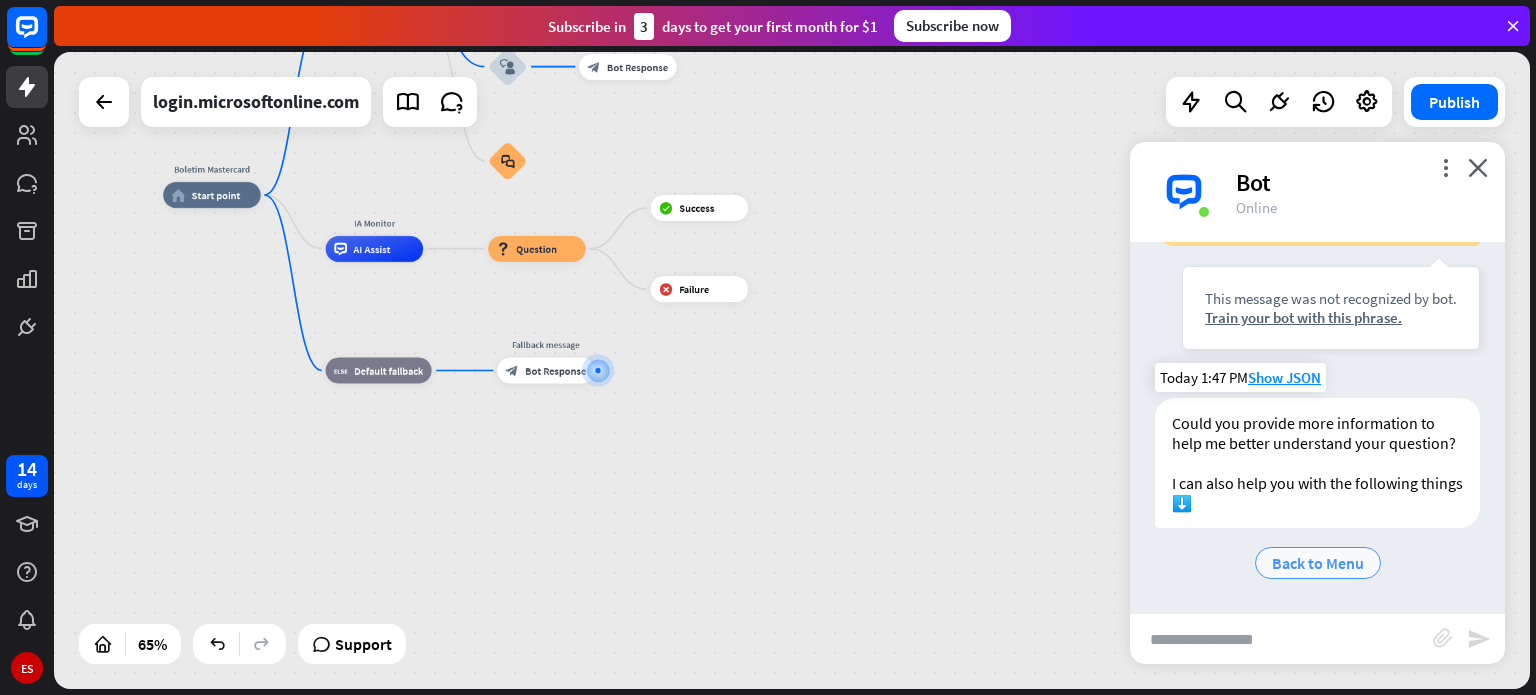 click on "Back to Menu" at bounding box center [1318, 563] 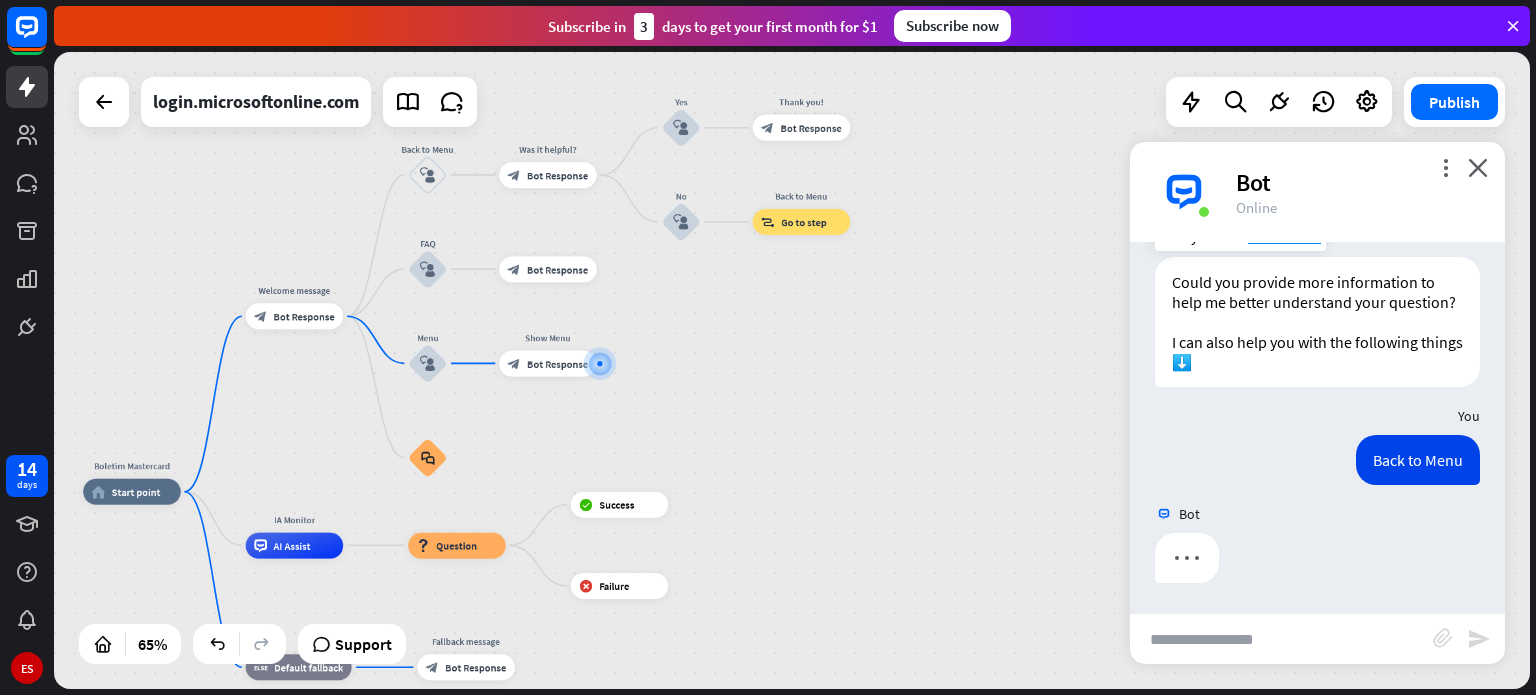 scroll, scrollTop: 998, scrollLeft: 0, axis: vertical 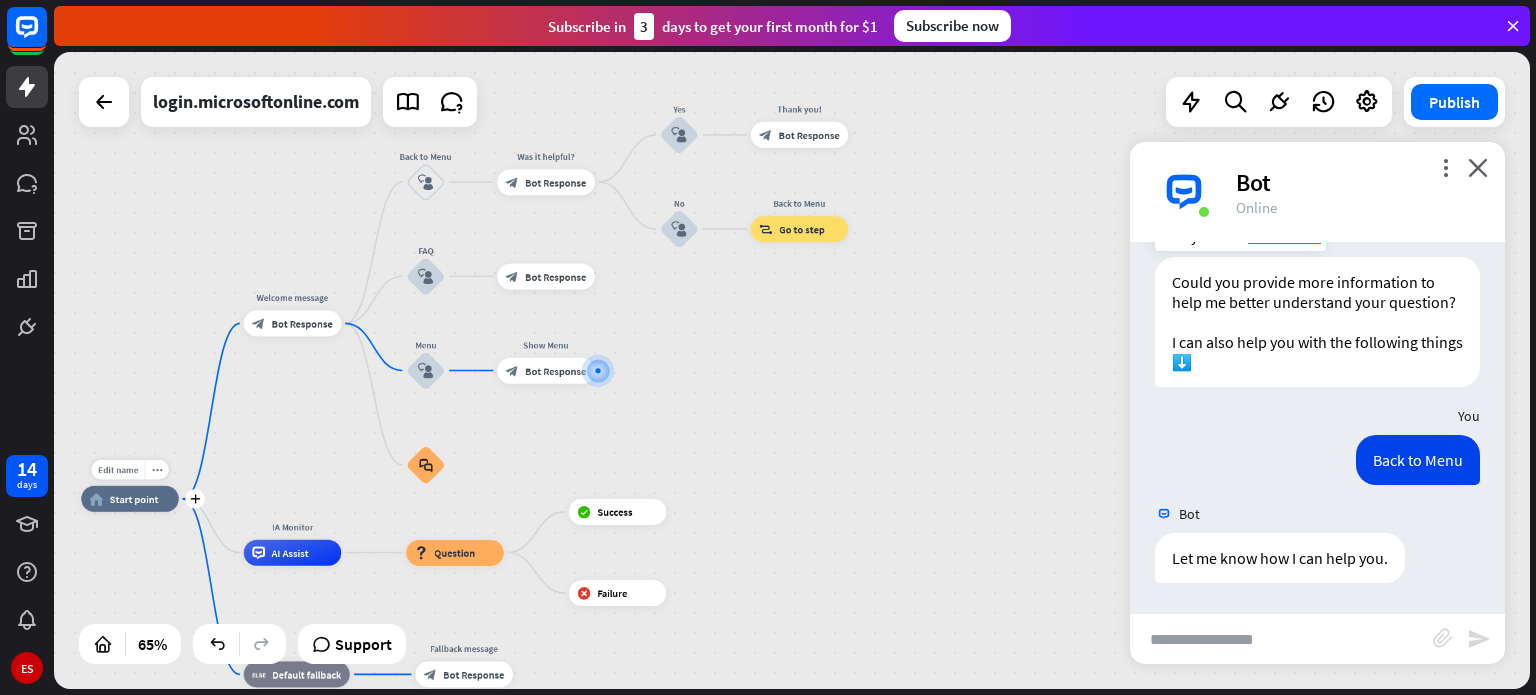 click on "home_2   Start point" at bounding box center [130, 499] 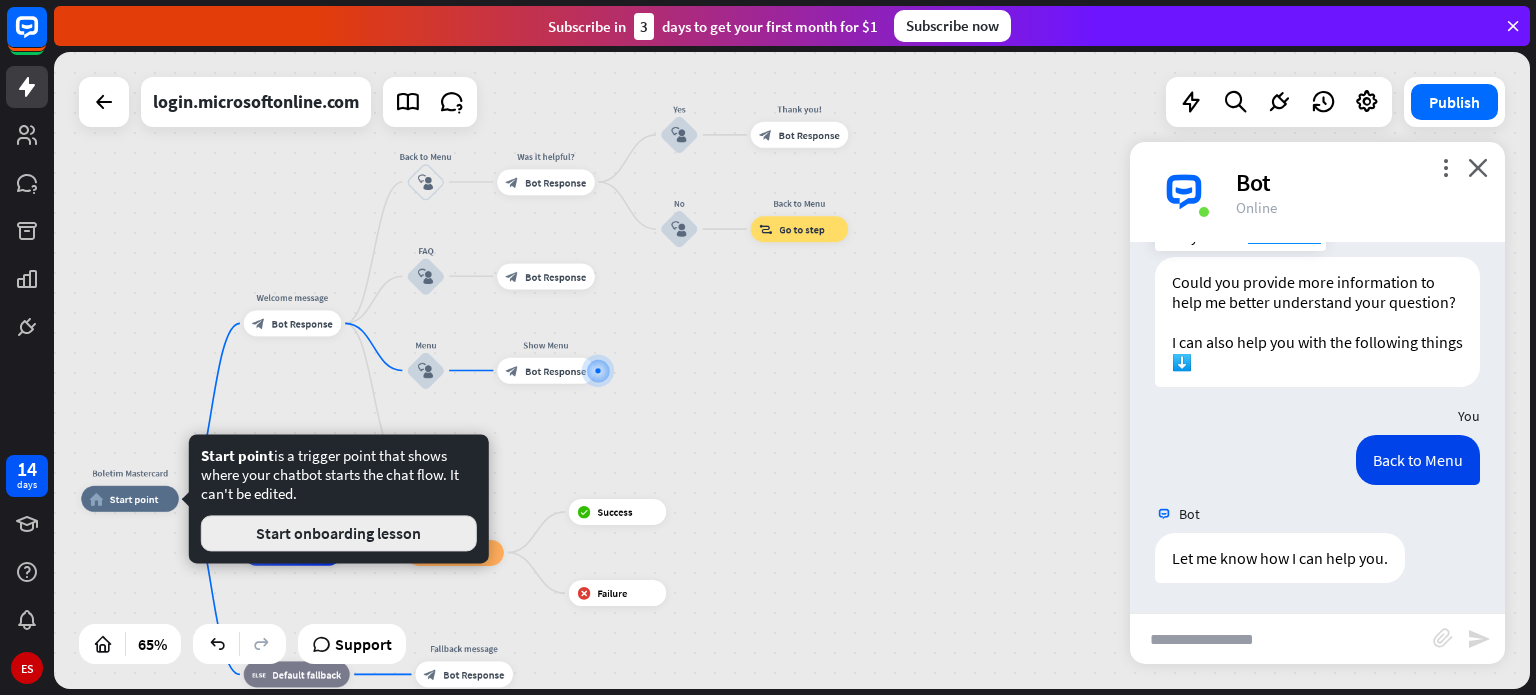 click on "Start onboarding lesson" at bounding box center (339, 533) 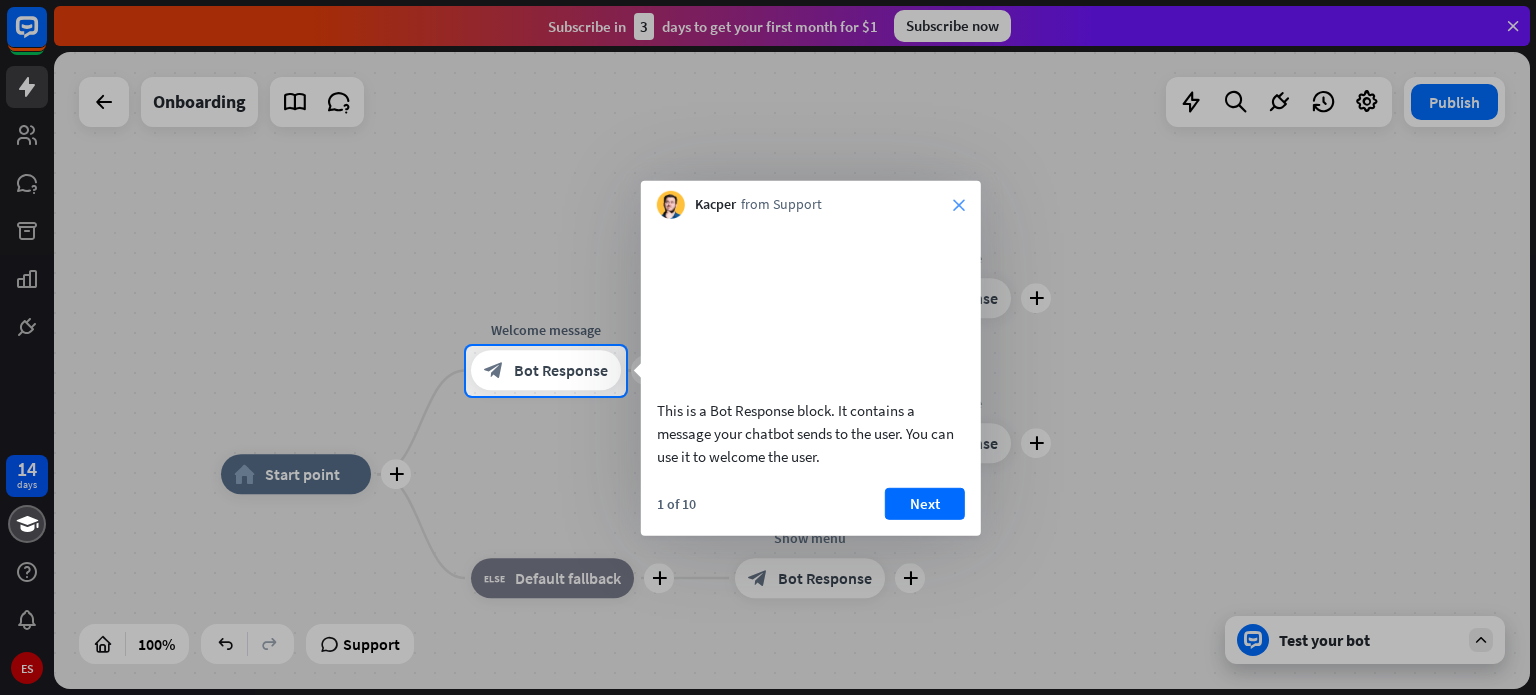 click on "close" at bounding box center (959, 205) 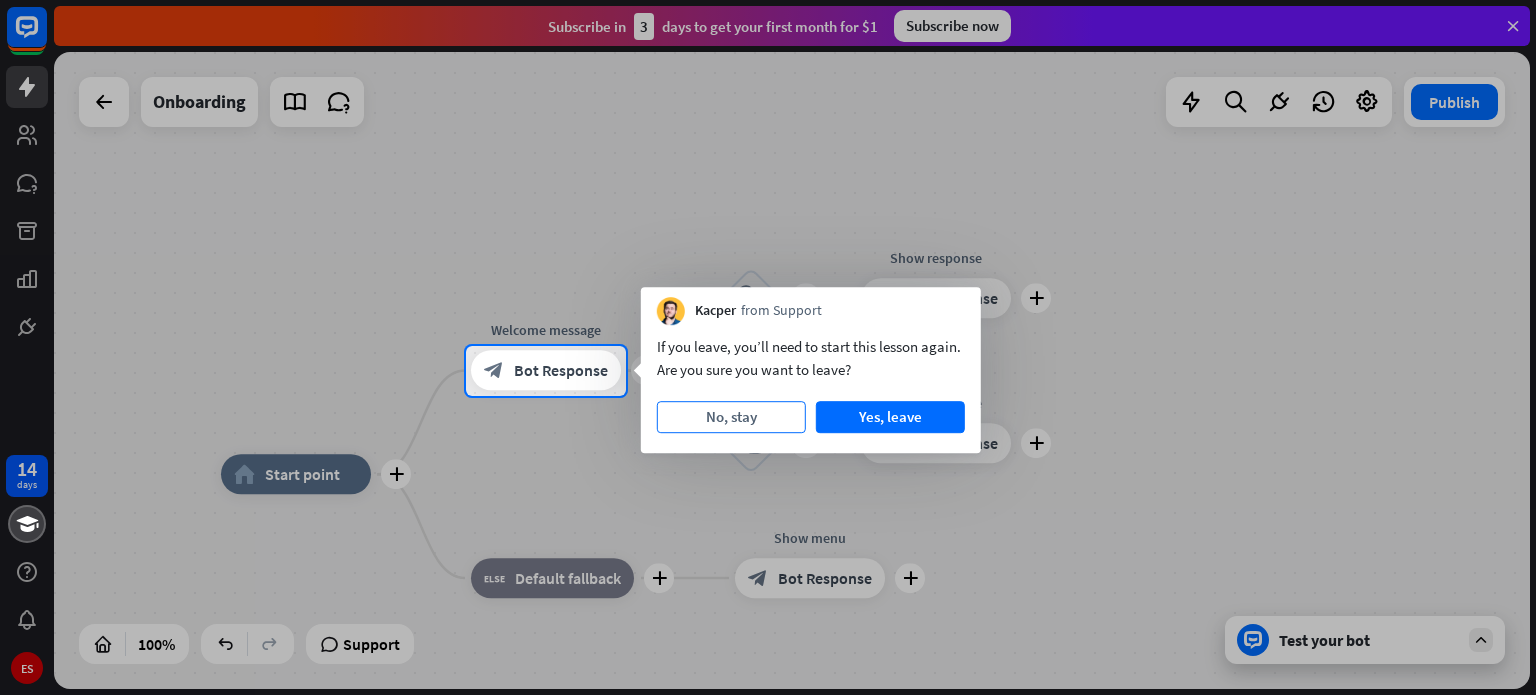 click on "No, stay" at bounding box center [731, 417] 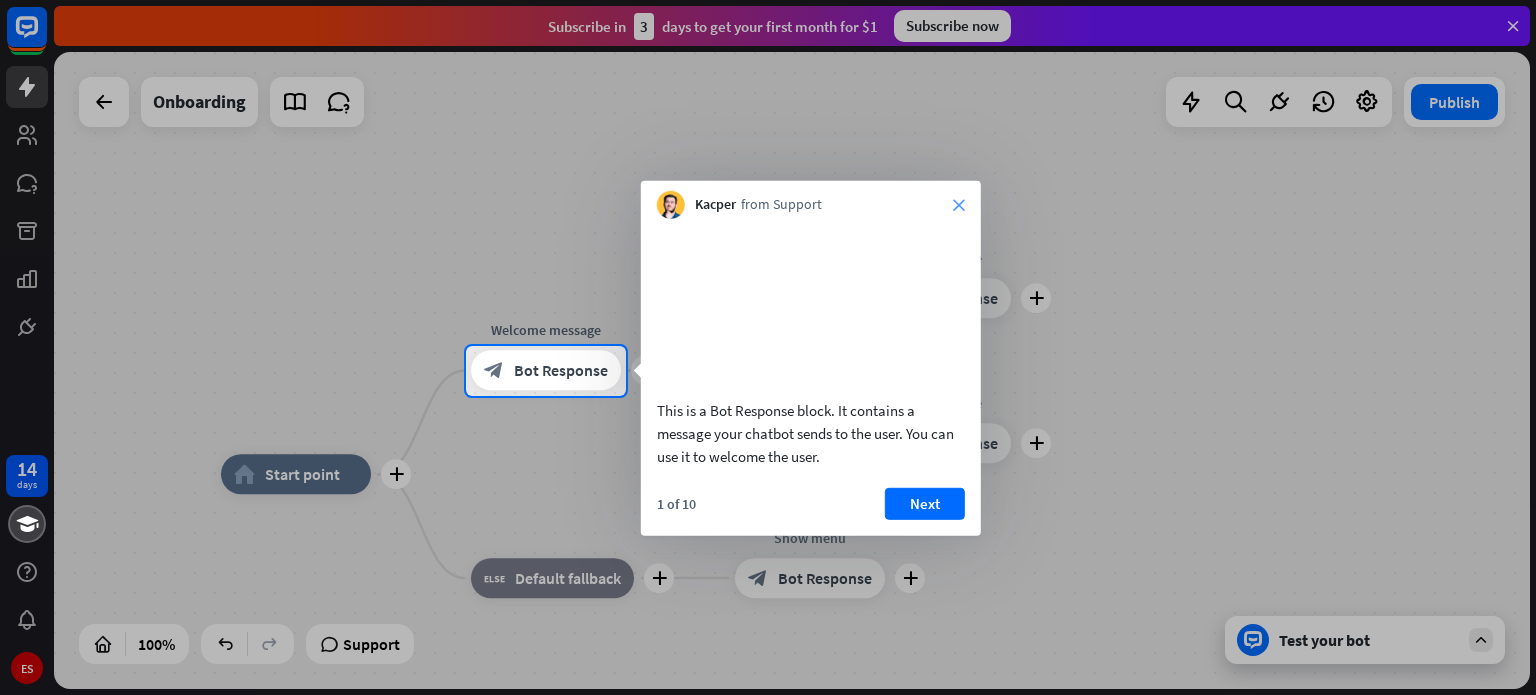 click on "close" at bounding box center [959, 205] 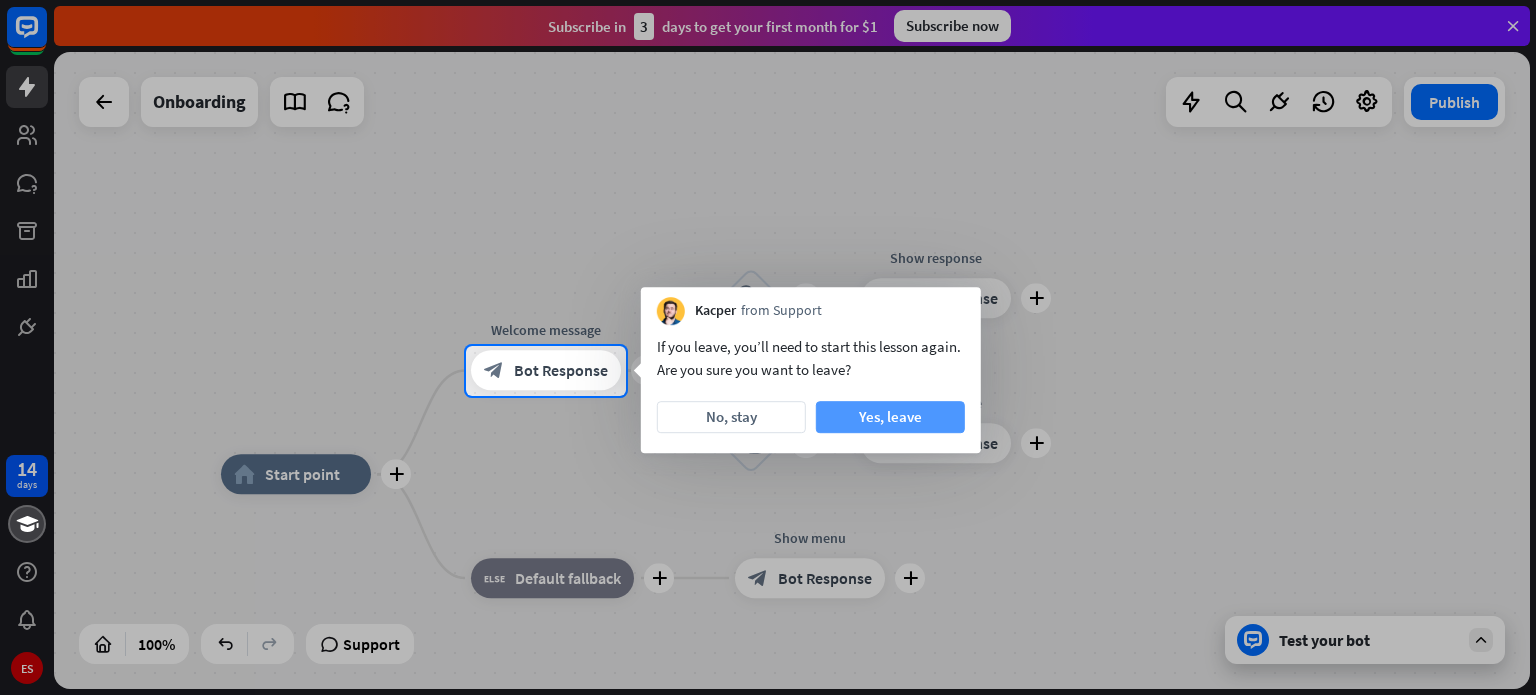 click on "Yes, leave" at bounding box center (890, 417) 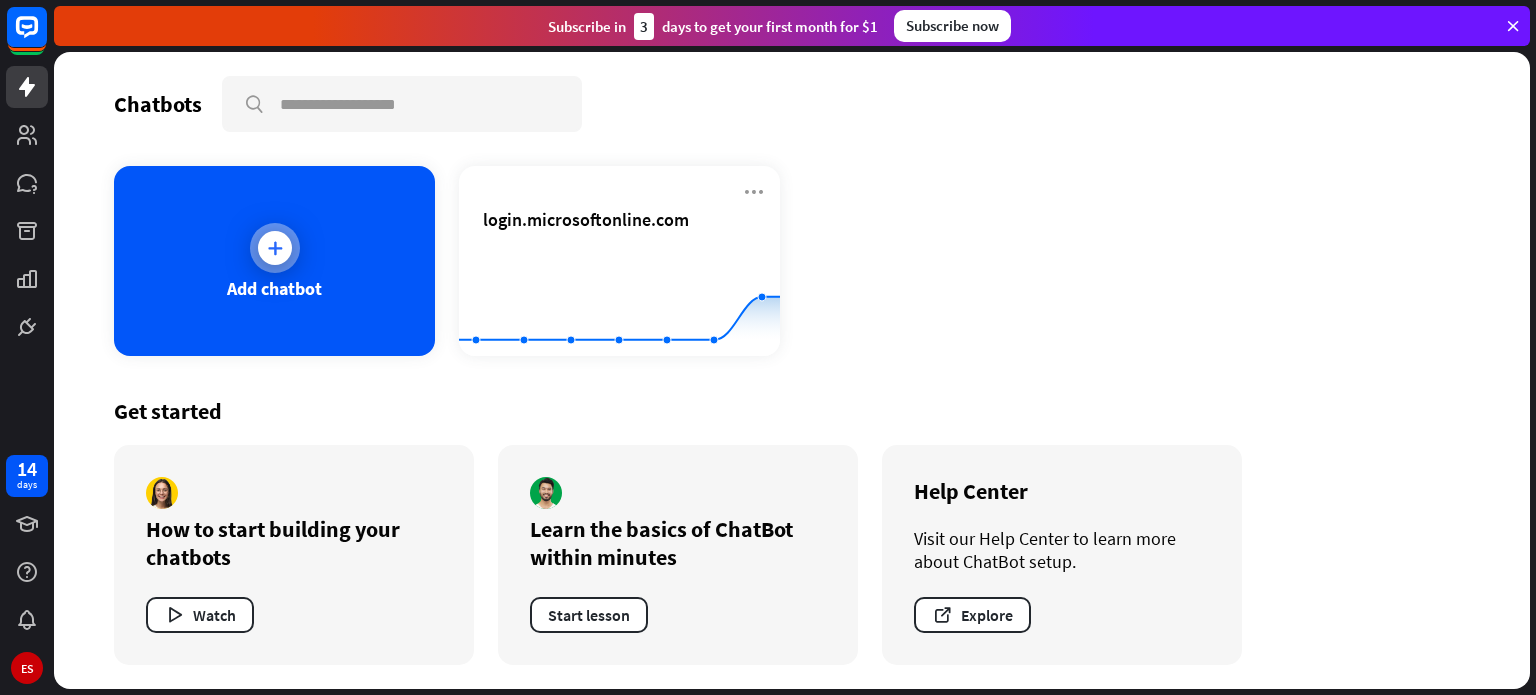 click on "Add chatbot" at bounding box center [274, 261] 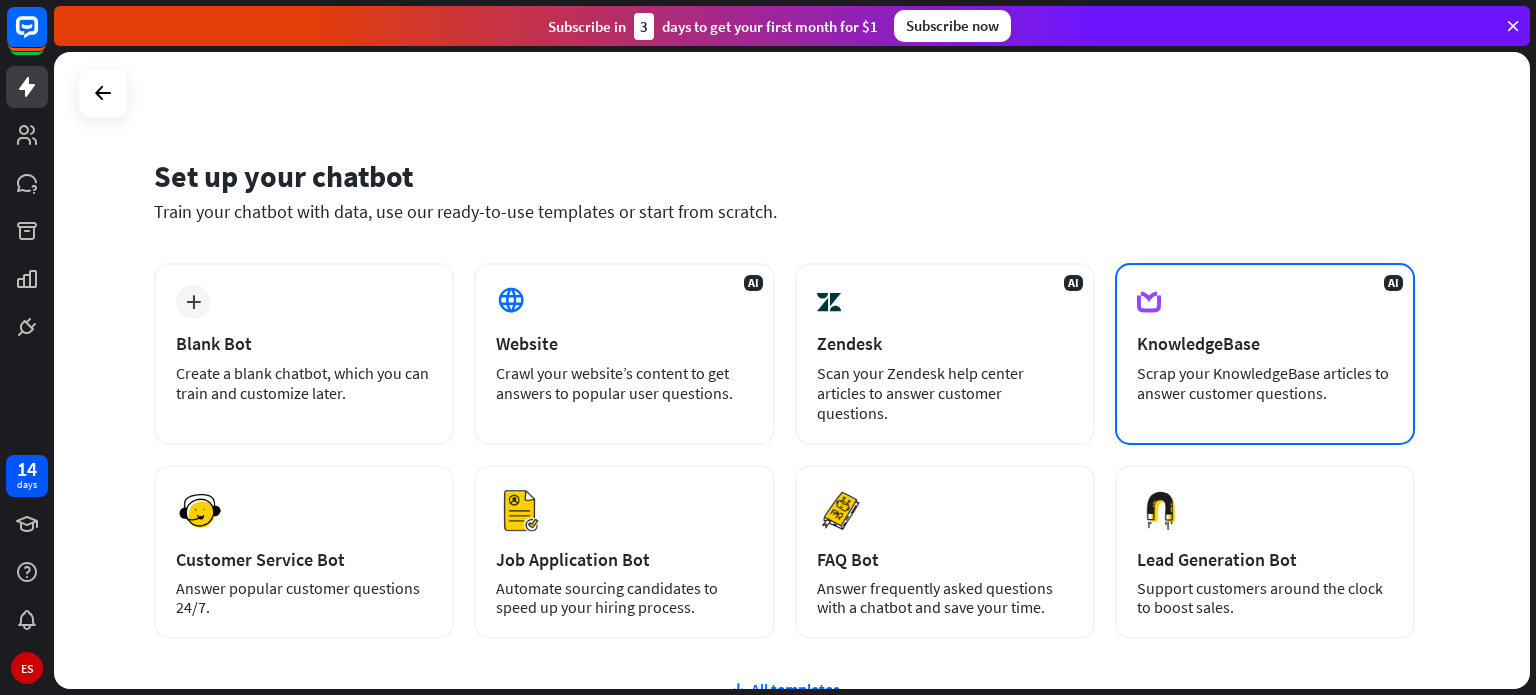 click on "Scrap your KnowledgeBase articles to answer customer
questions." at bounding box center (1265, 383) 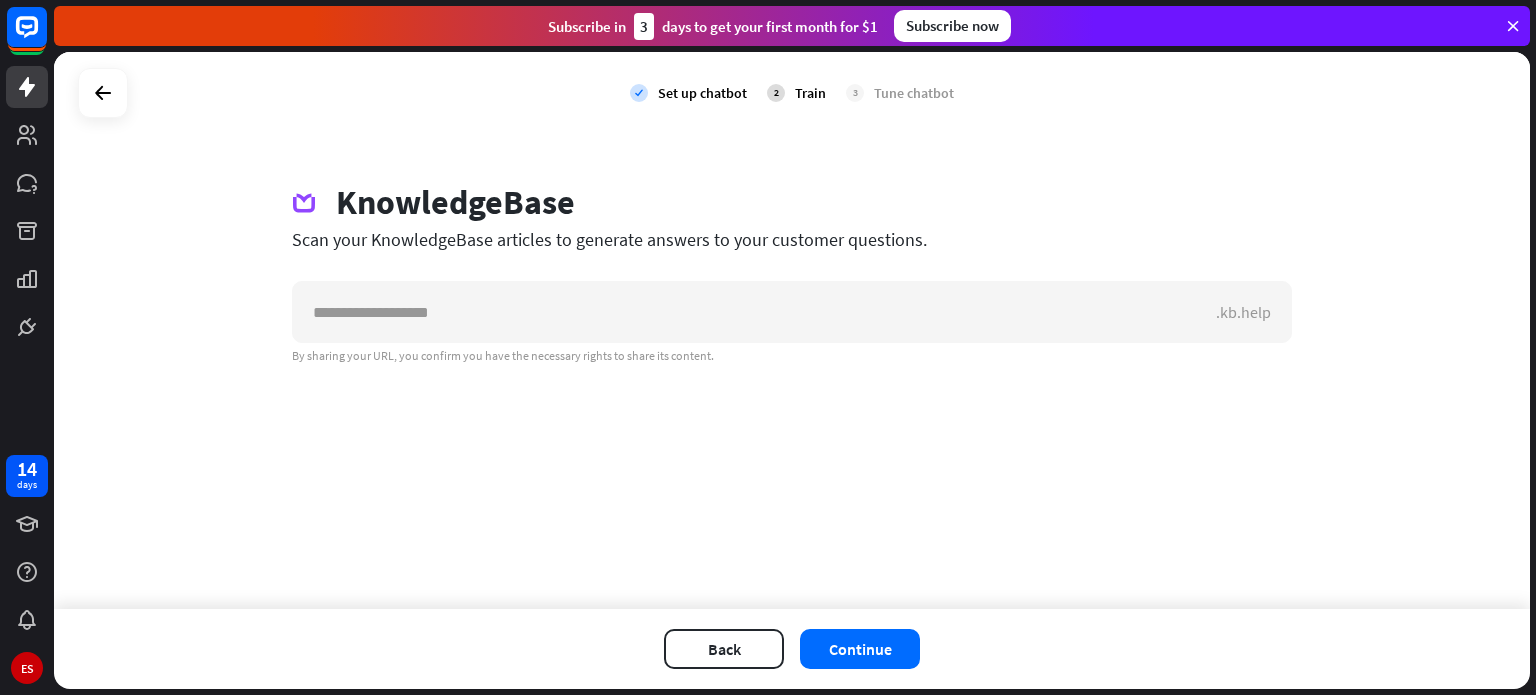click on "Train" at bounding box center (810, 93) 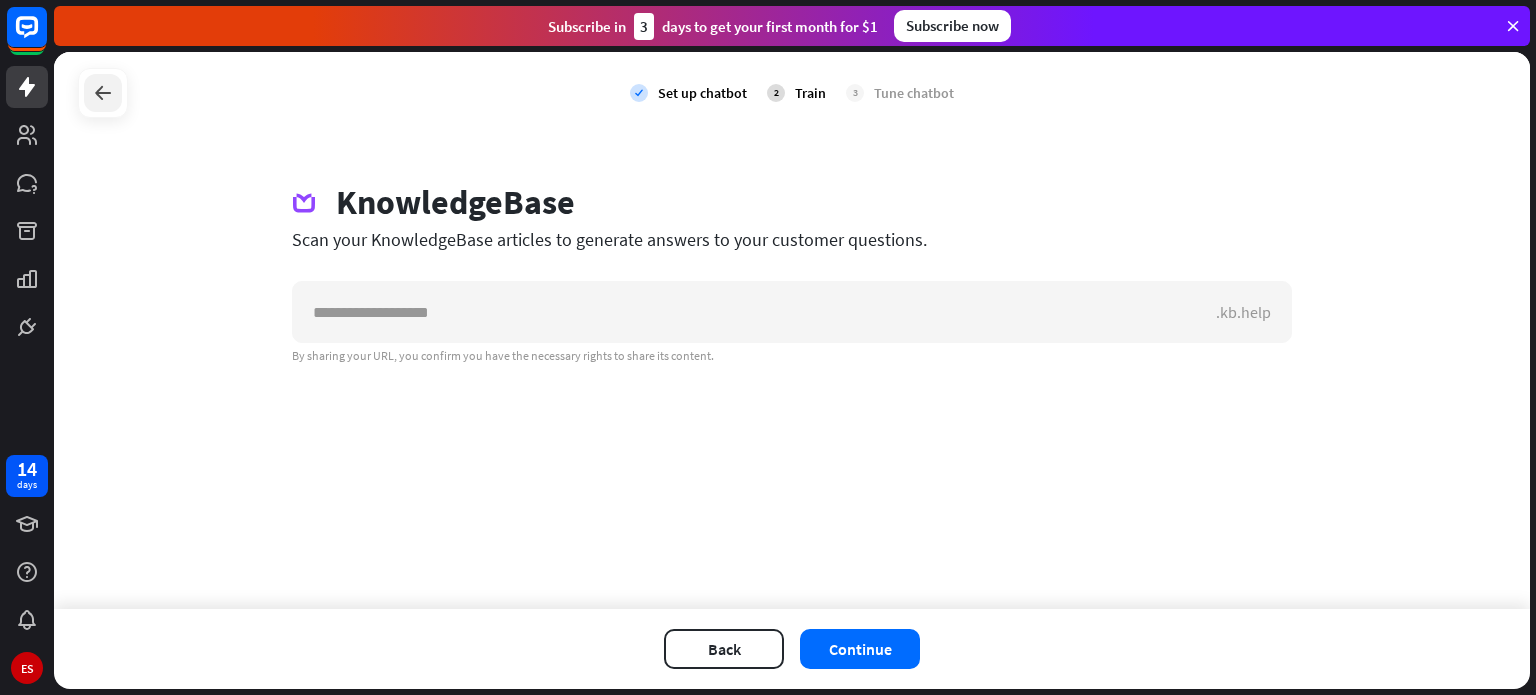 click at bounding box center (103, 93) 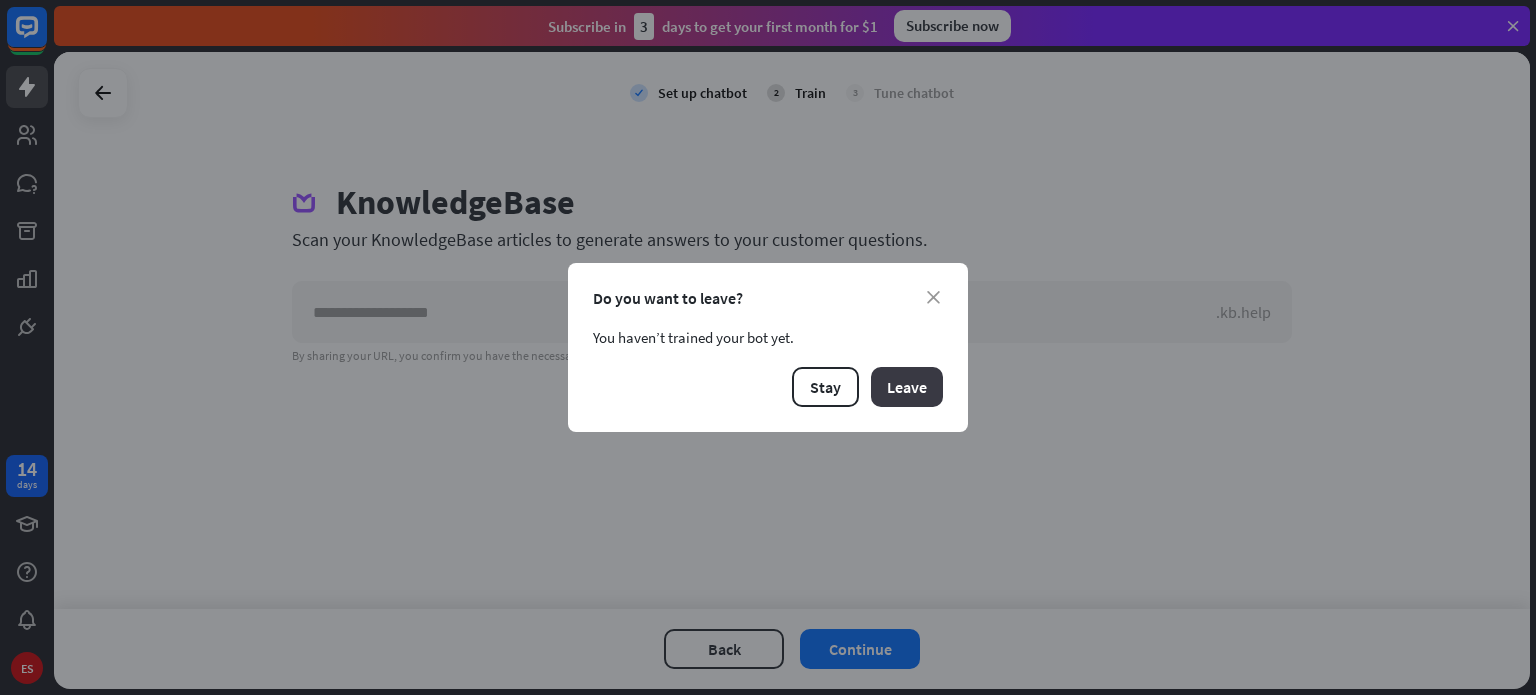 click on "Leave" at bounding box center (907, 387) 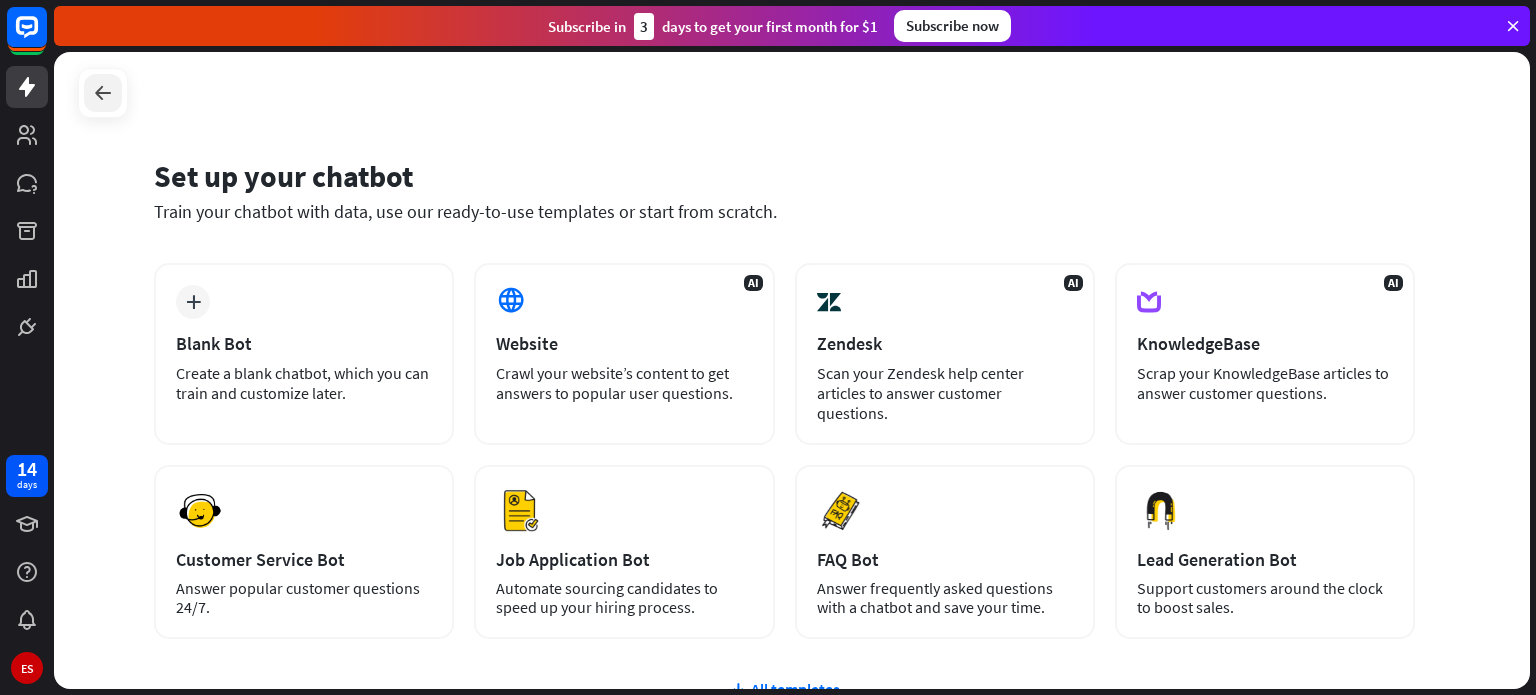 click at bounding box center [103, 93] 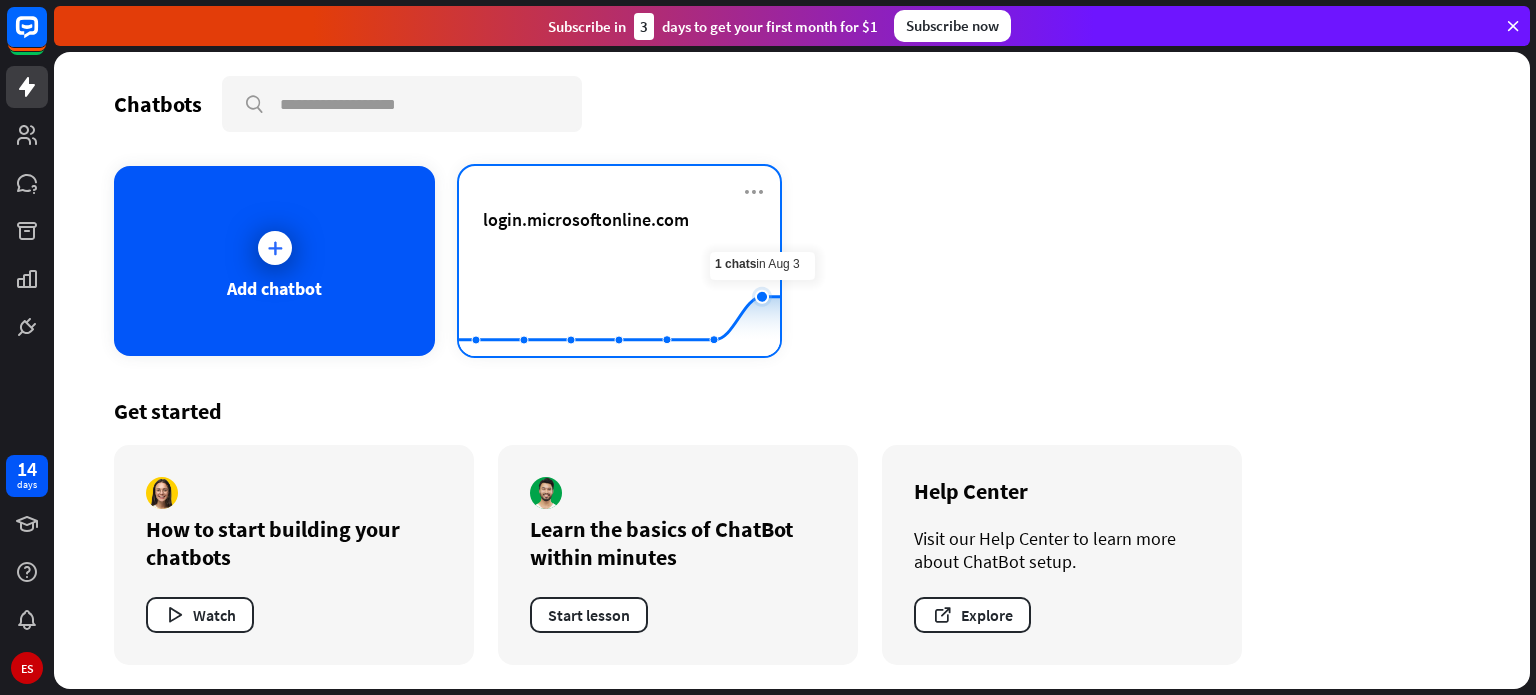 click 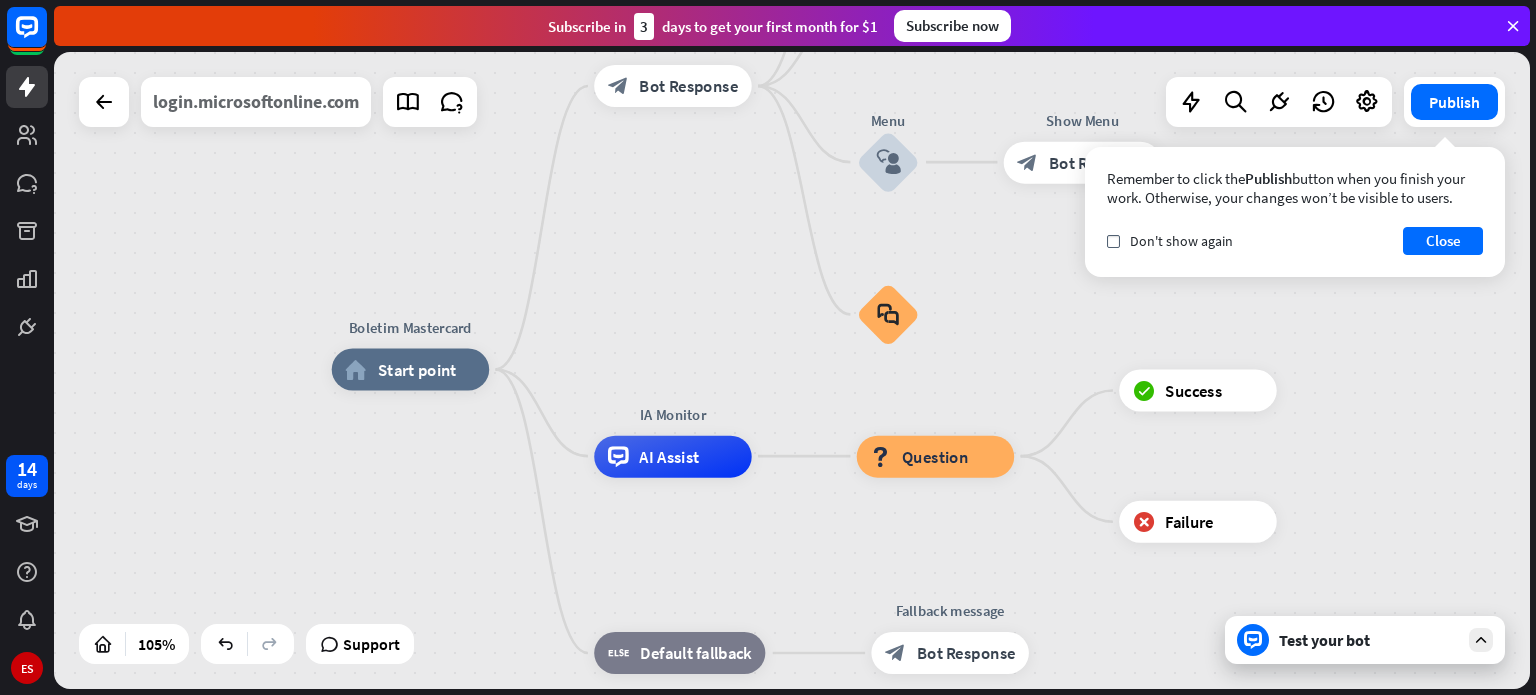 click on "login.microsoftonline.com" at bounding box center (256, 102) 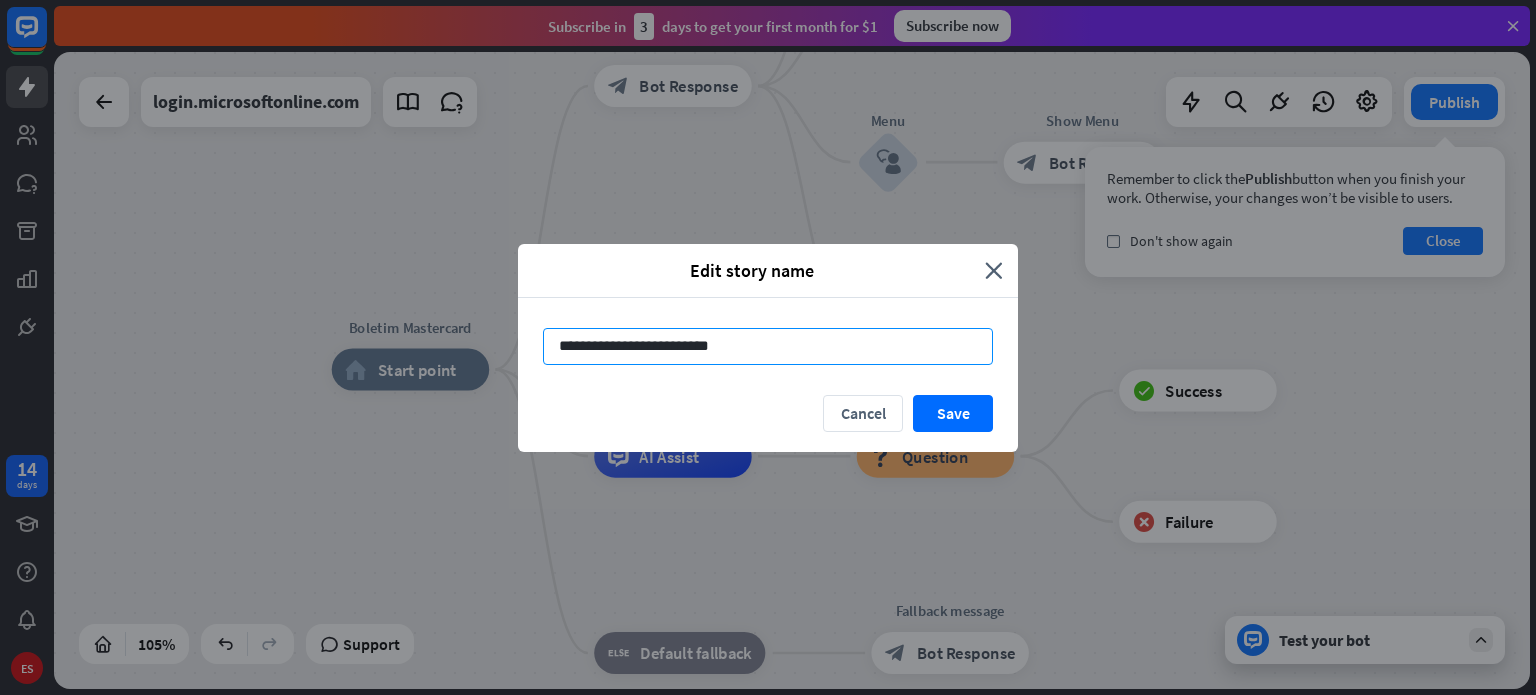 drag, startPoint x: 760, startPoint y: 333, endPoint x: 481, endPoint y: 306, distance: 280.3034 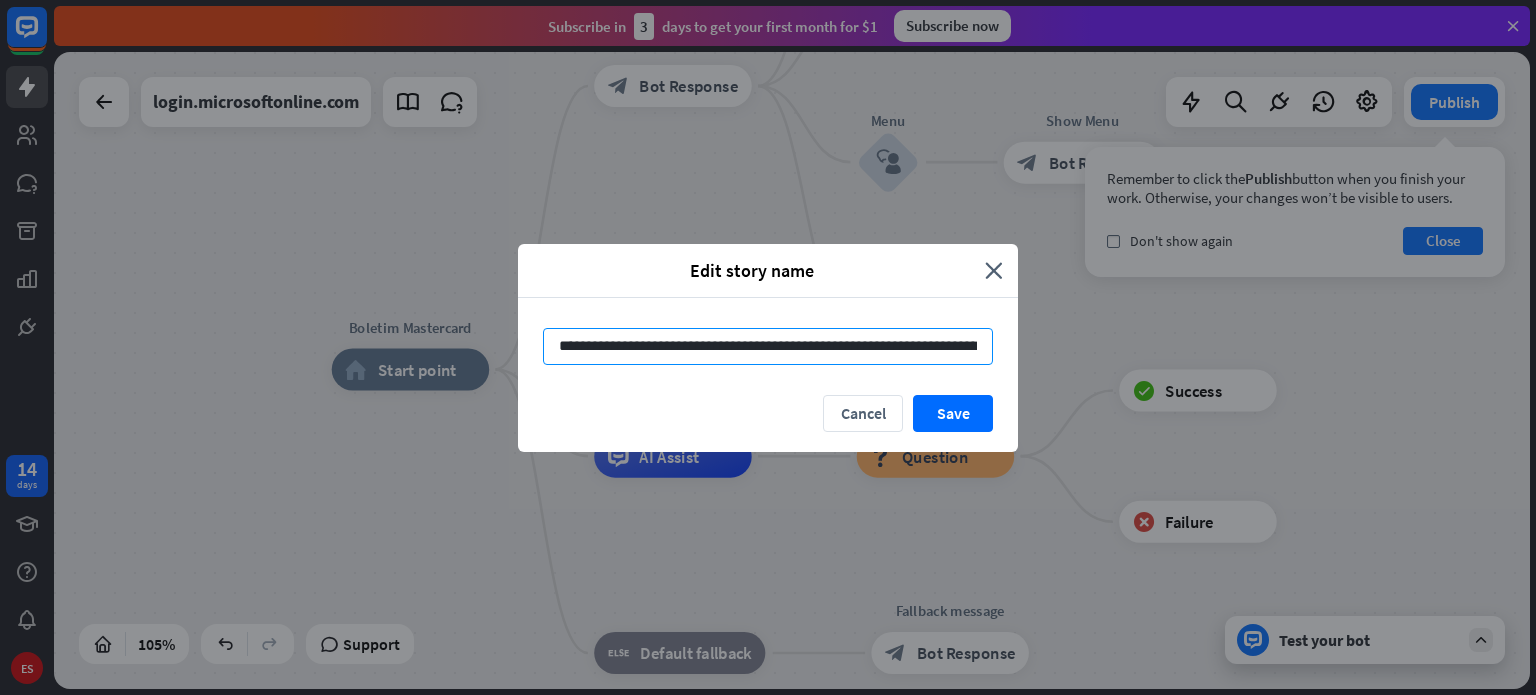 scroll, scrollTop: 0, scrollLeft: 356, axis: horizontal 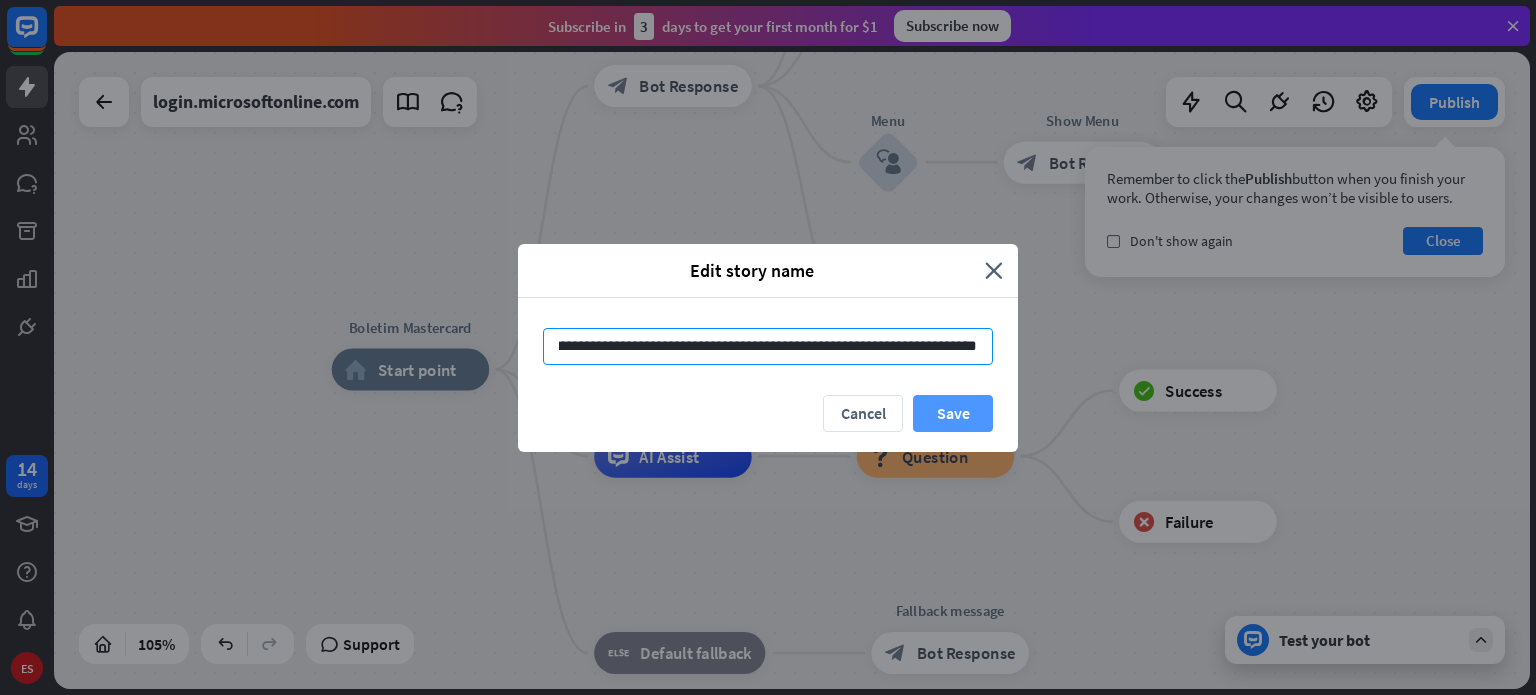 type on "**********" 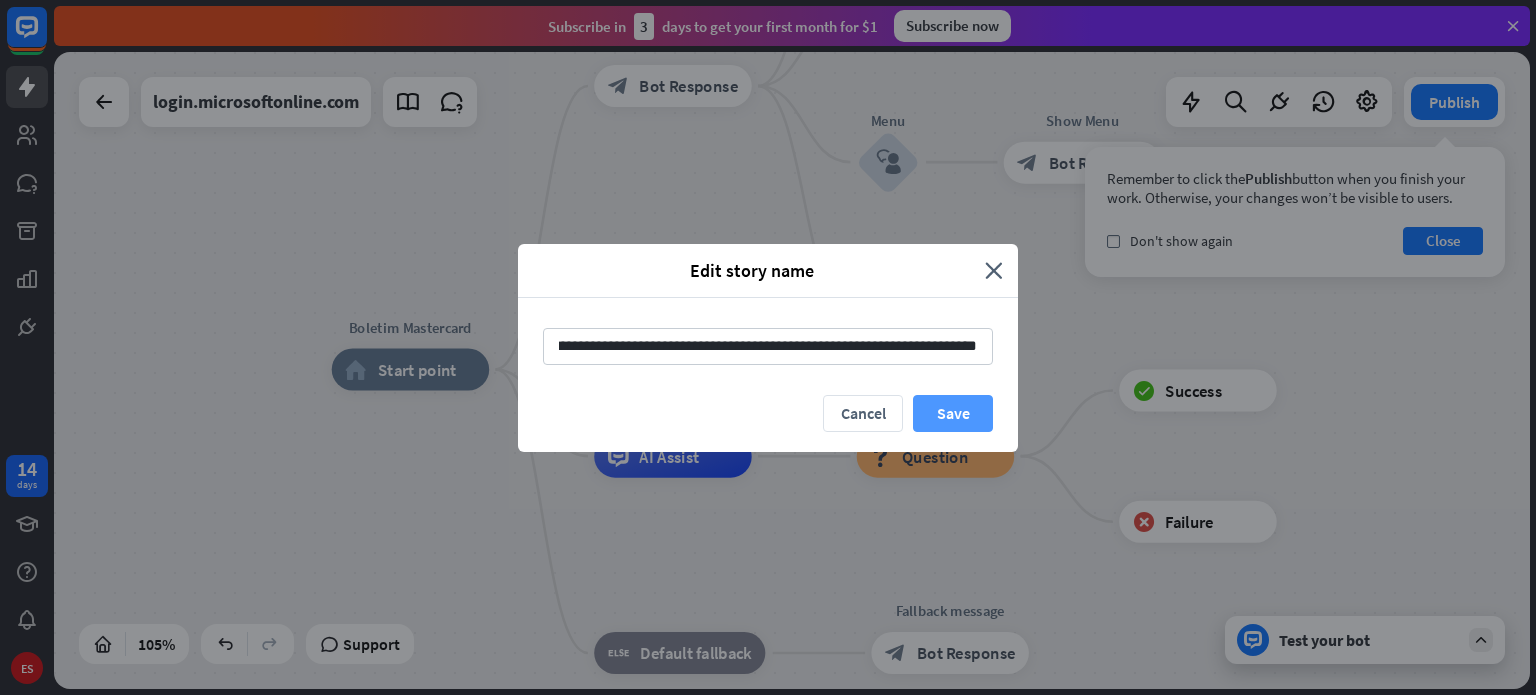 scroll, scrollTop: 0, scrollLeft: 0, axis: both 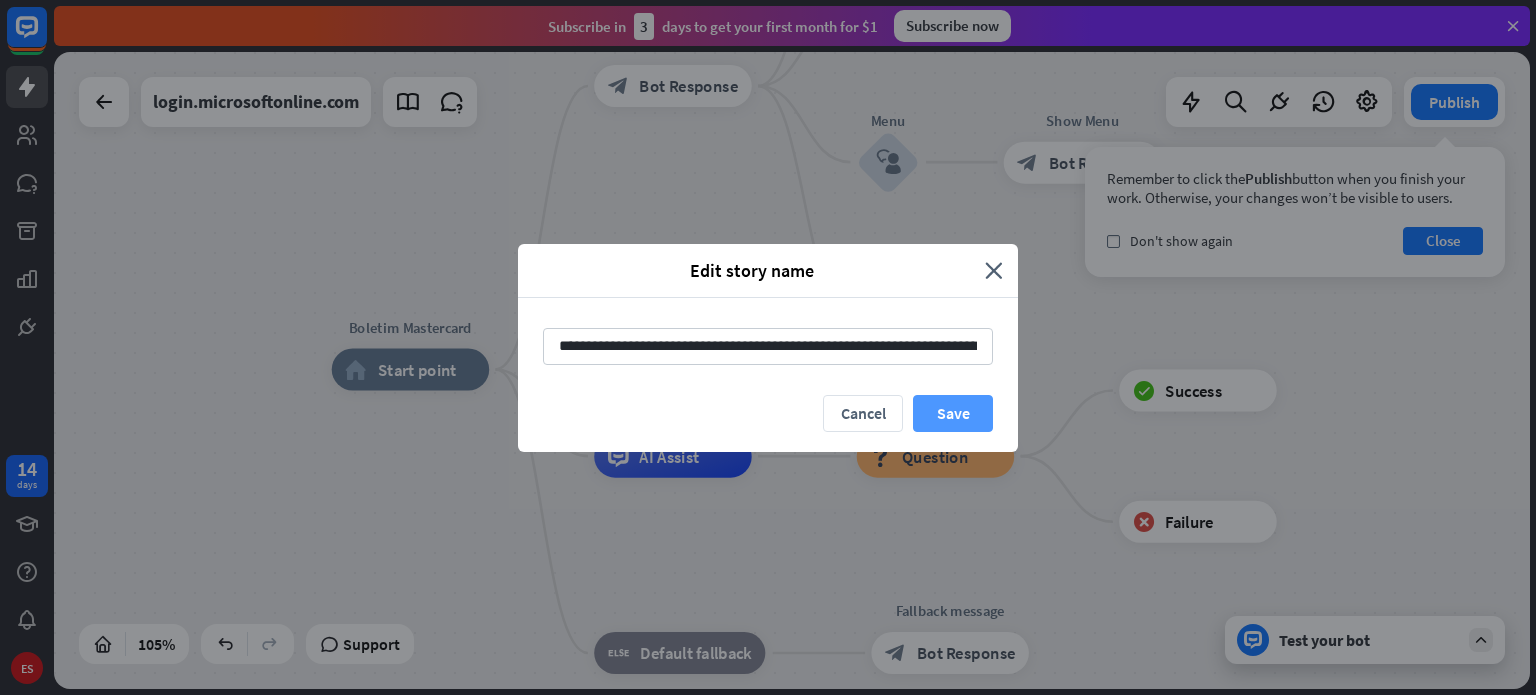 click on "Save" at bounding box center (953, 413) 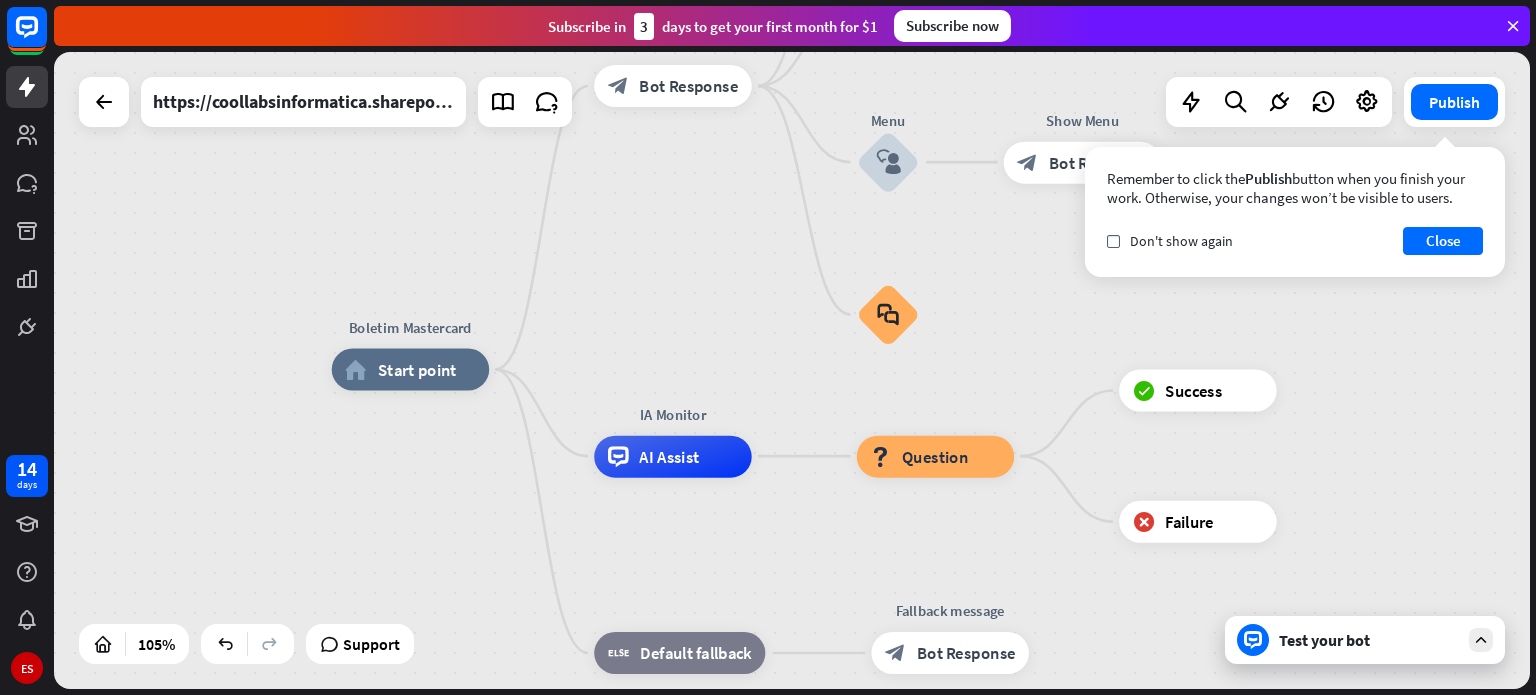 click on "Test your bot" at bounding box center [1365, 640] 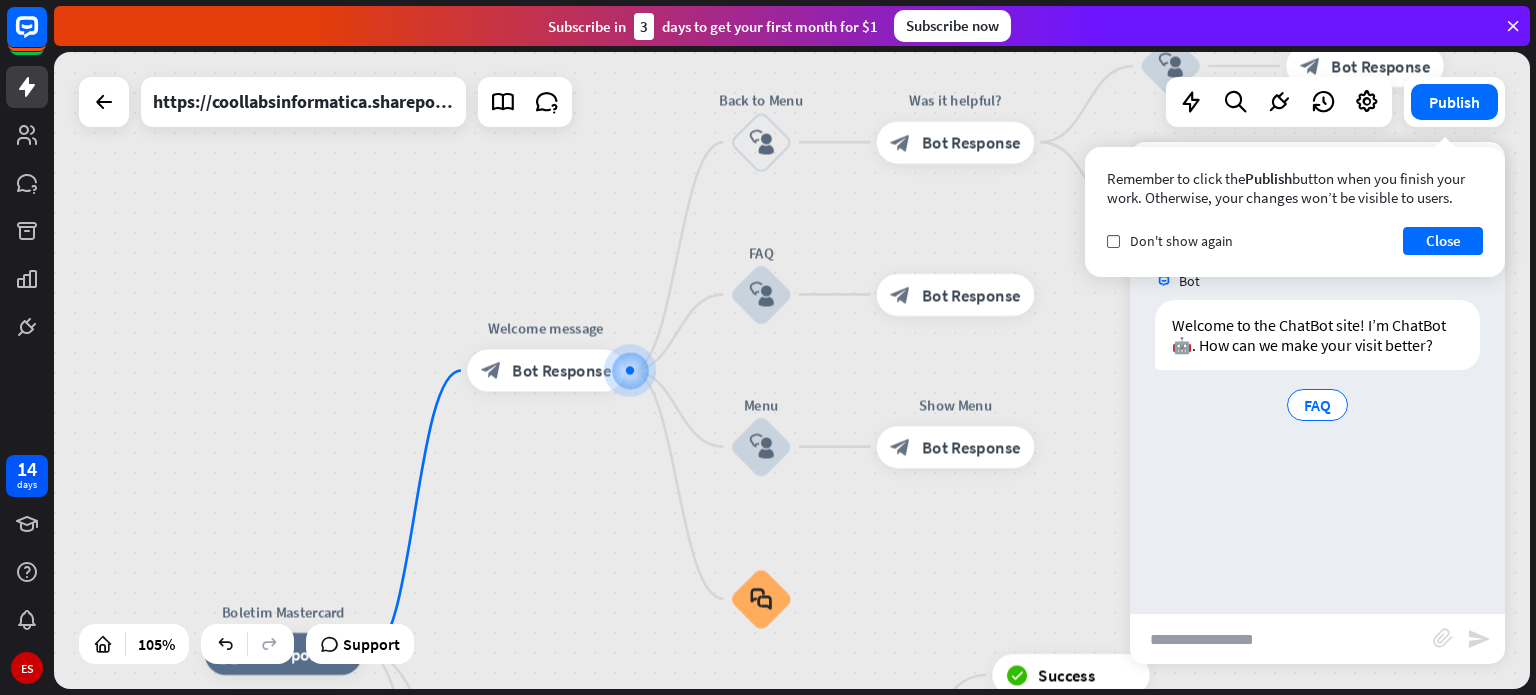 click at bounding box center (1281, 639) 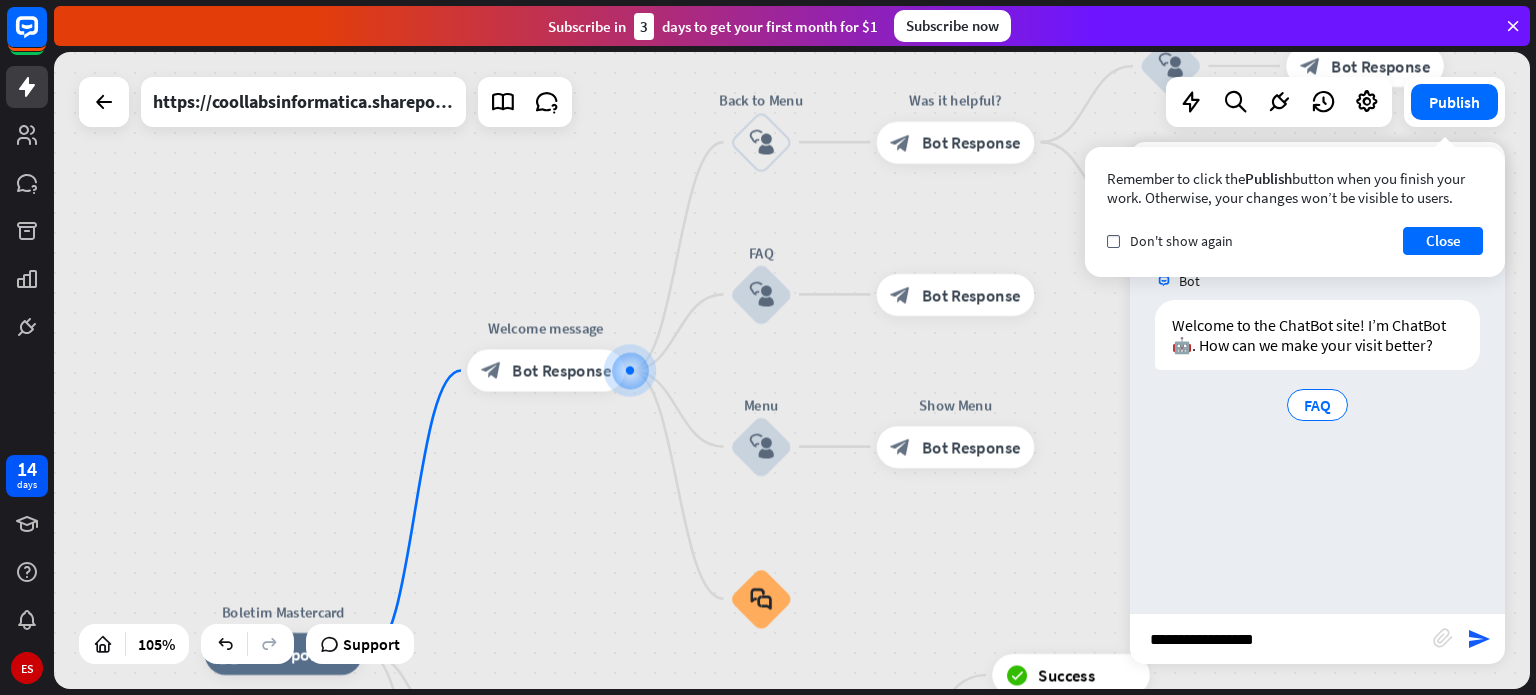 type on "**********" 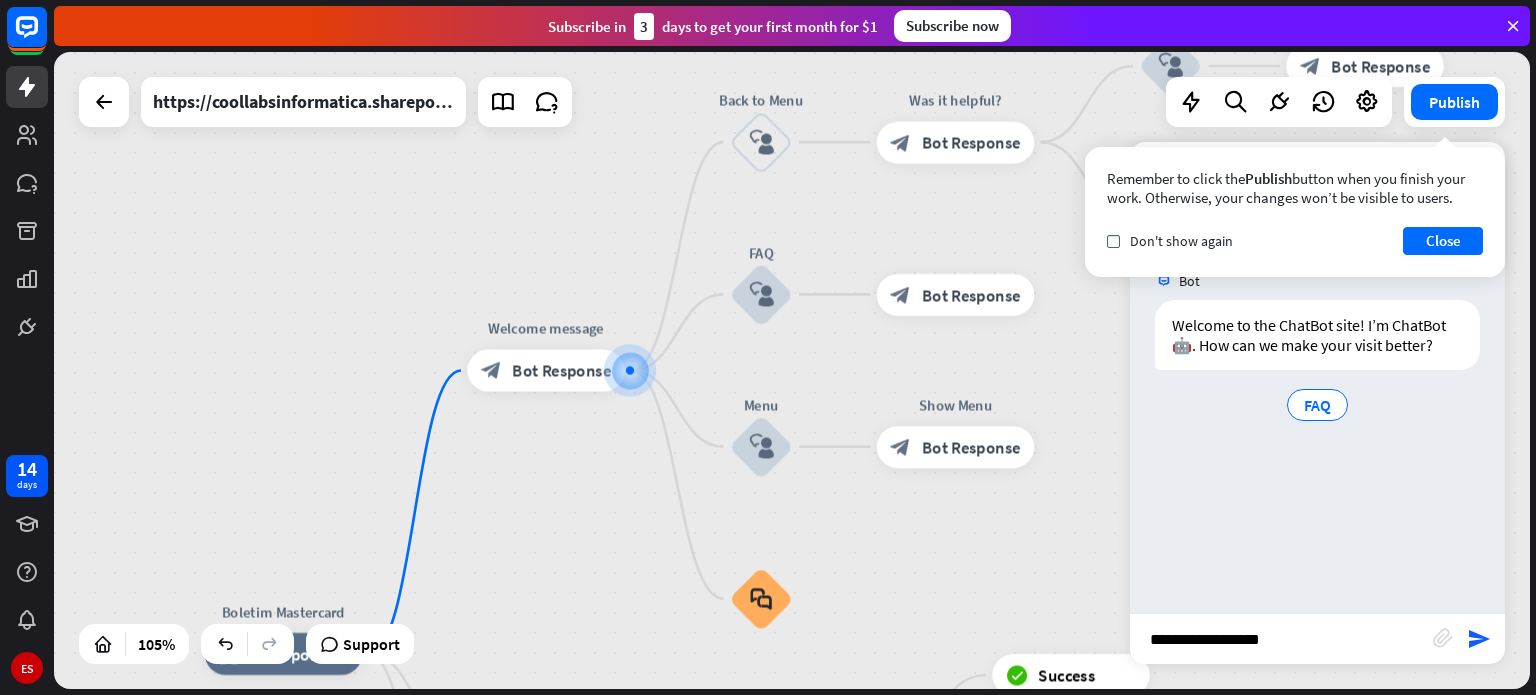 type 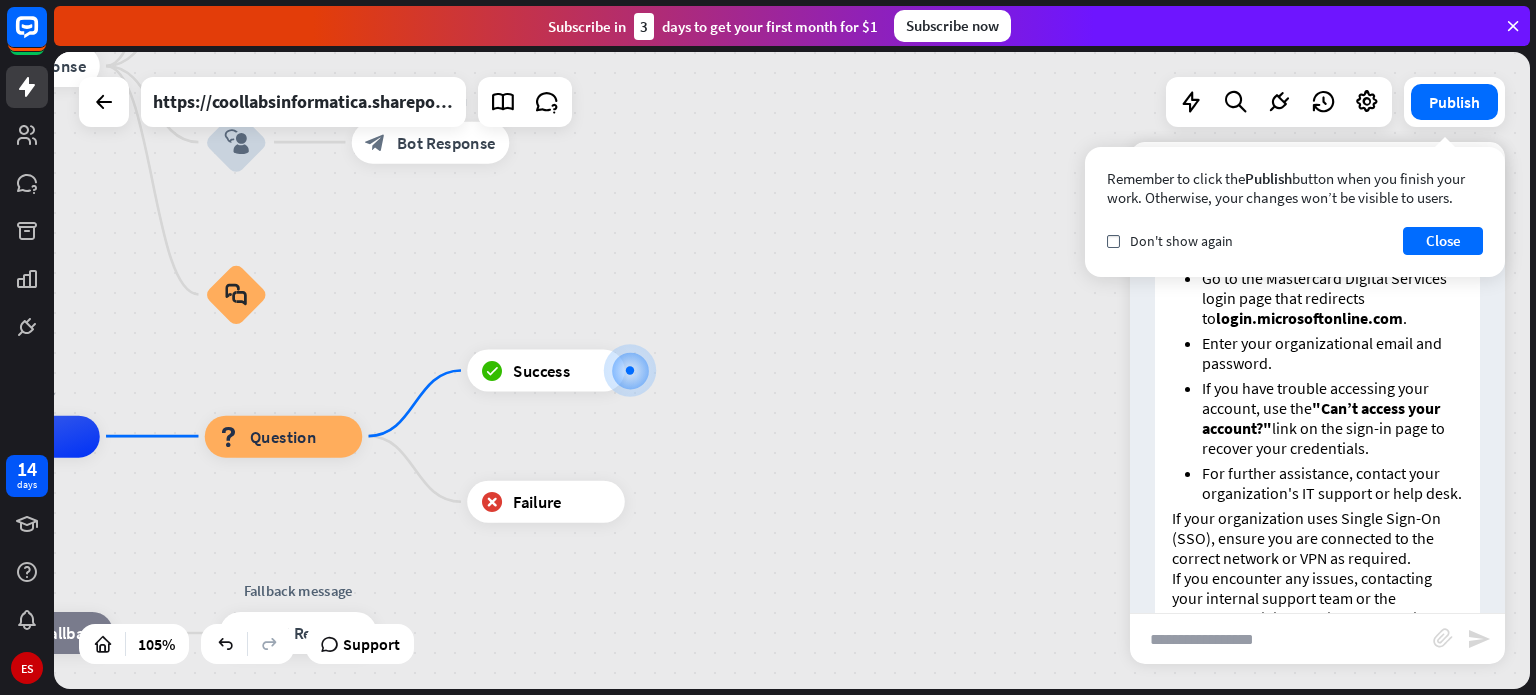 scroll, scrollTop: 487, scrollLeft: 0, axis: vertical 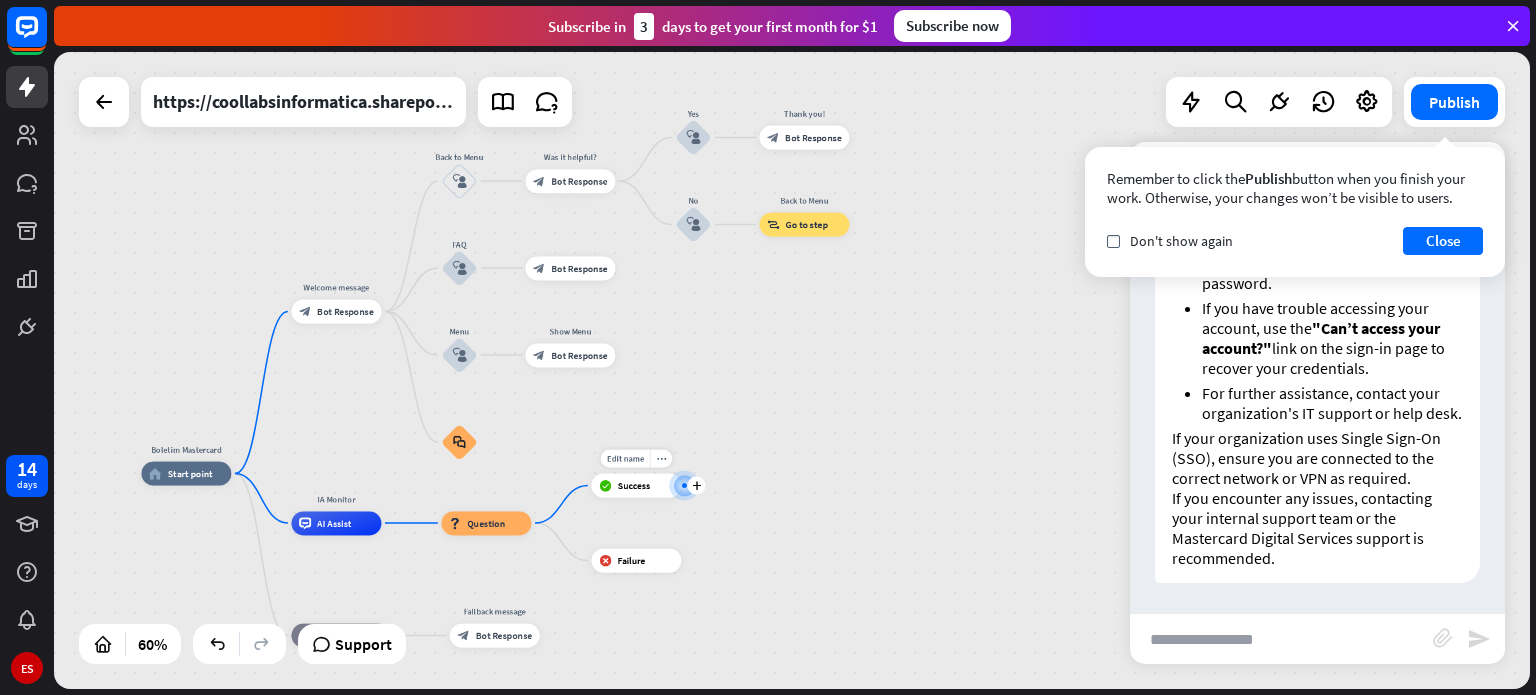 click at bounding box center (684, 485) 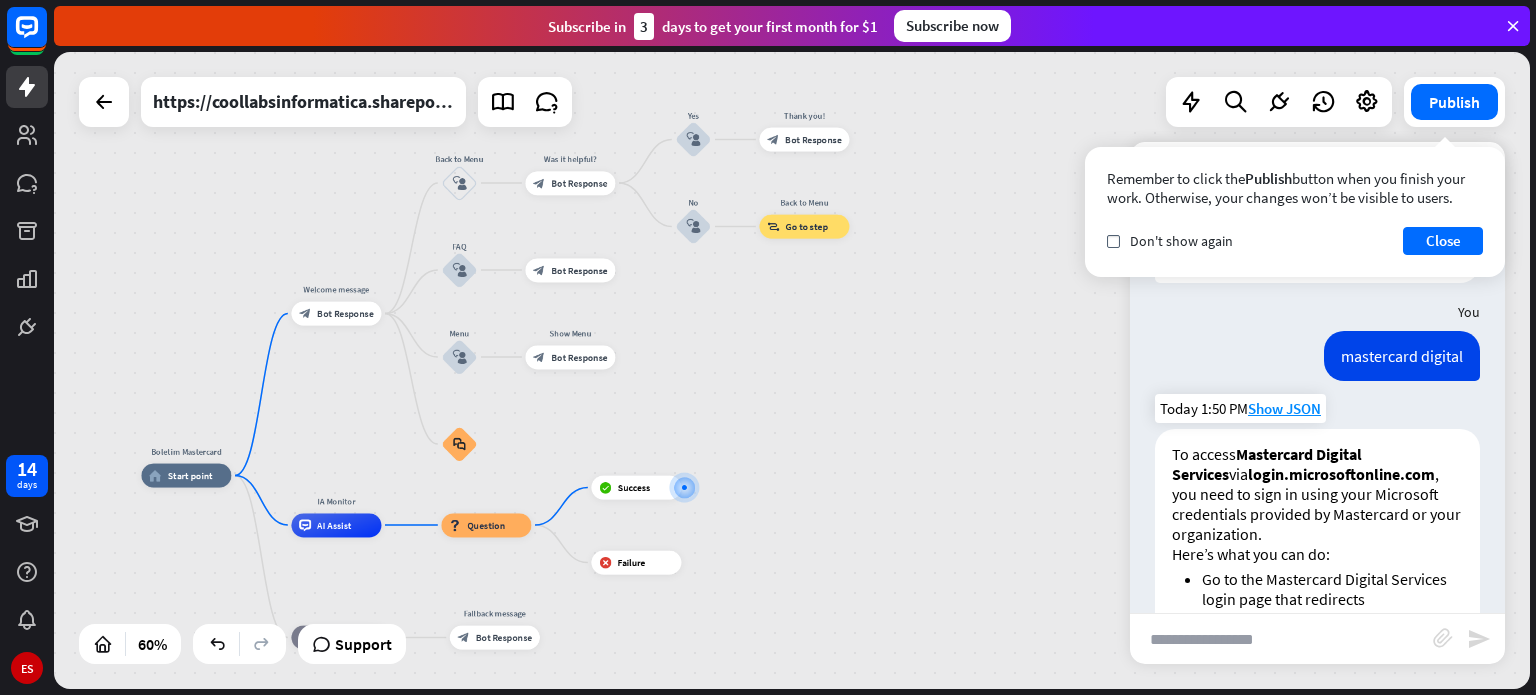 scroll, scrollTop: 0, scrollLeft: 0, axis: both 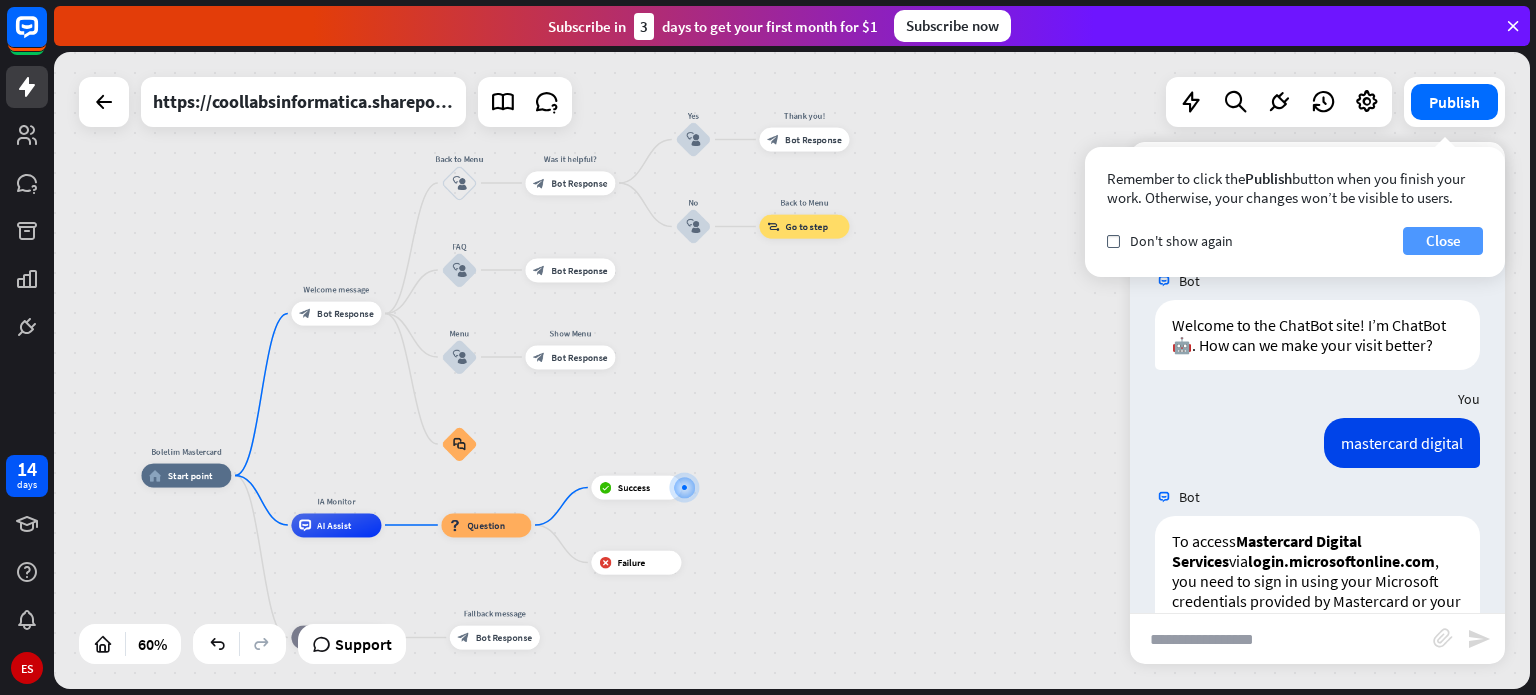 click on "Close" at bounding box center (1443, 241) 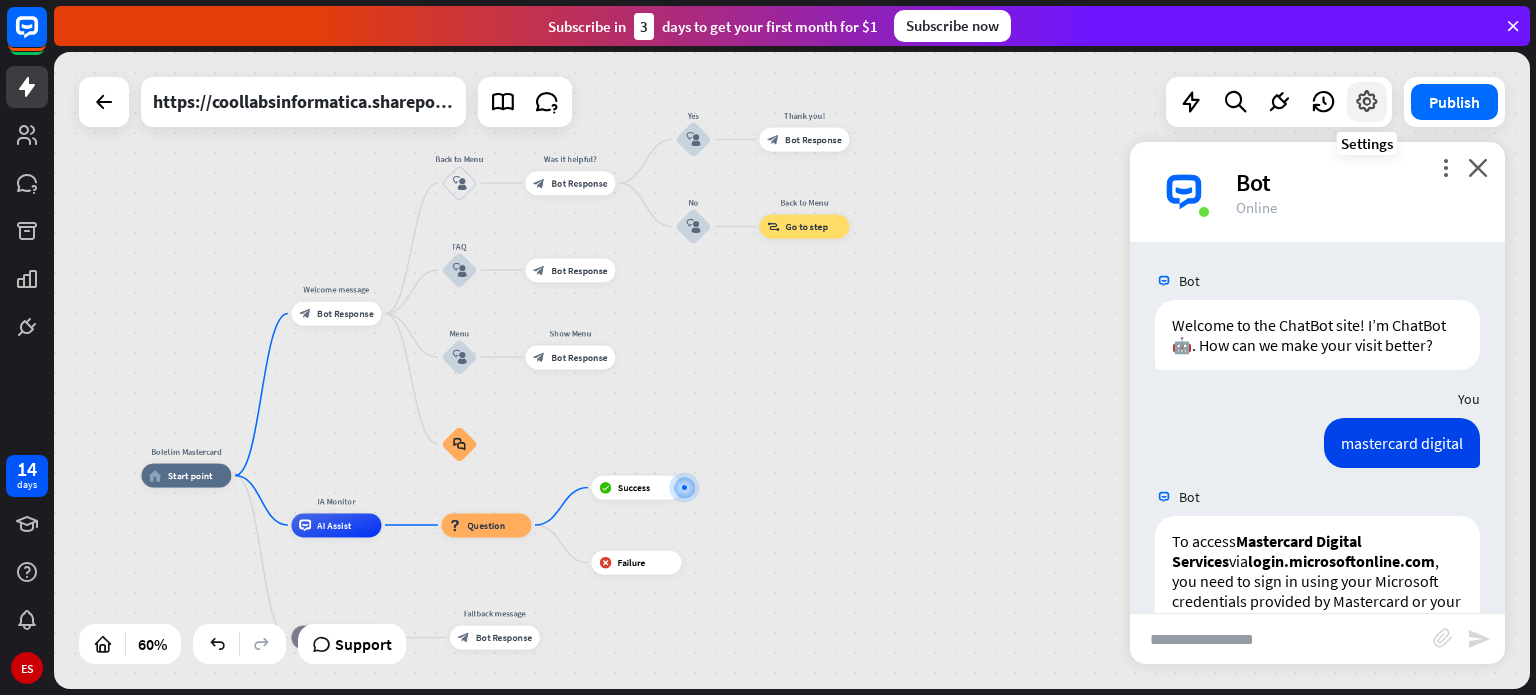 click at bounding box center [1367, 102] 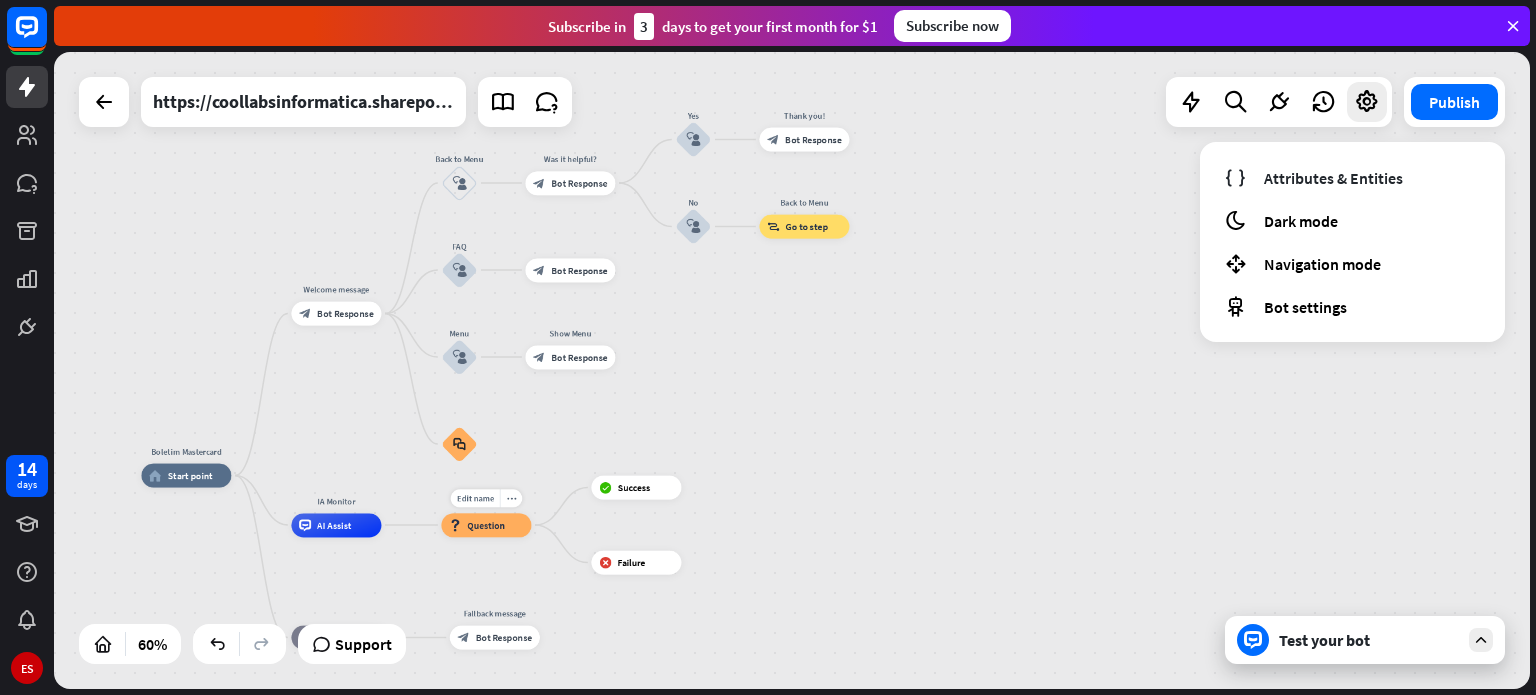 click on "Question" at bounding box center [486, 525] 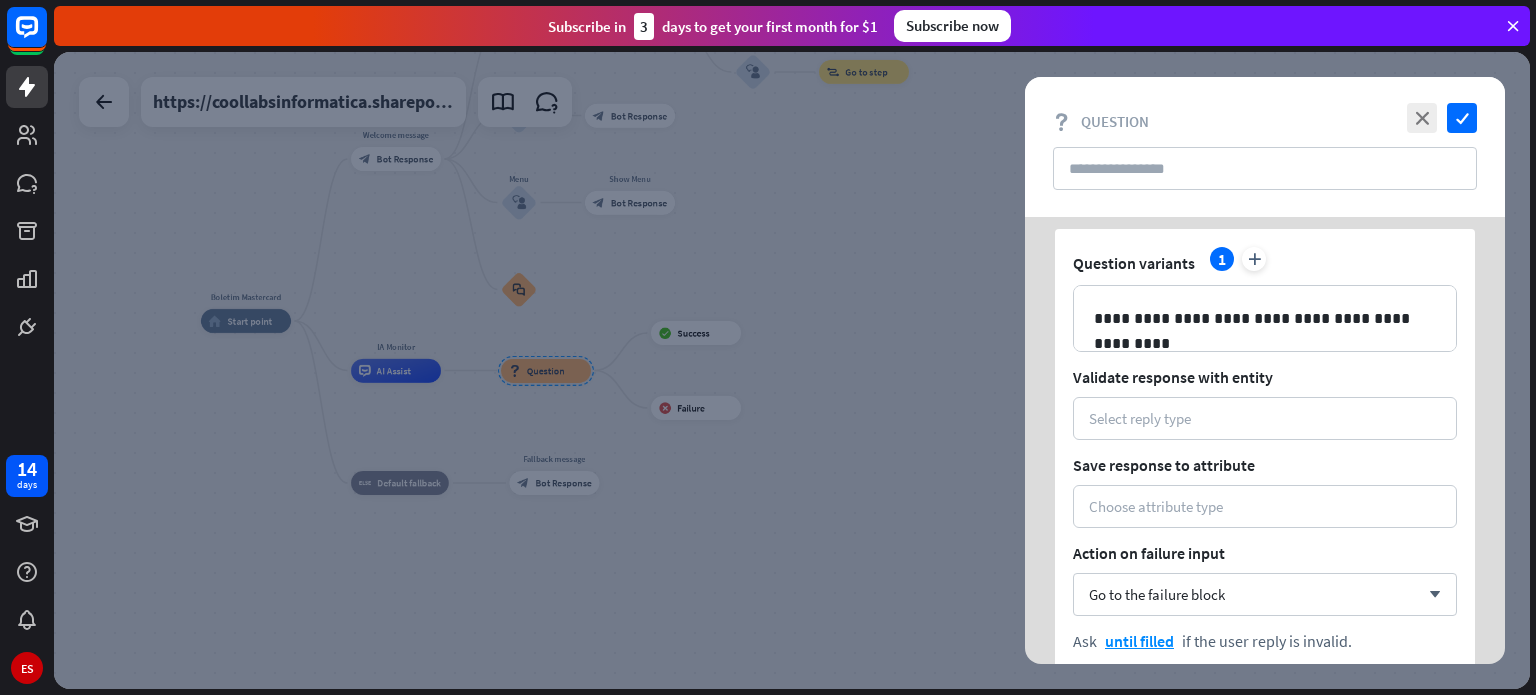 scroll, scrollTop: 0, scrollLeft: 0, axis: both 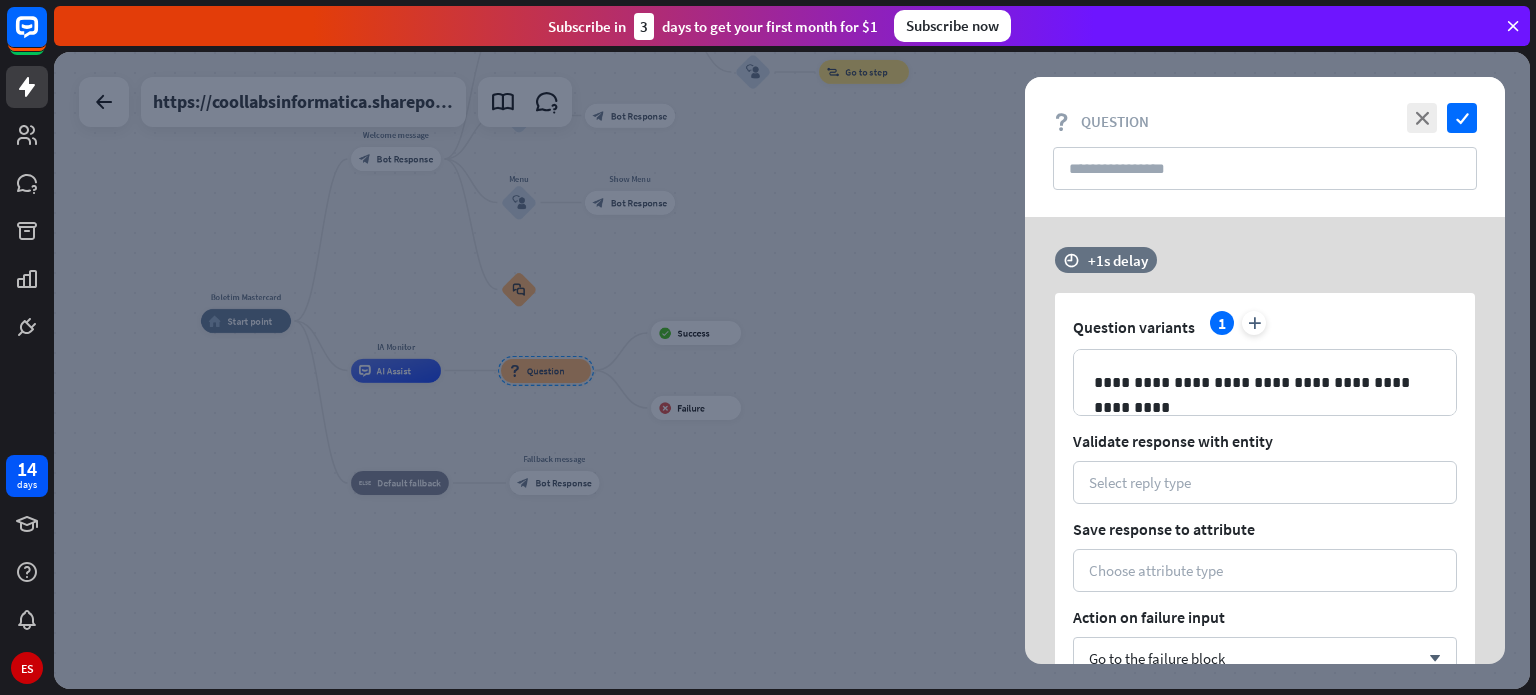 click at bounding box center [792, 370] 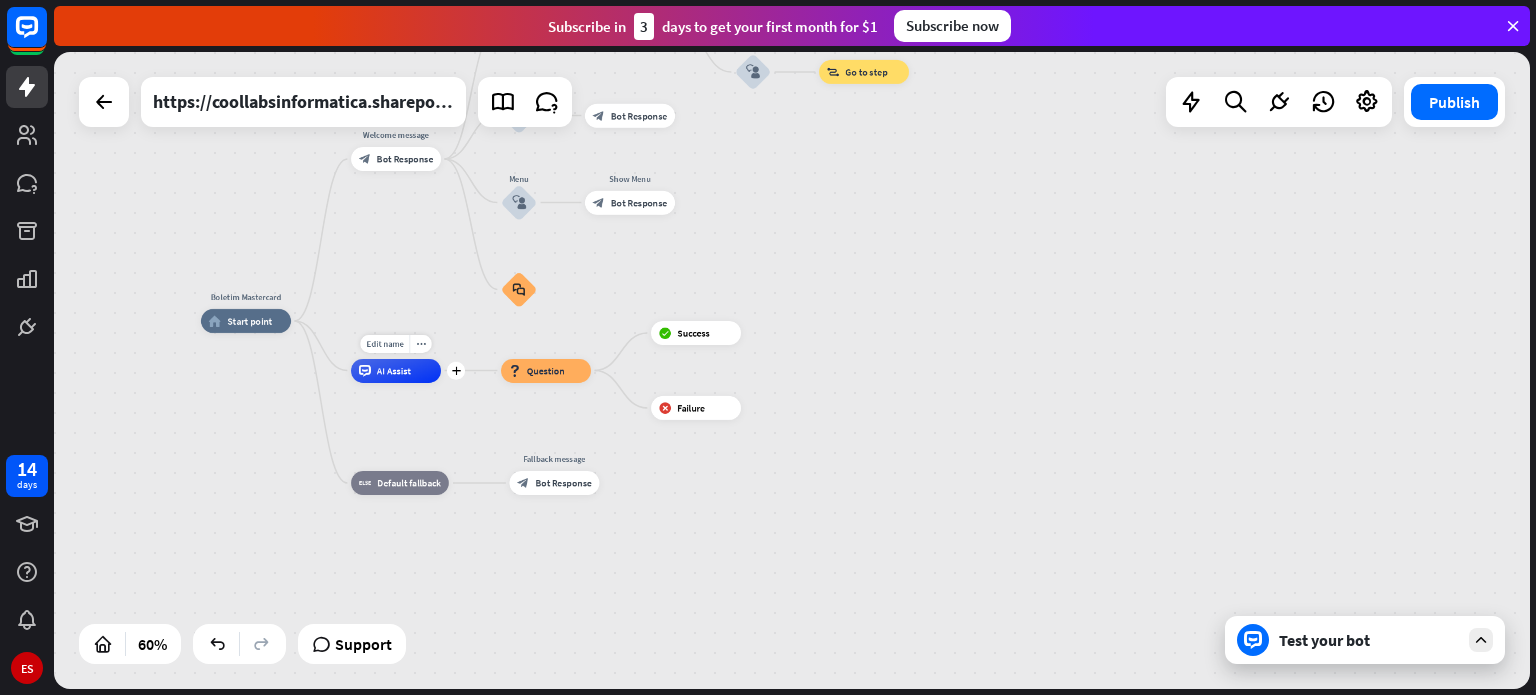 click on "AI Assist" at bounding box center (394, 371) 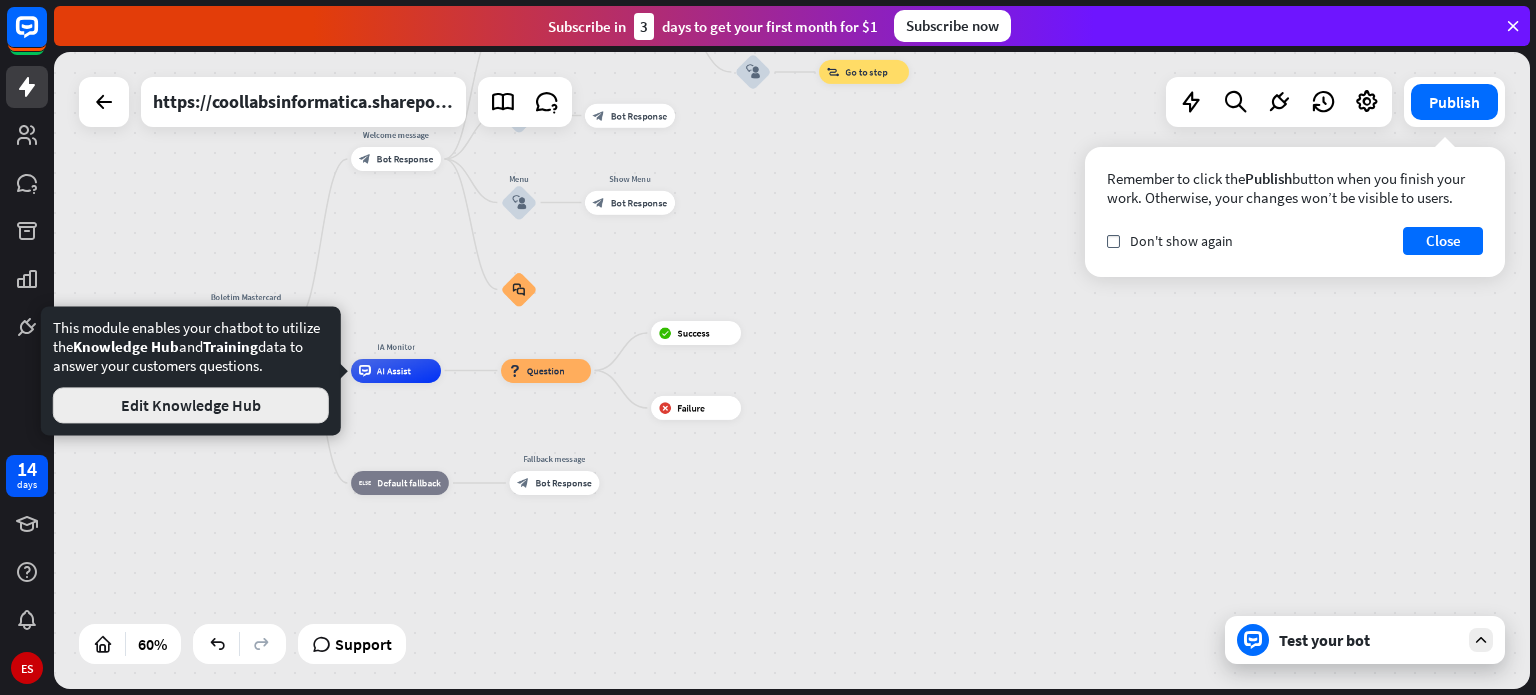 click on "Edit Knowledge Hub" at bounding box center [191, 405] 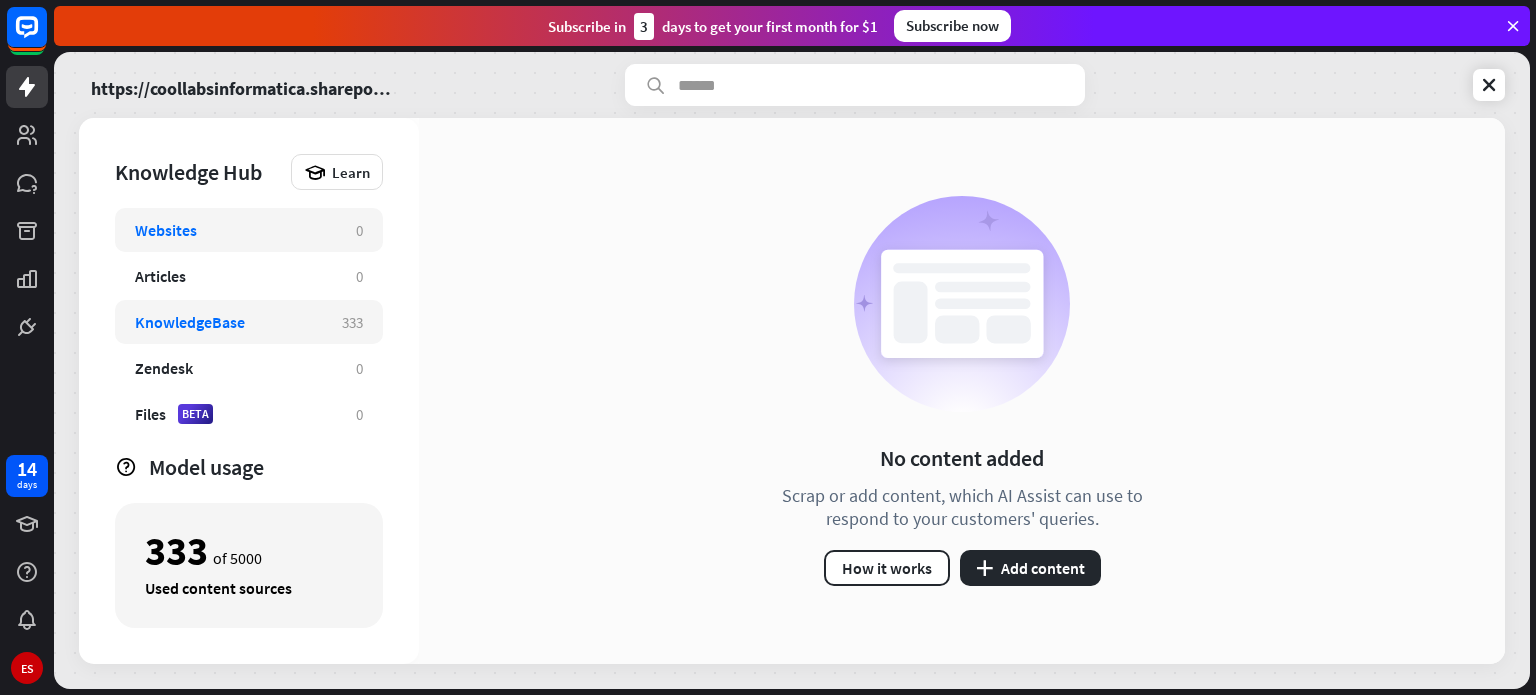 click on "KnowledgeBase" at bounding box center (228, 322) 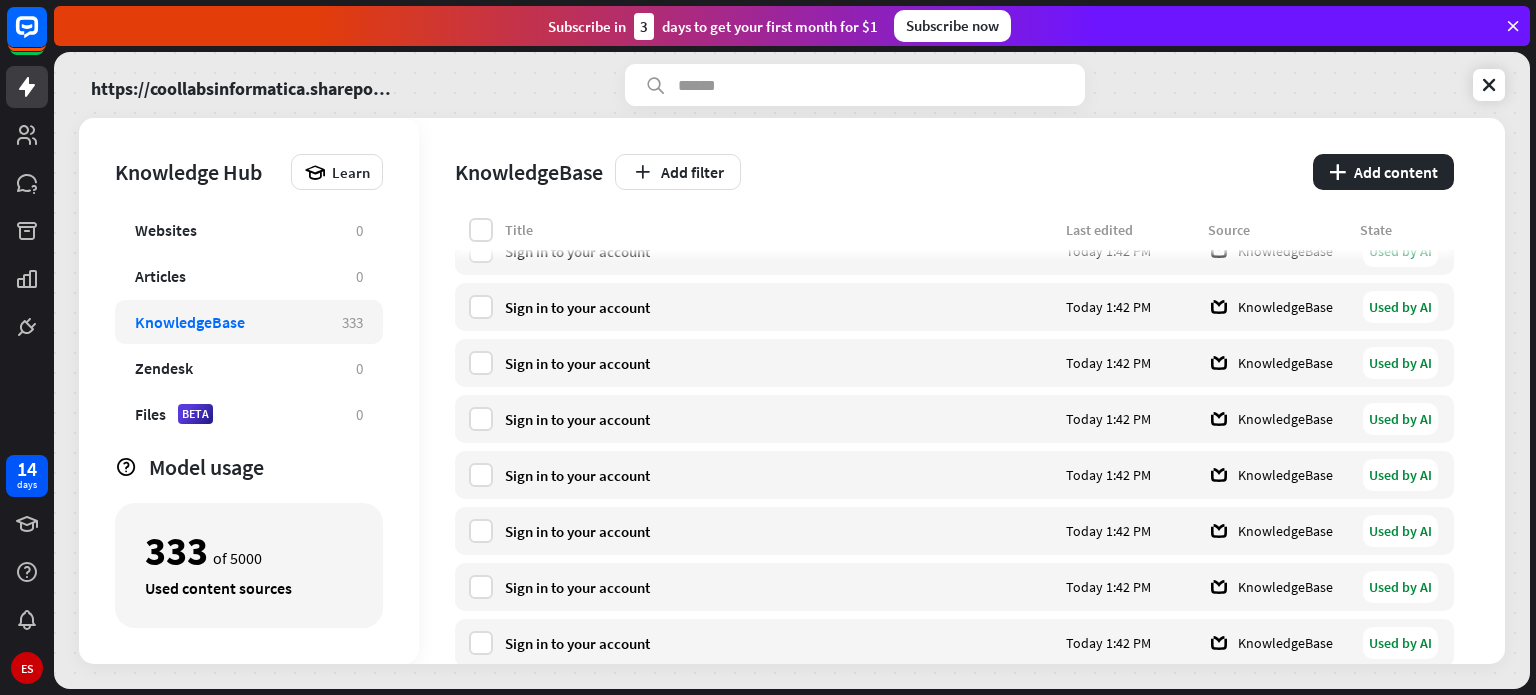 scroll, scrollTop: 3400, scrollLeft: 0, axis: vertical 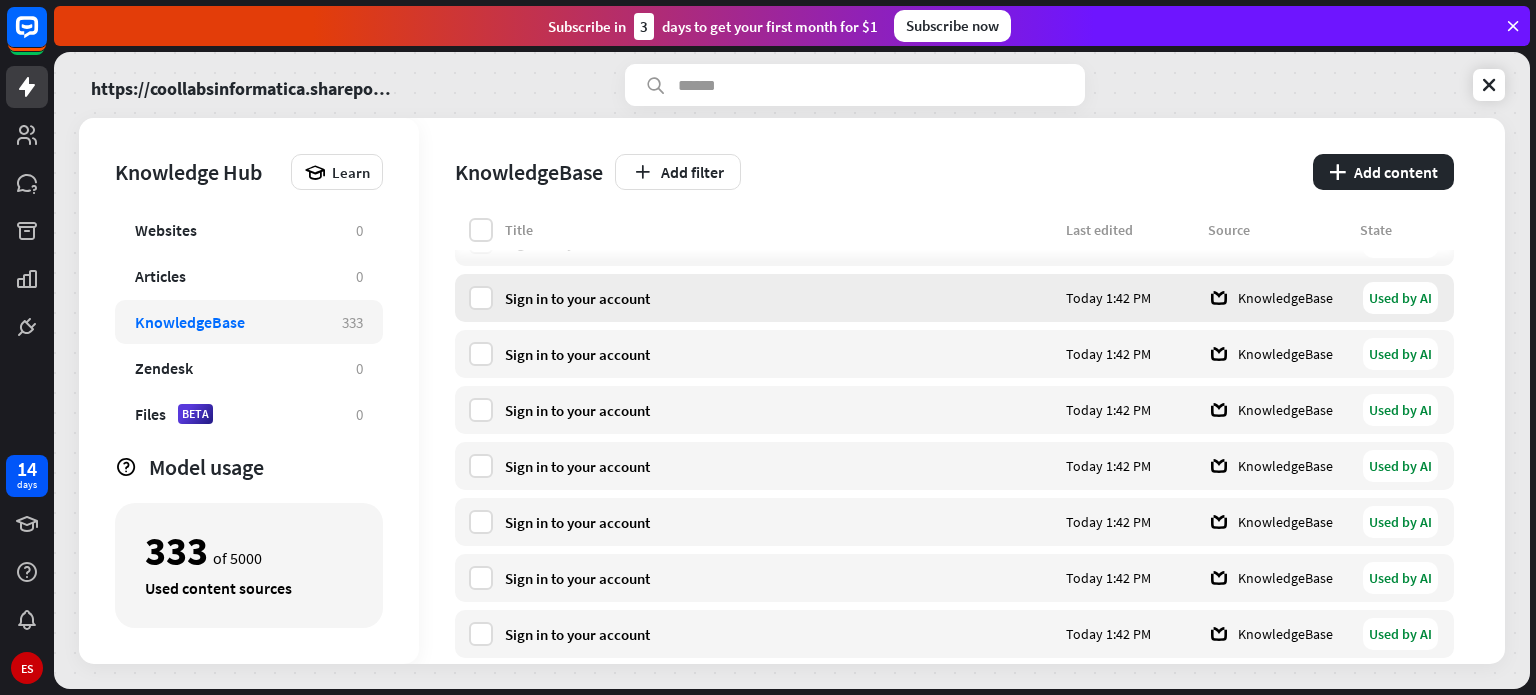 click on "Sign in to your account" at bounding box center [779, 298] 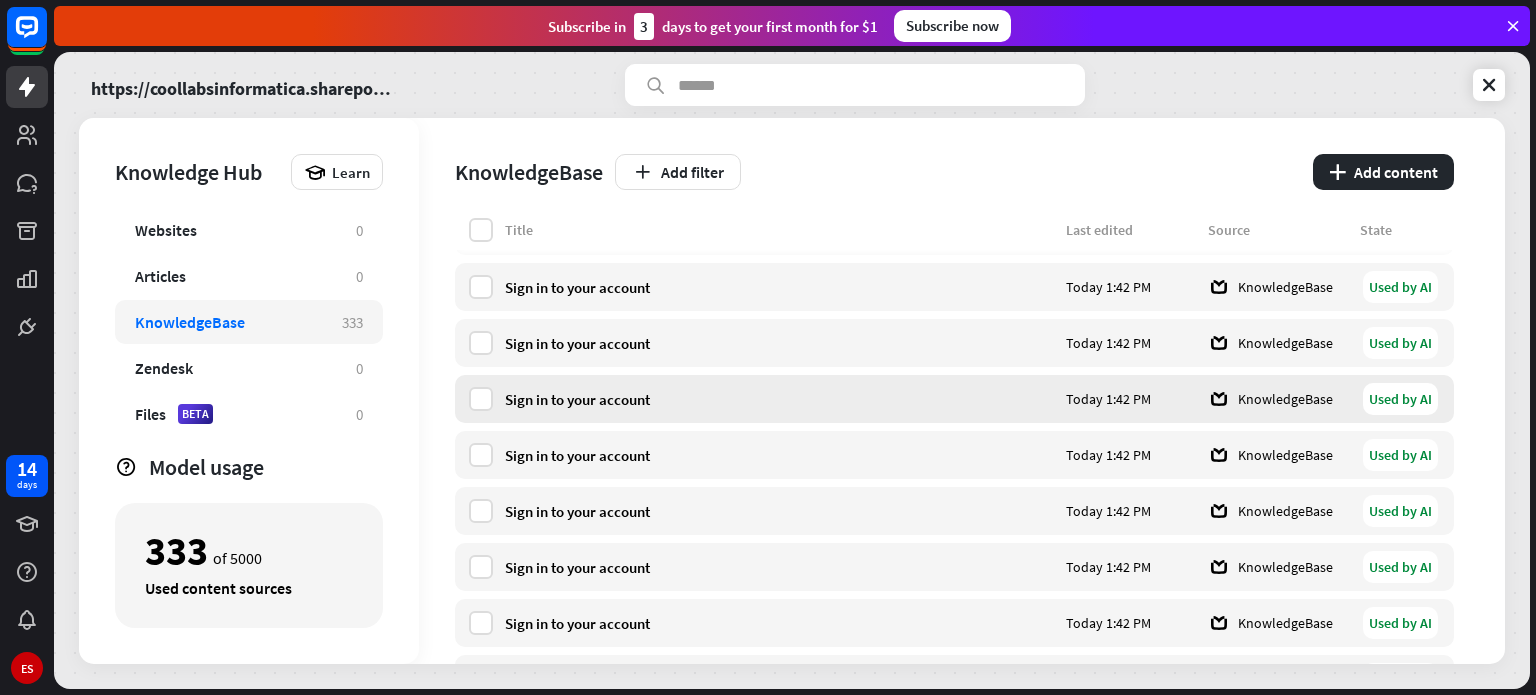 scroll, scrollTop: 12000, scrollLeft: 0, axis: vertical 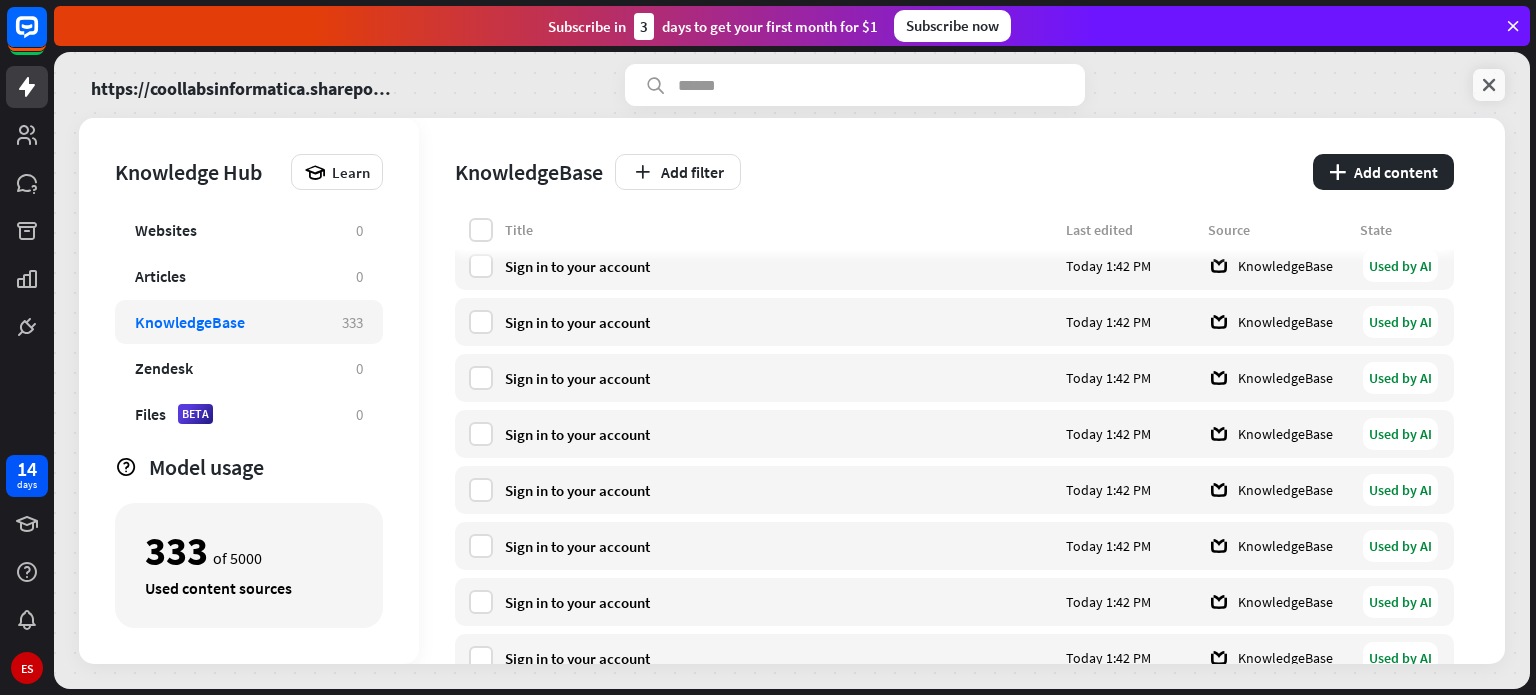 click at bounding box center [1489, 85] 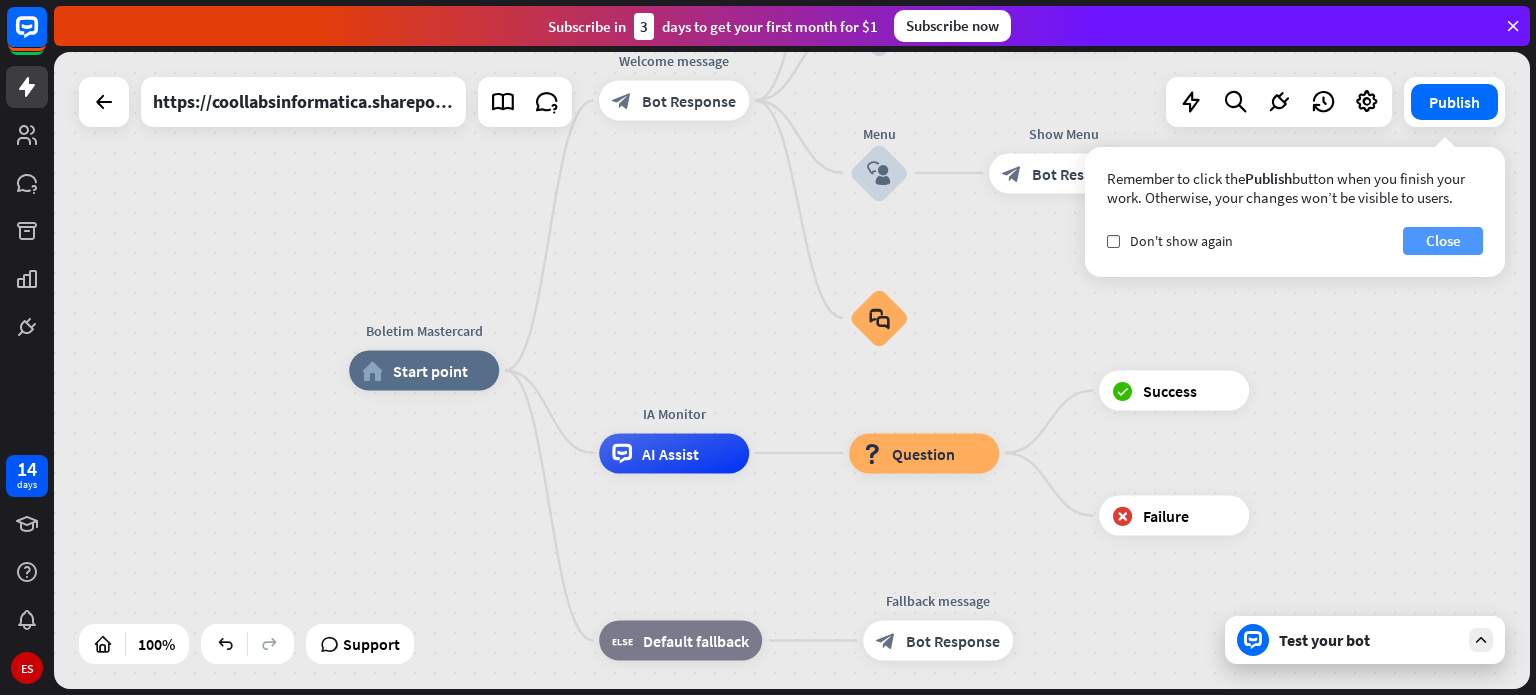 click on "Close" at bounding box center (1443, 241) 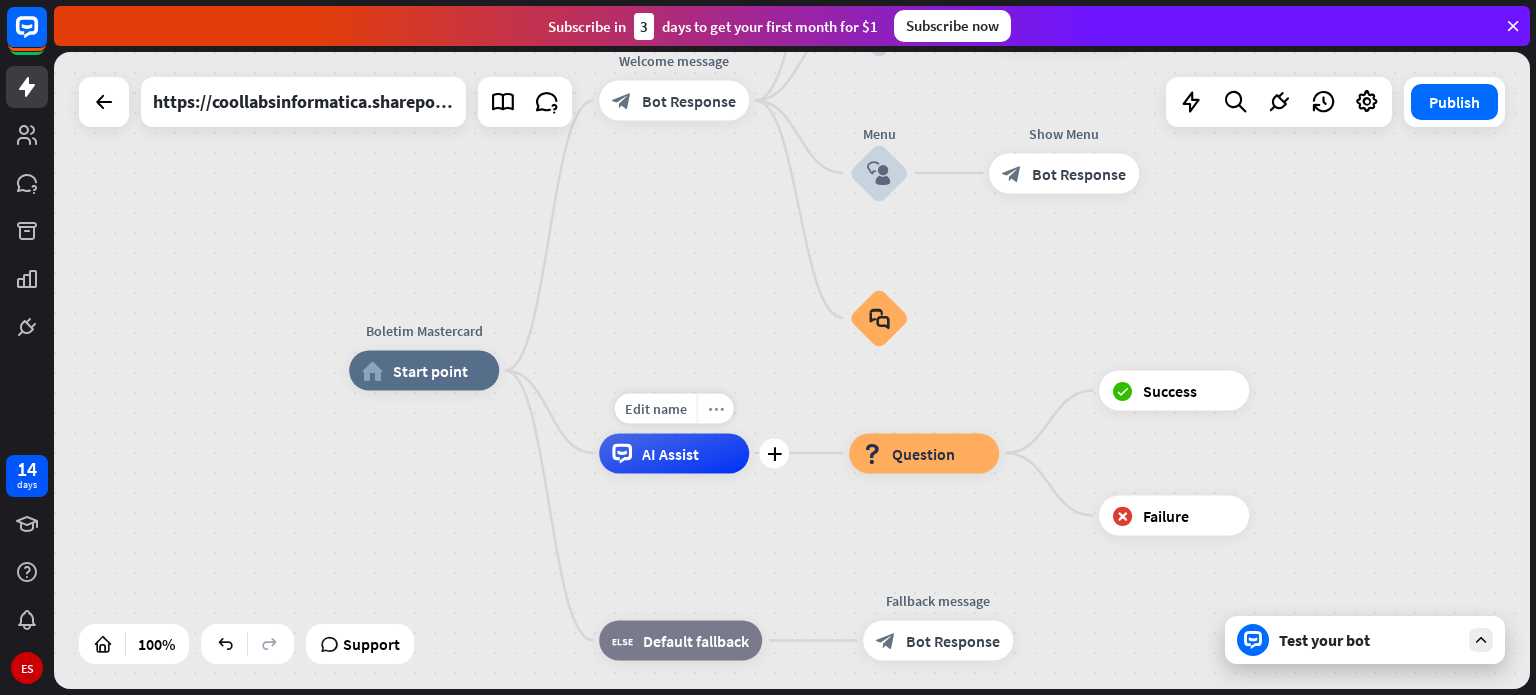 click on "more_horiz" at bounding box center (716, 408) 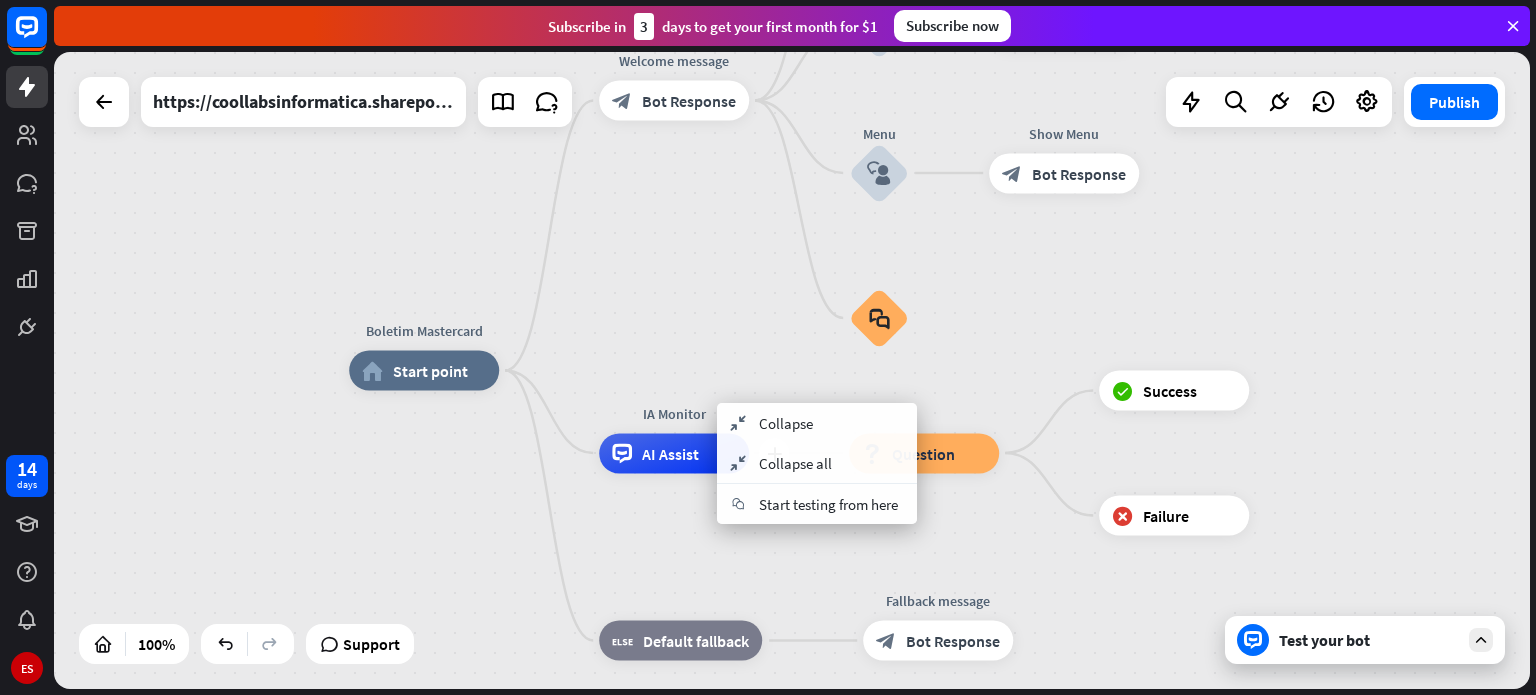click on "IA Monitor" at bounding box center (674, 413) 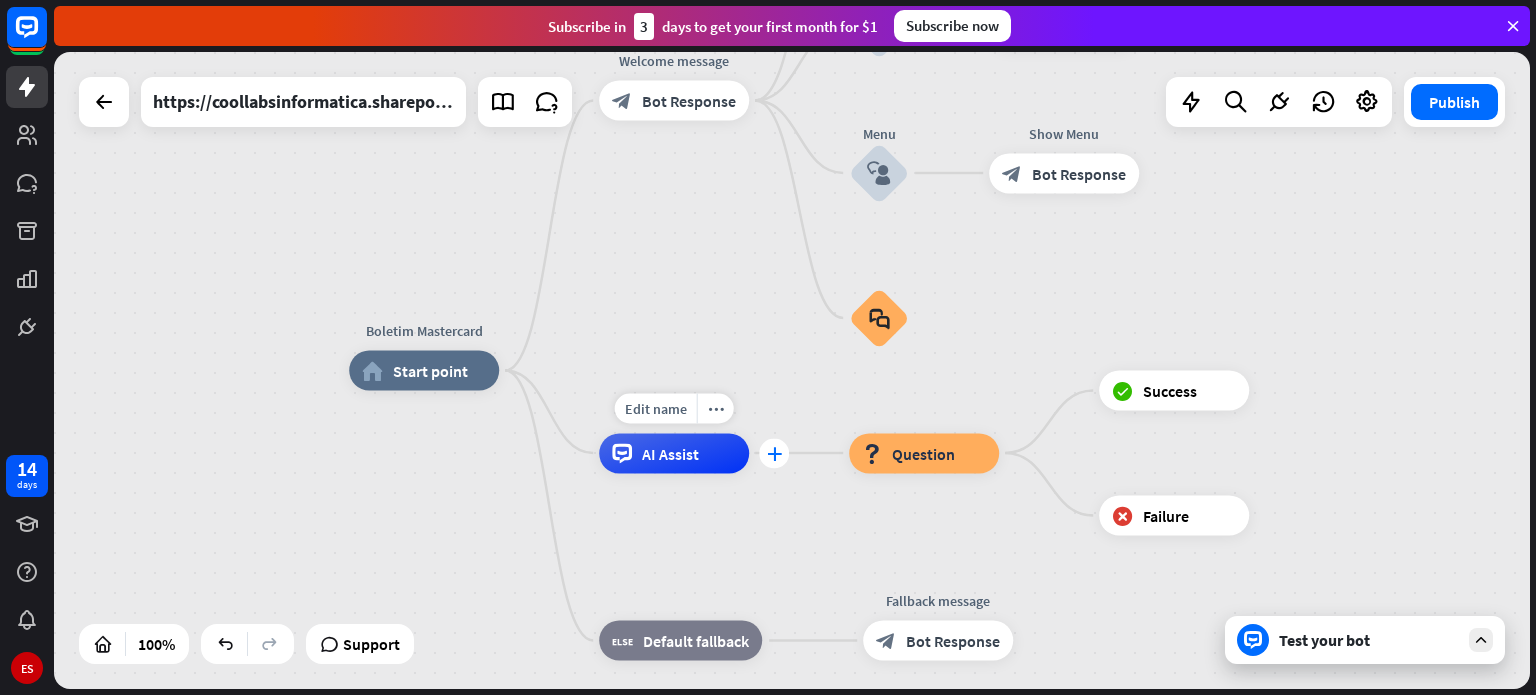 click on "plus" at bounding box center [774, 453] 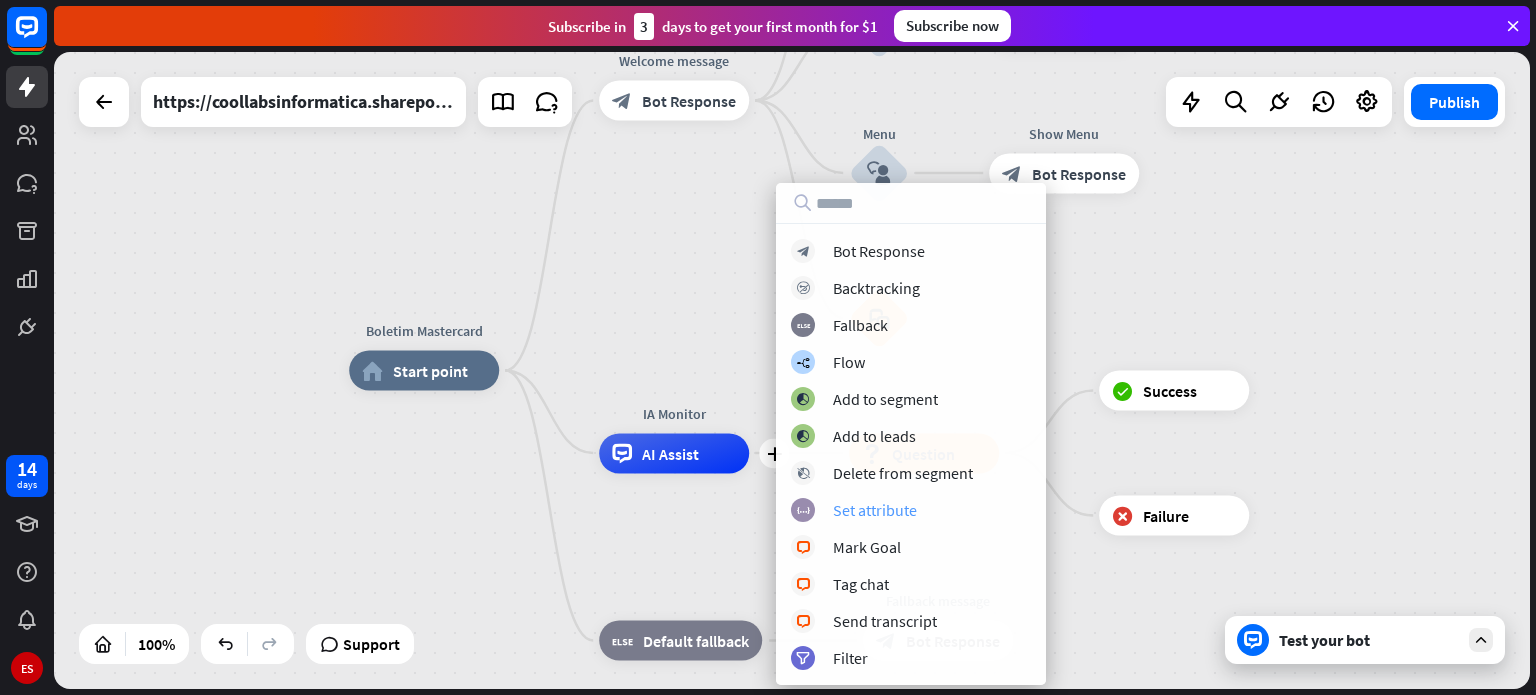 click on "Set attribute" at bounding box center [875, 510] 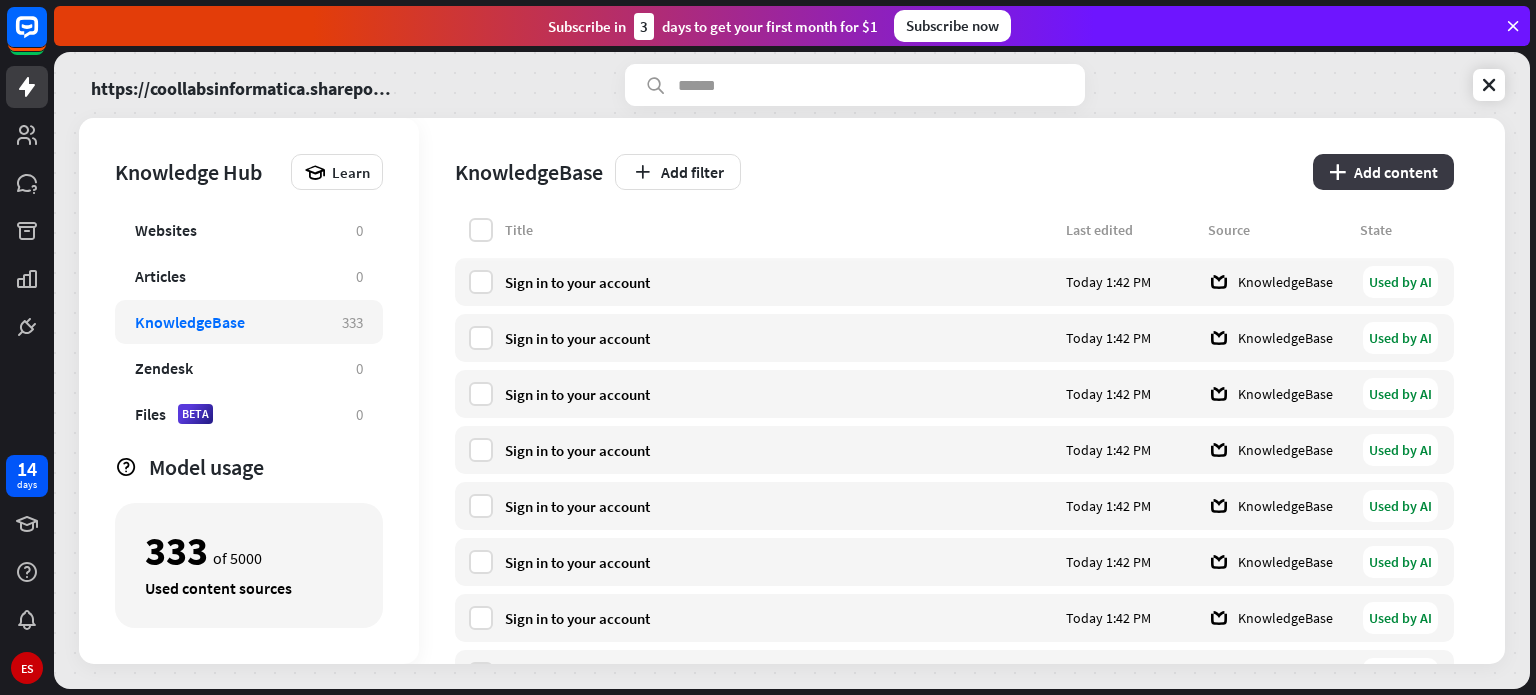 click on "plus
Add content" at bounding box center [1383, 172] 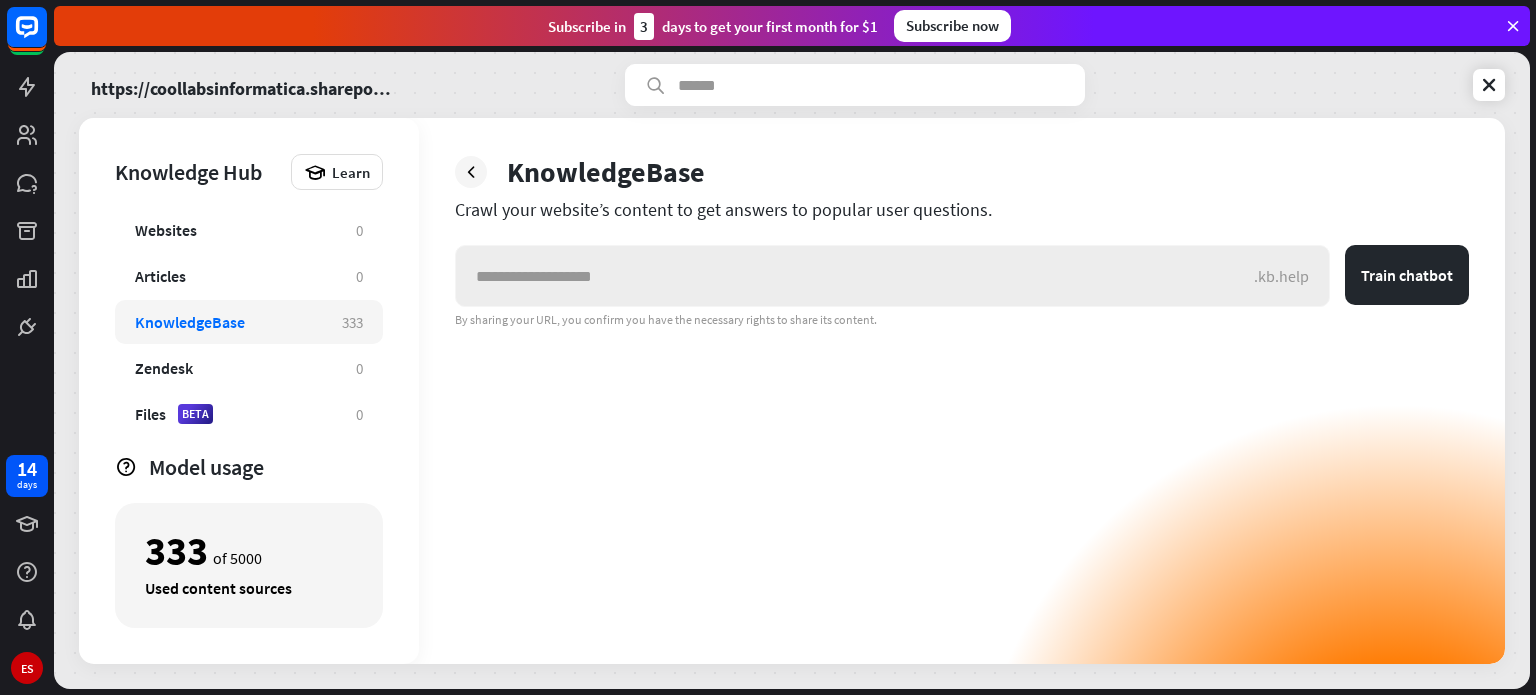 click at bounding box center (855, 276) 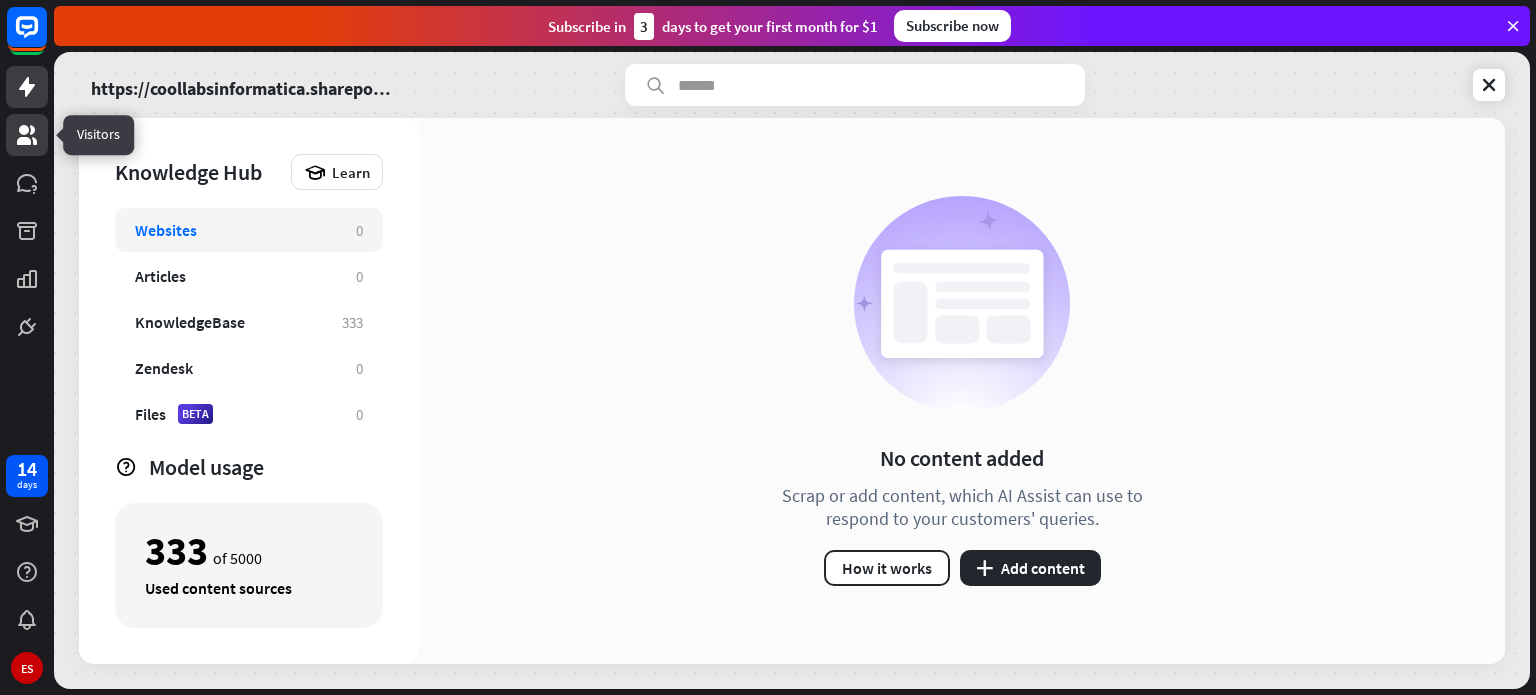 click 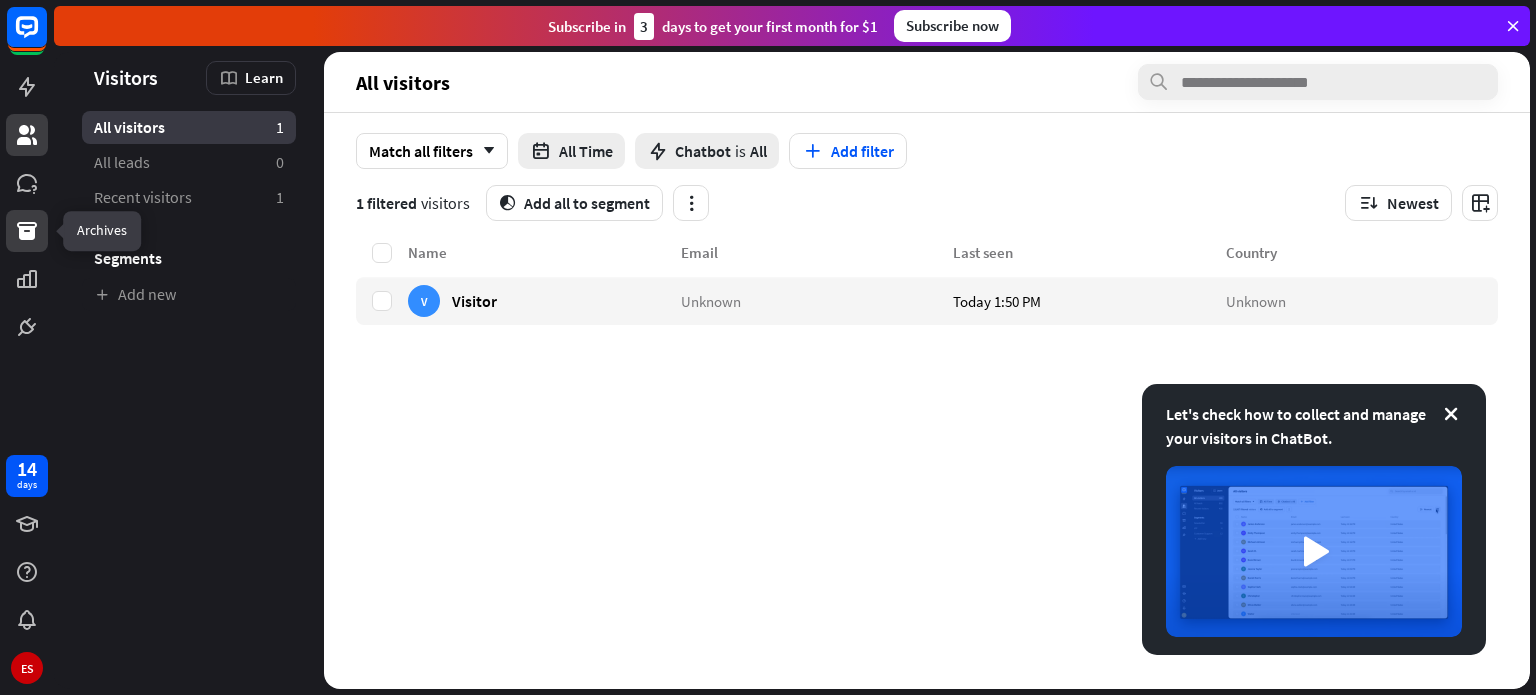 click 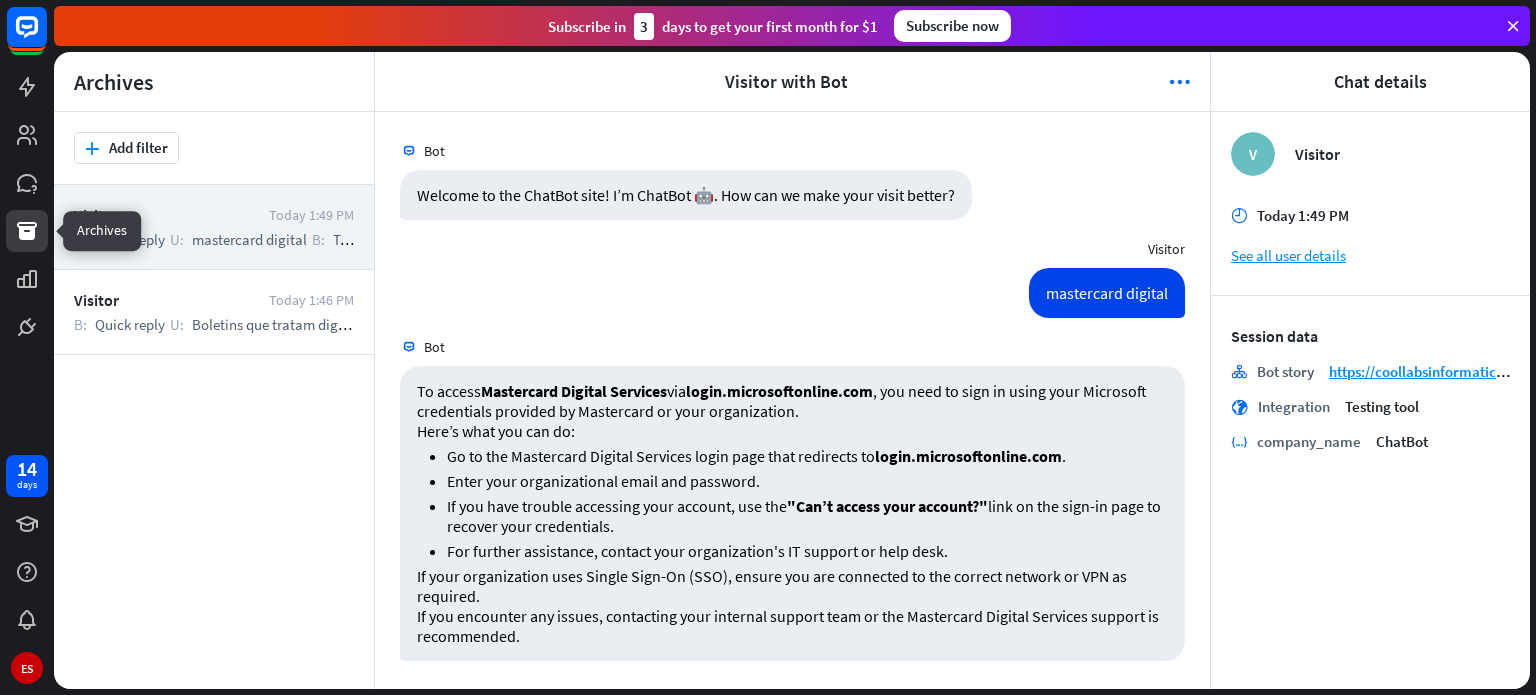 scroll, scrollTop: 1, scrollLeft: 0, axis: vertical 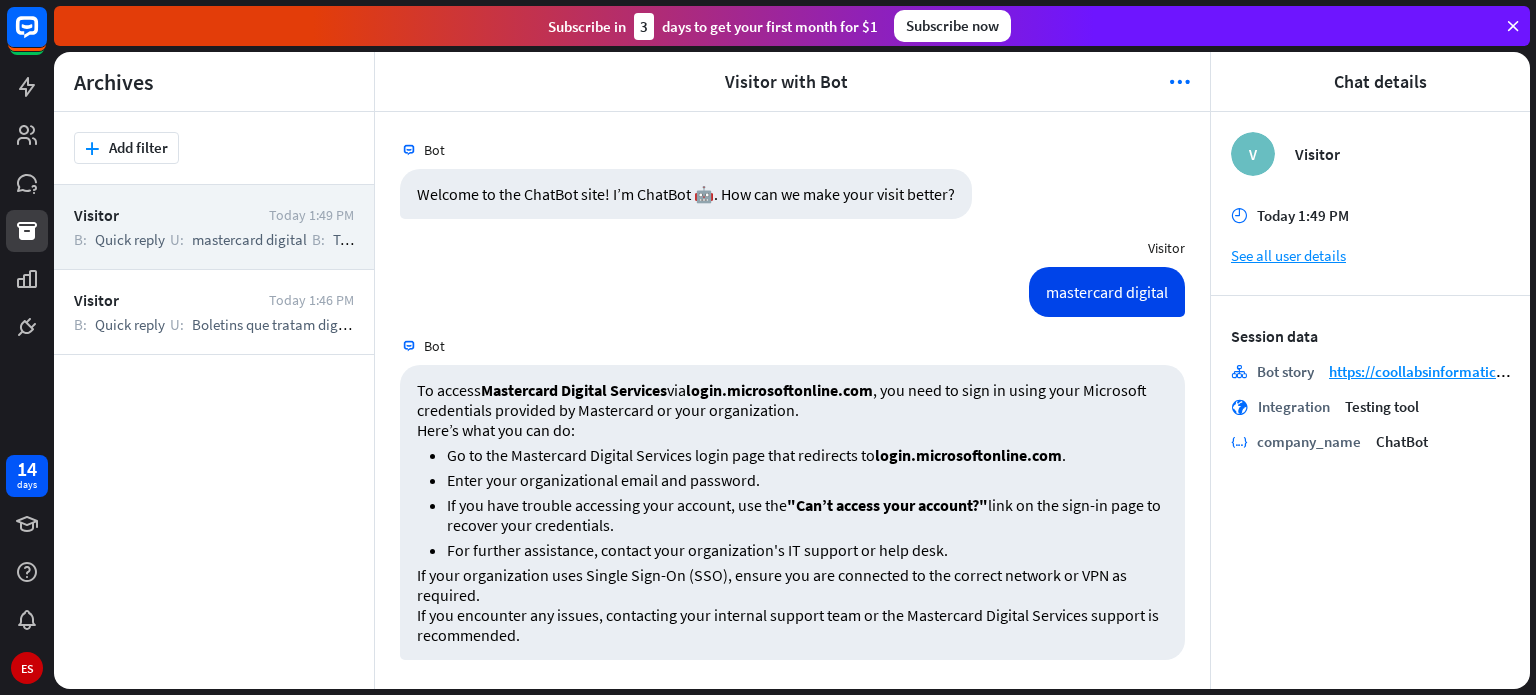 click on "Bot story" at bounding box center [1285, 371] 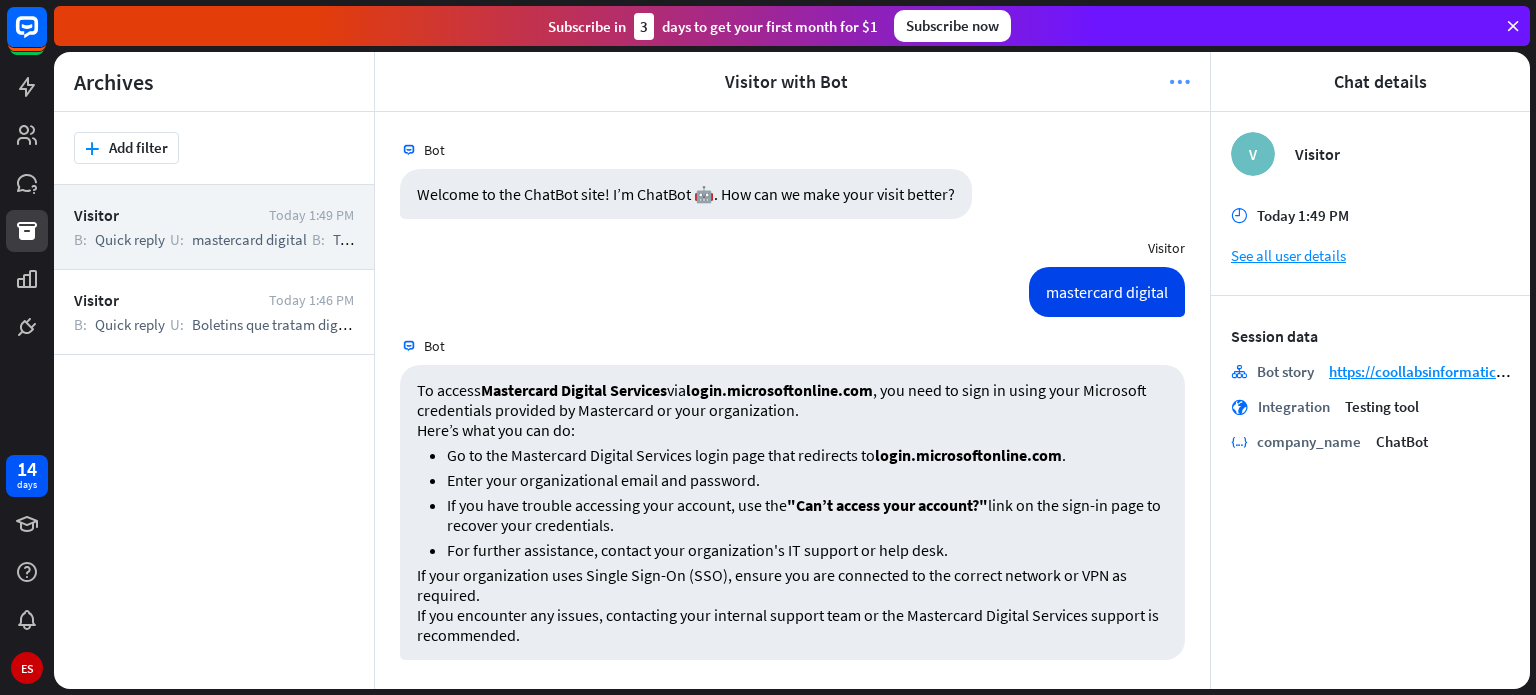 click on "more_horiz" at bounding box center (1179, 82) 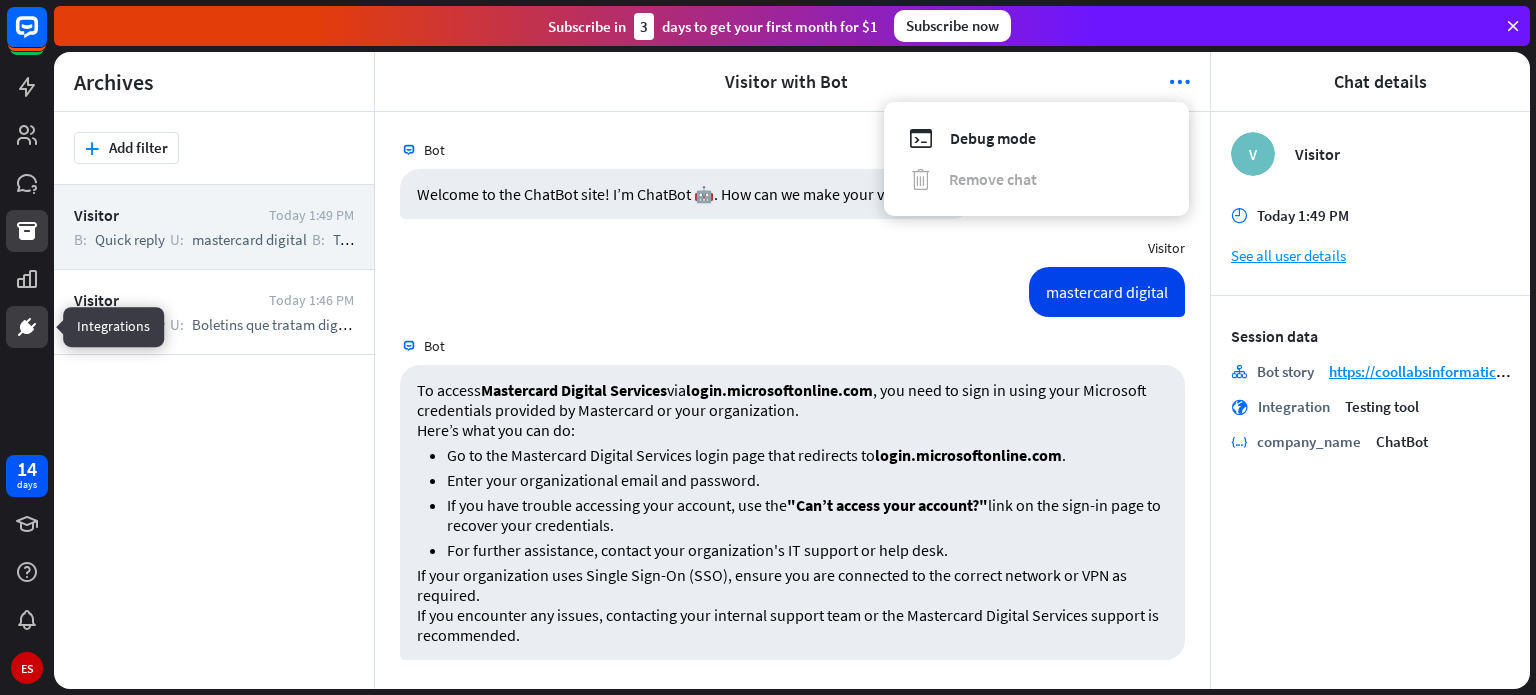 click 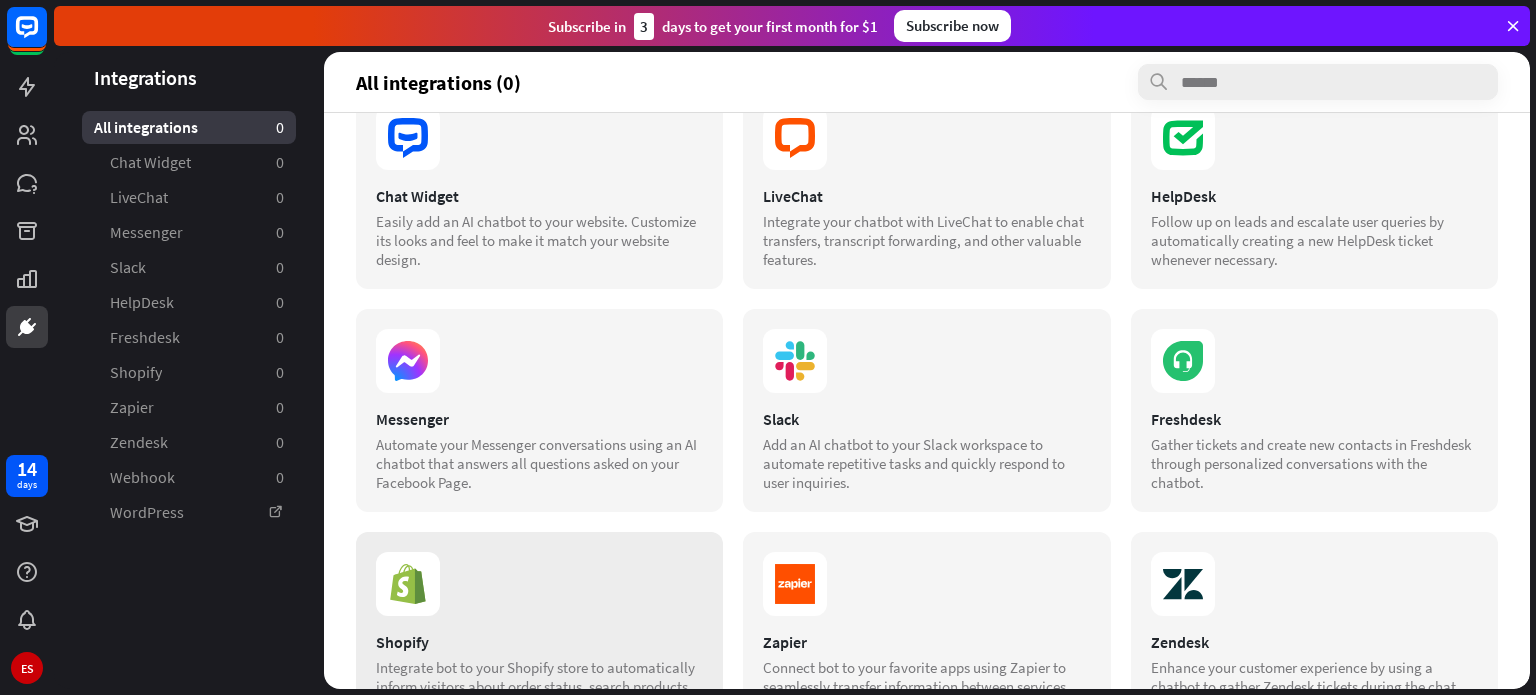 scroll, scrollTop: 0, scrollLeft: 0, axis: both 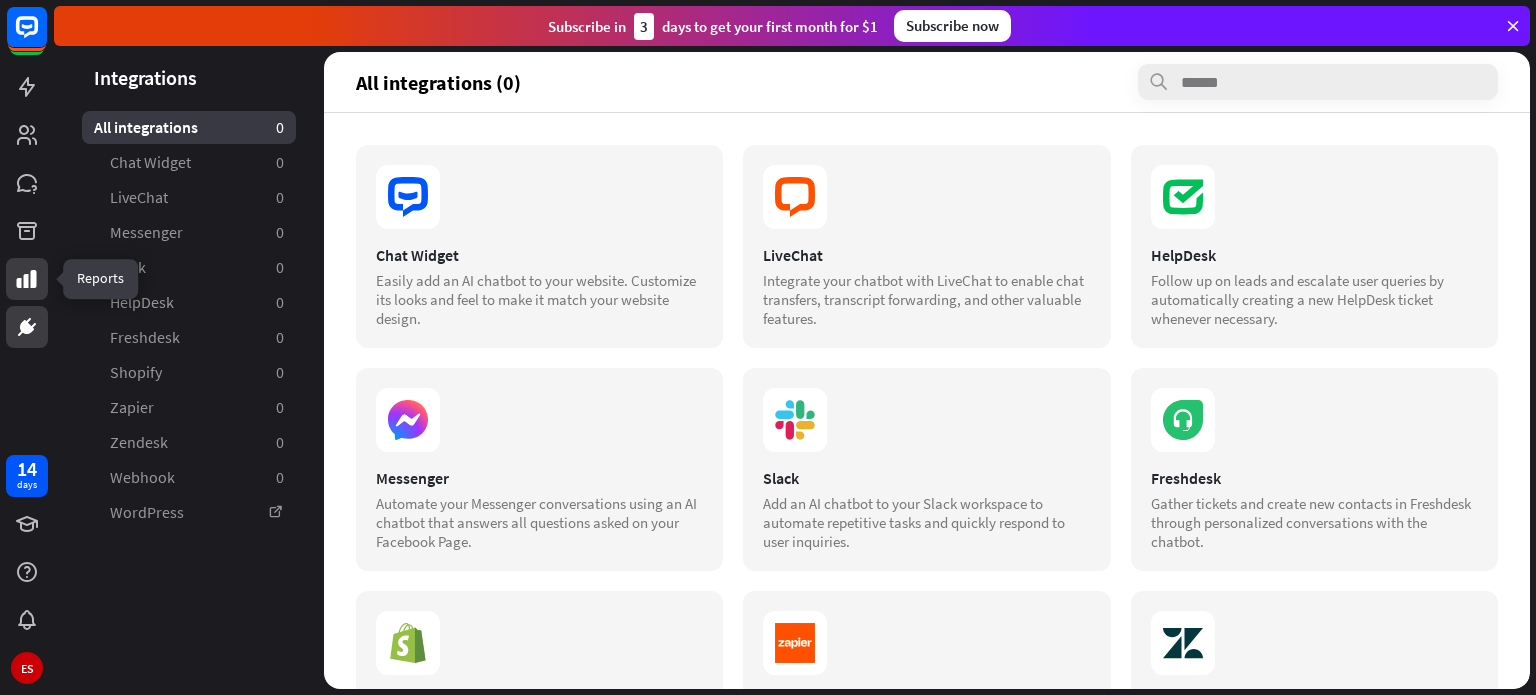 click 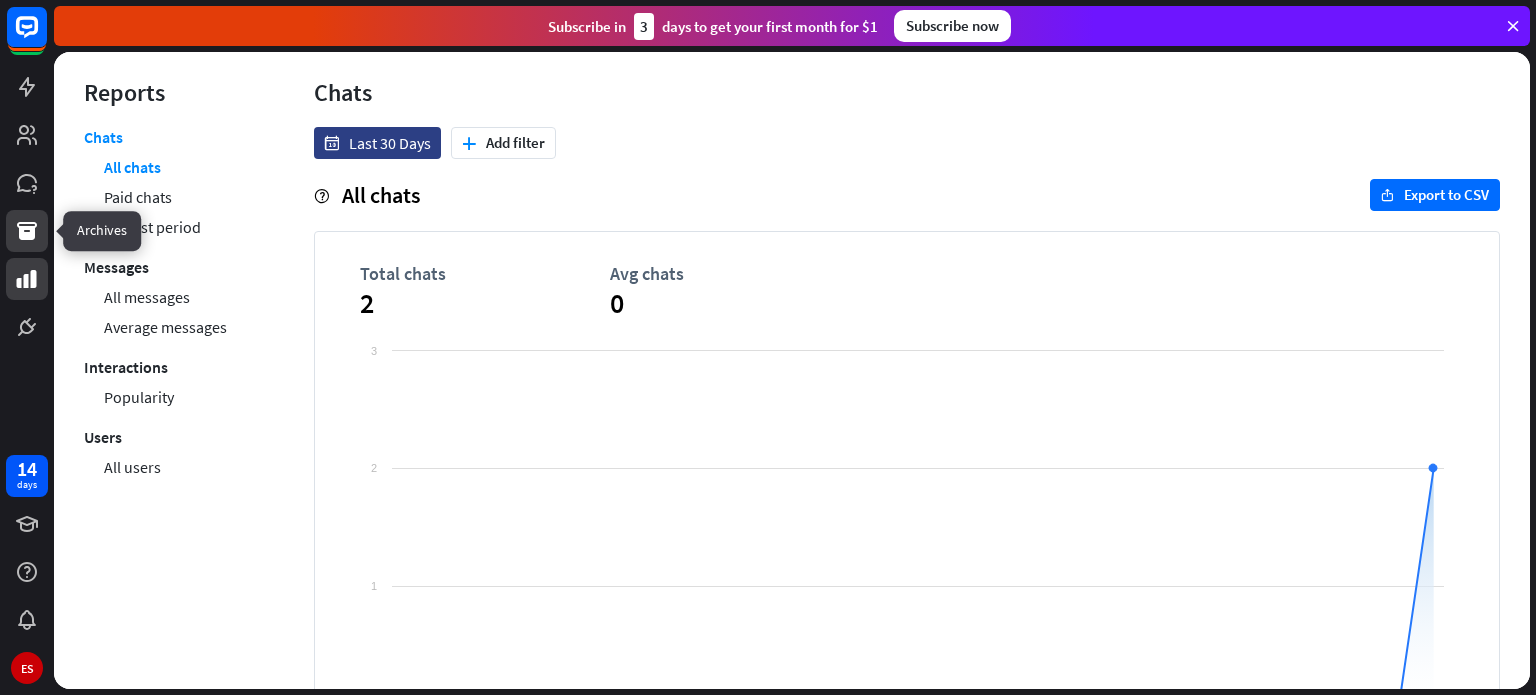 click 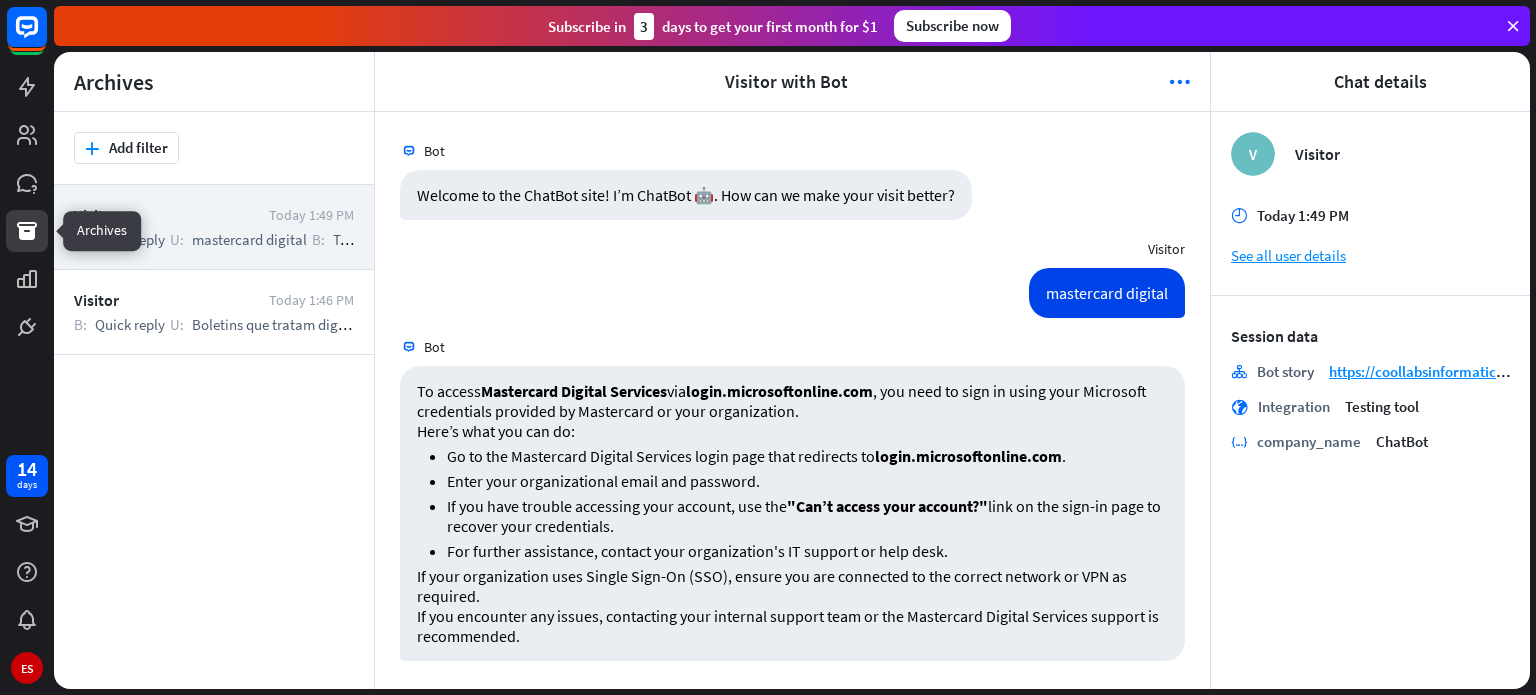 scroll, scrollTop: 1, scrollLeft: 0, axis: vertical 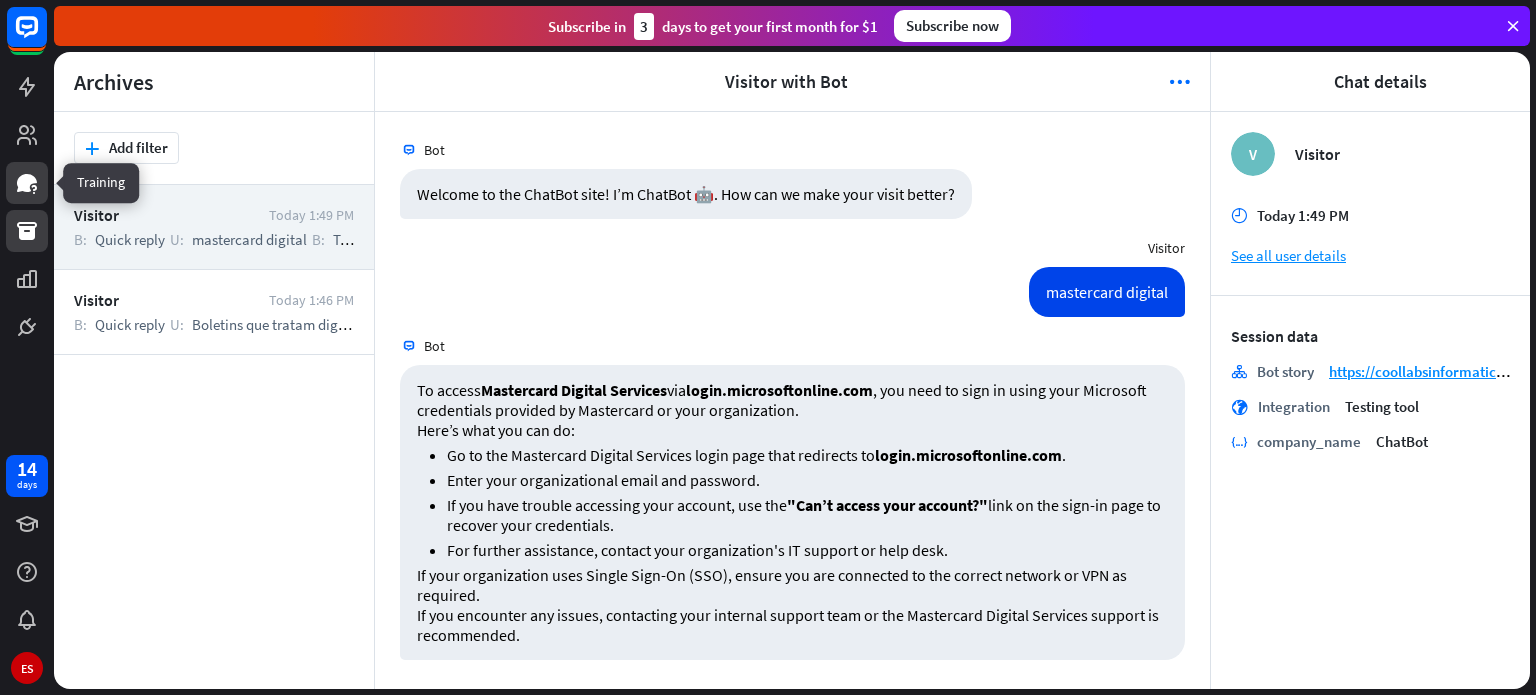click 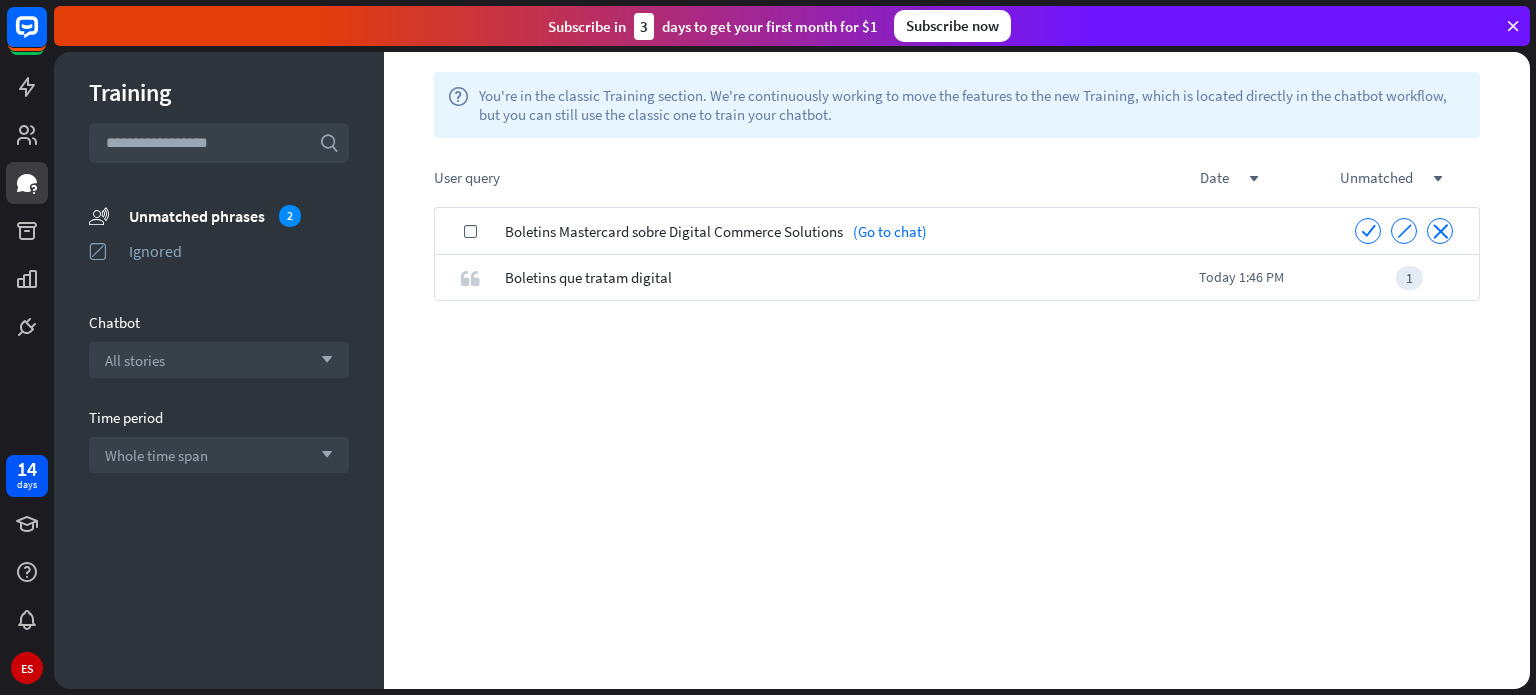 click on "Boletins Mastercard sobre  Digital Commerce Solutions" at bounding box center [674, 231] 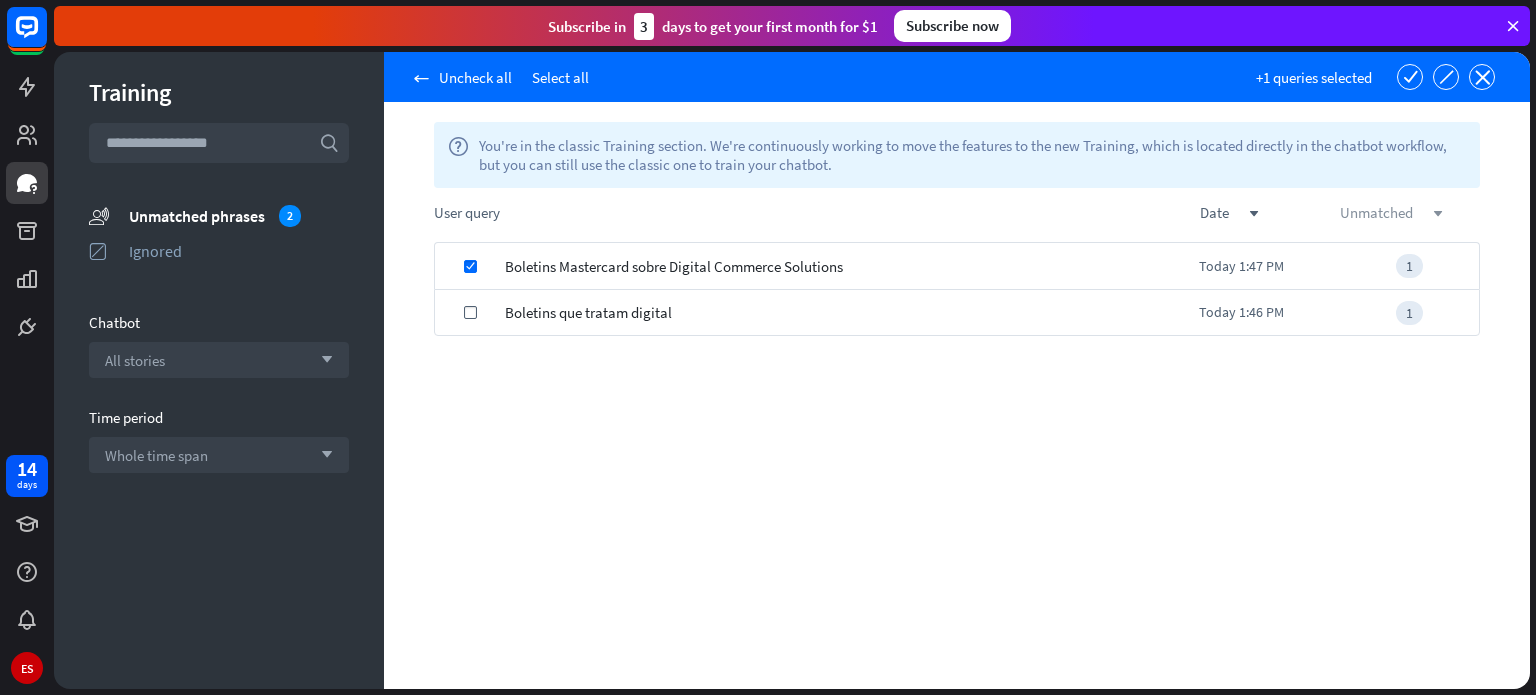 click on "down" at bounding box center (1438, 214) 